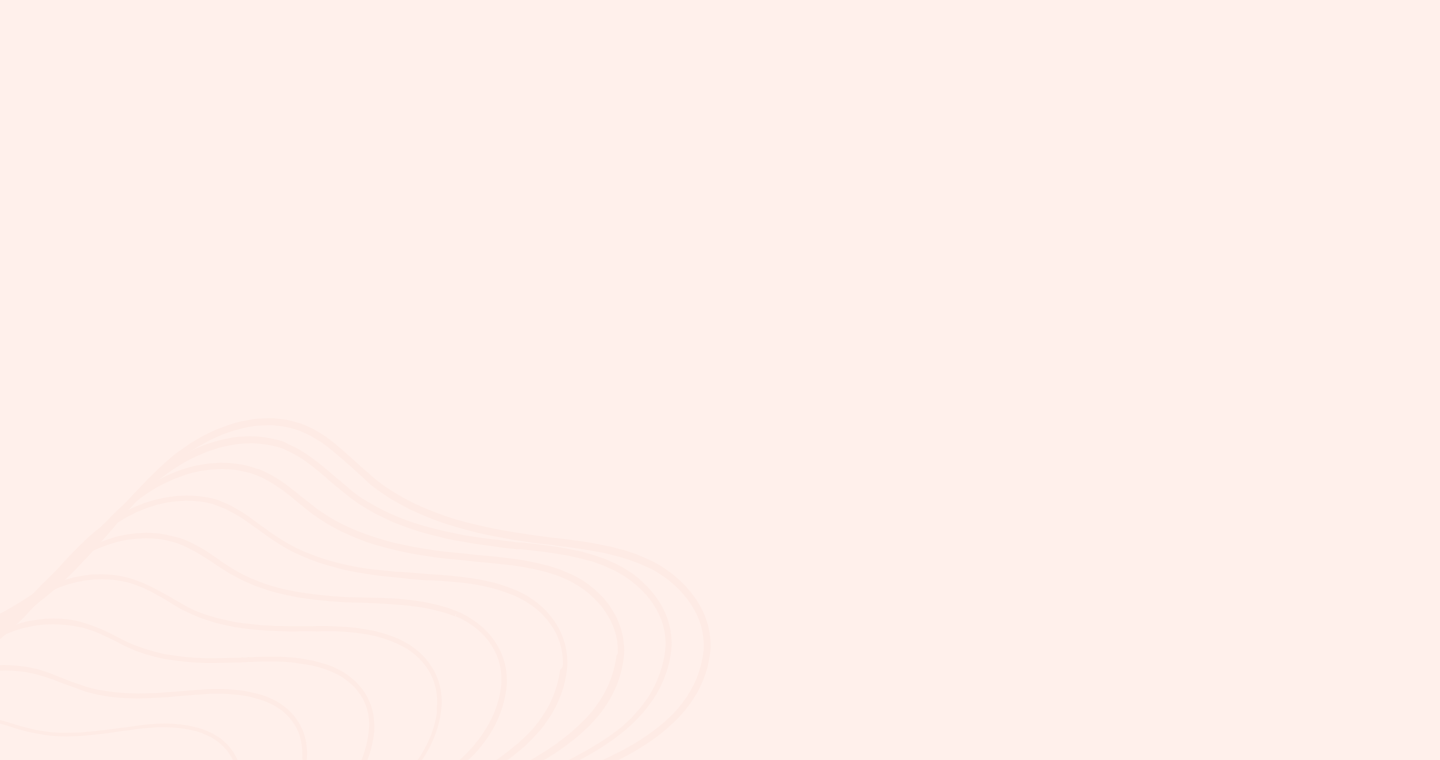 scroll, scrollTop: 0, scrollLeft: 0, axis: both 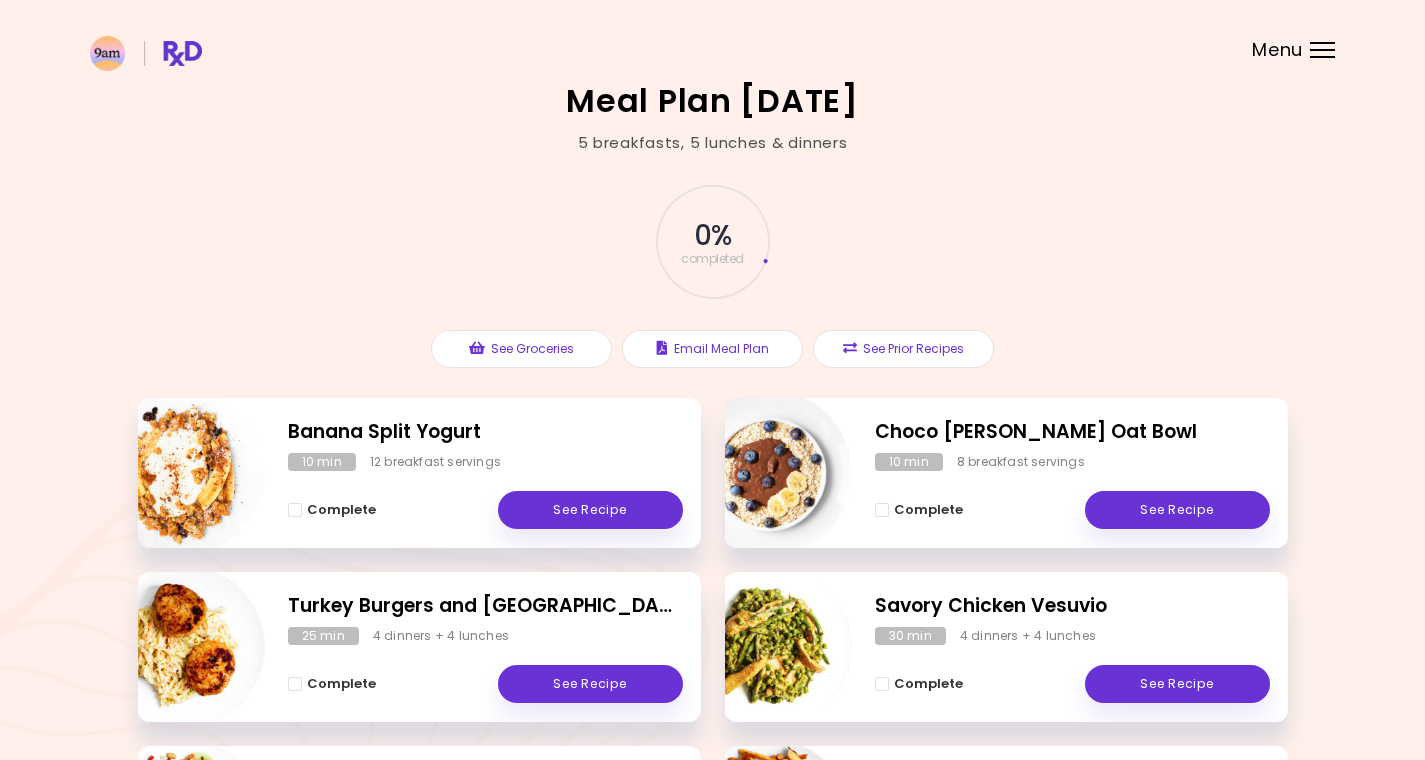 click on "Menu" at bounding box center (1322, 50) 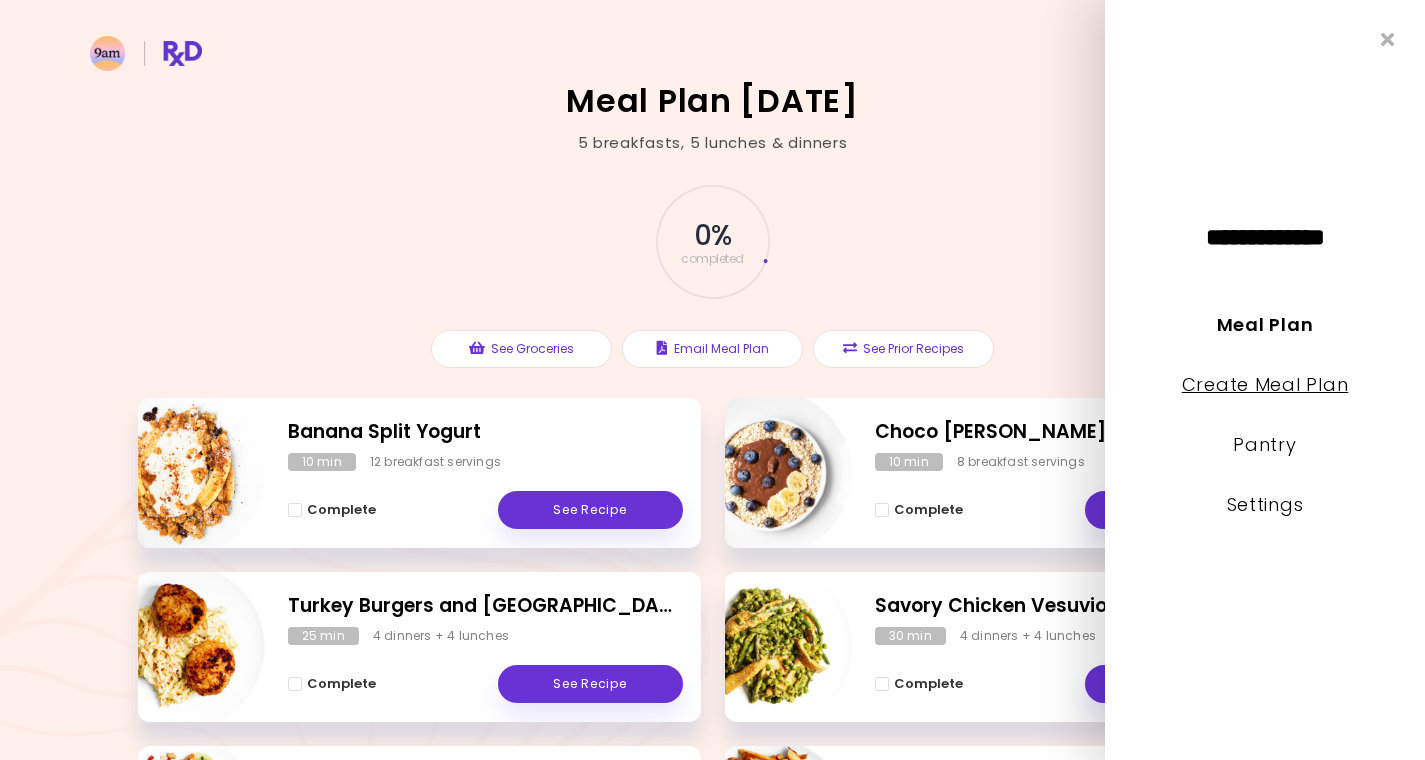 click on "Create Meal Plan" at bounding box center (1265, 384) 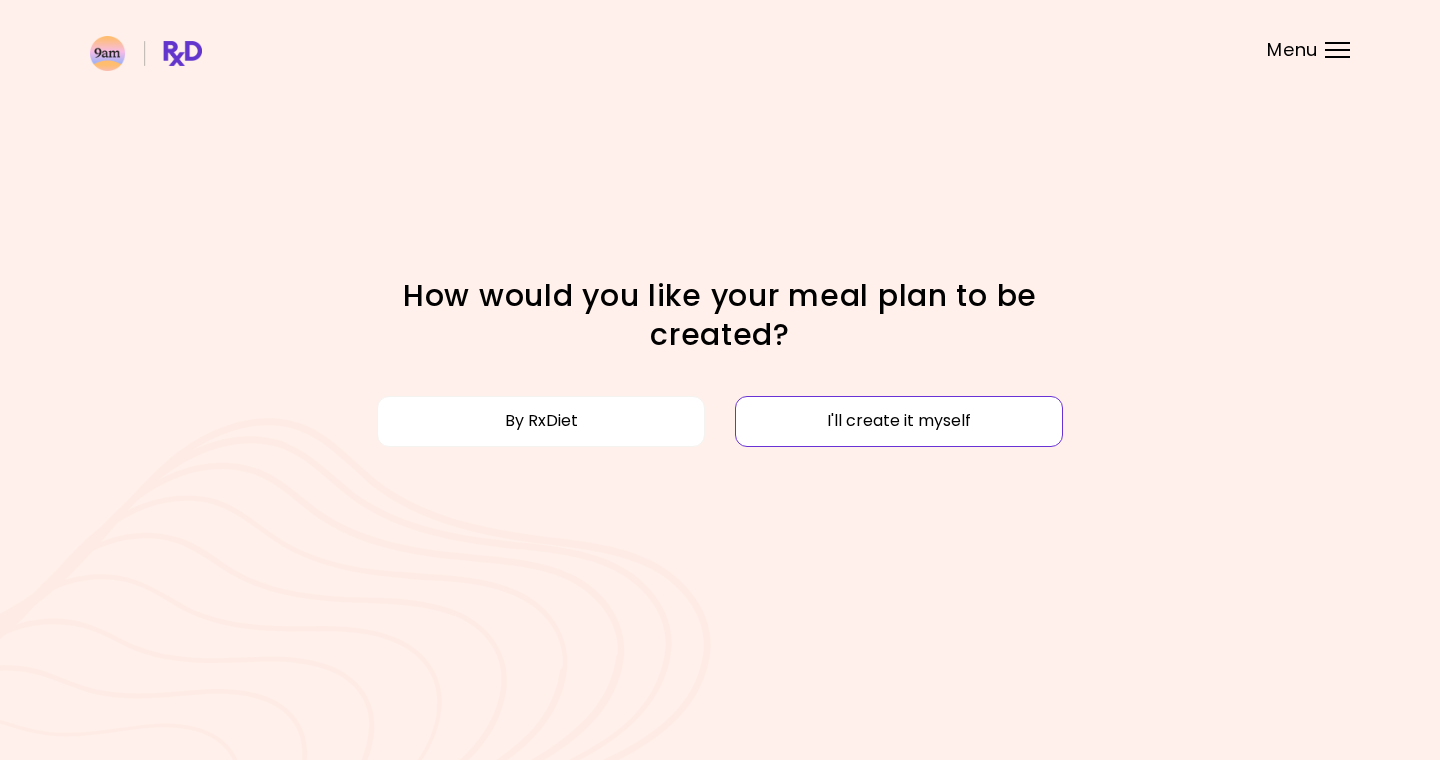 click on "I'll create it myself" at bounding box center [899, 421] 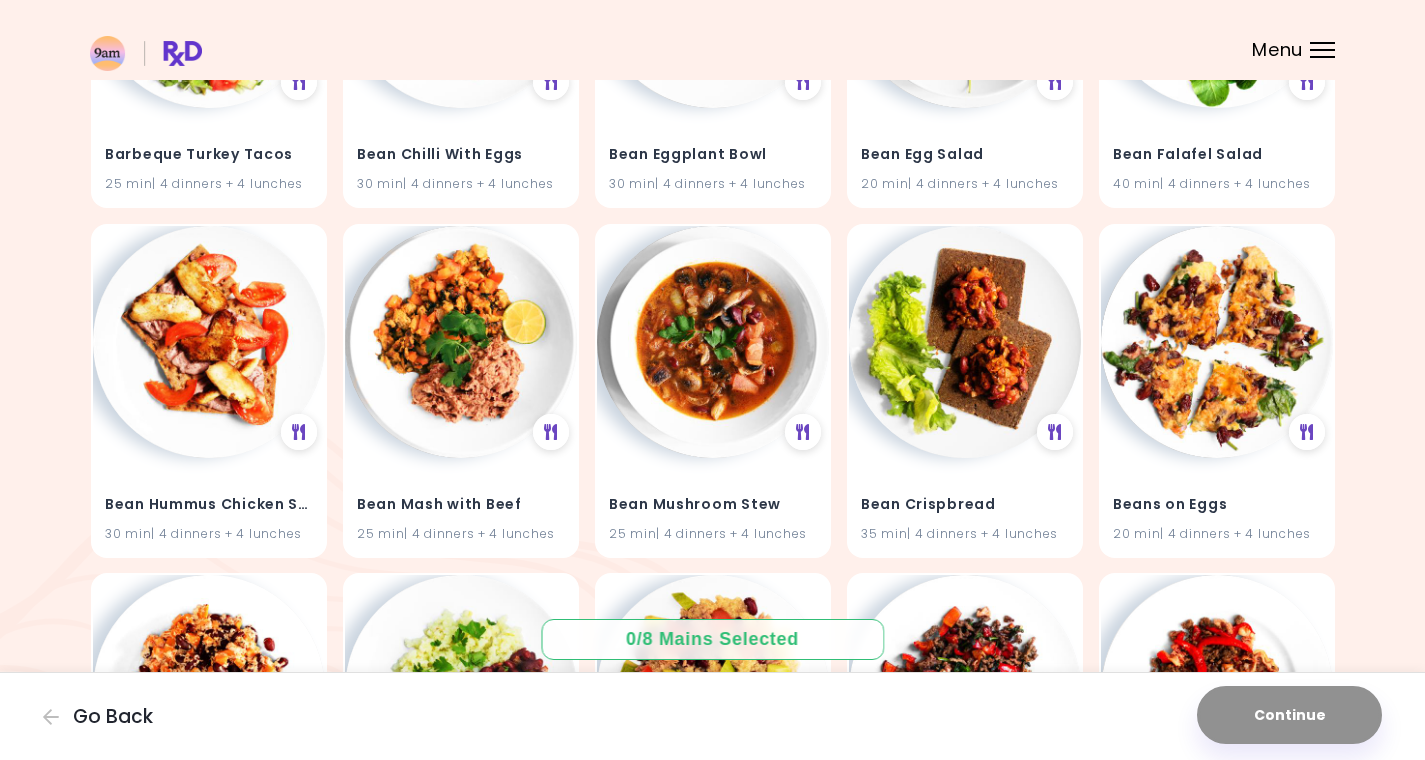 scroll, scrollTop: 0, scrollLeft: 0, axis: both 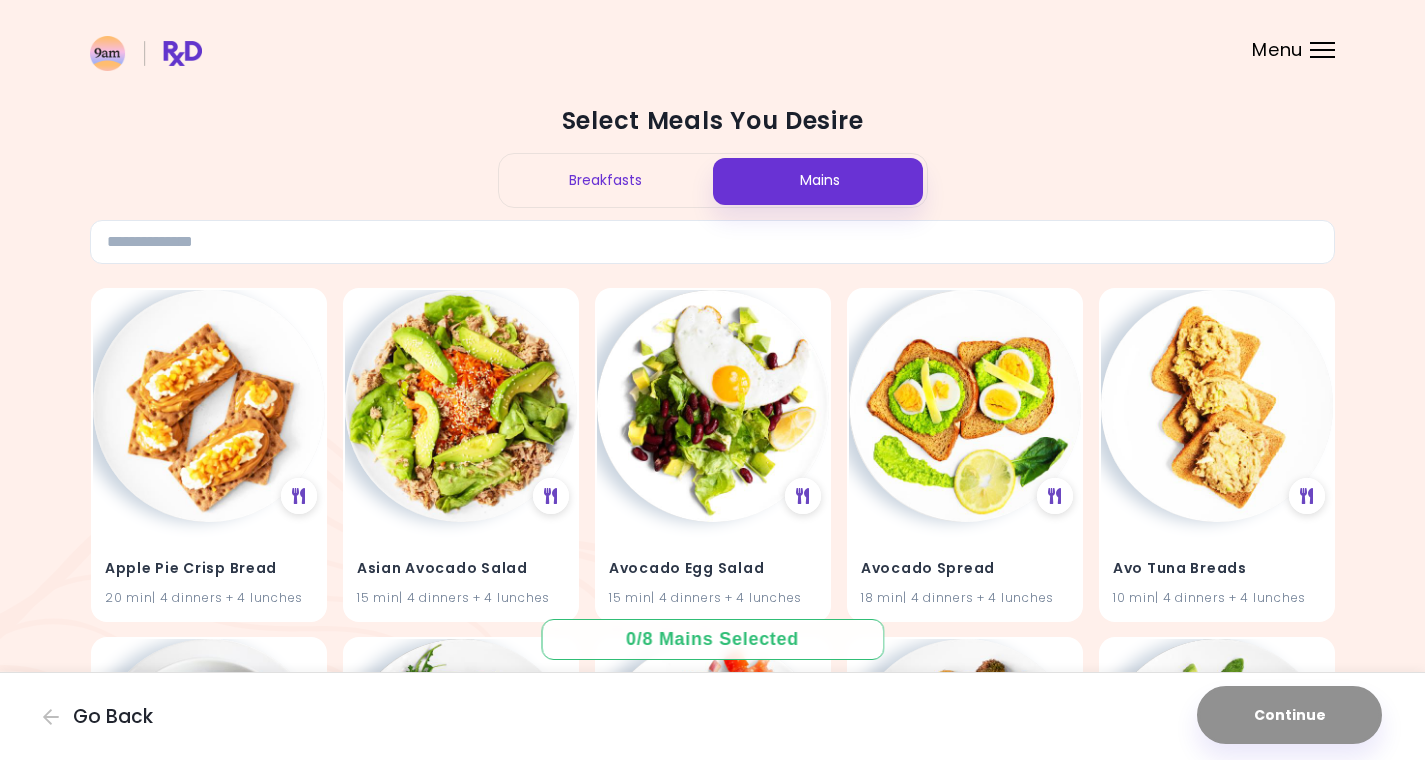 click on "Breakfasts" at bounding box center (606, 180) 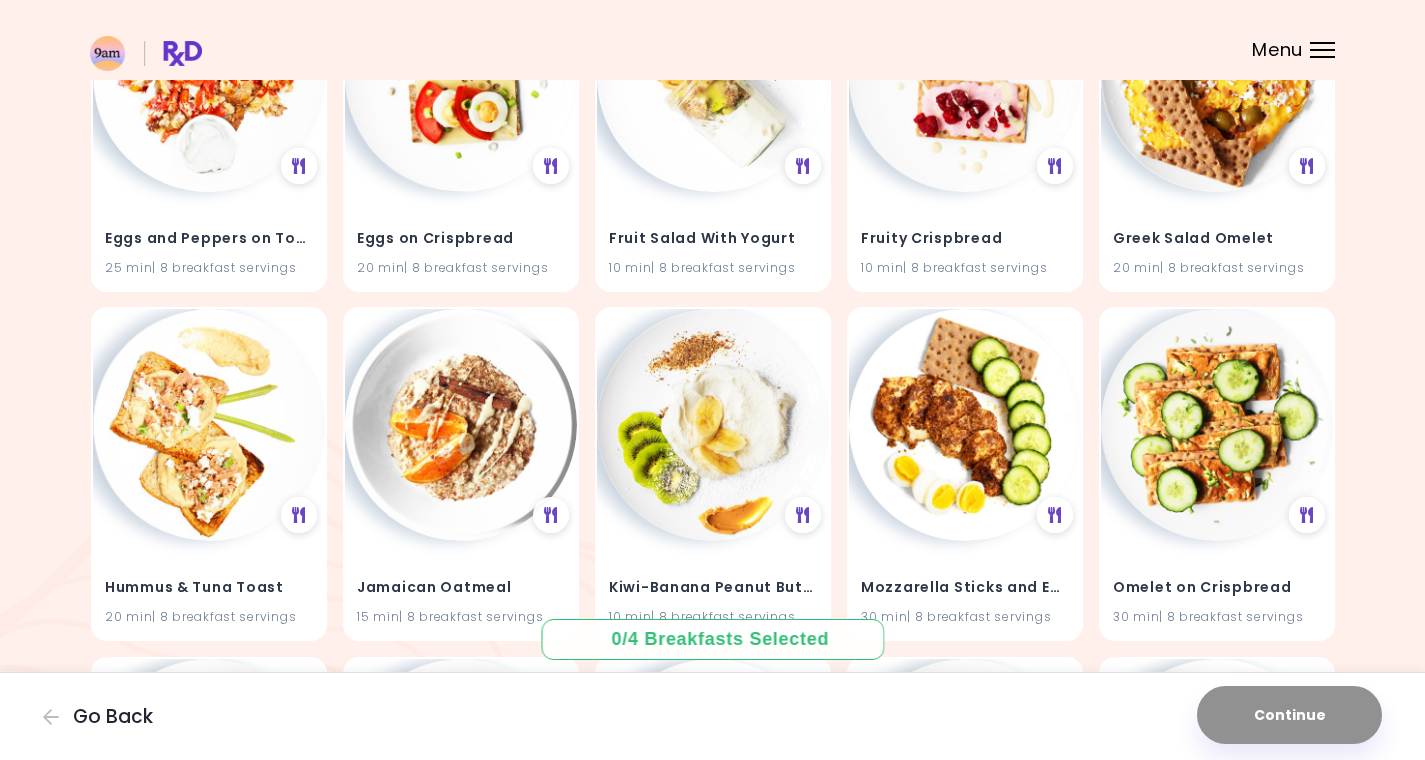 scroll, scrollTop: 0, scrollLeft: 0, axis: both 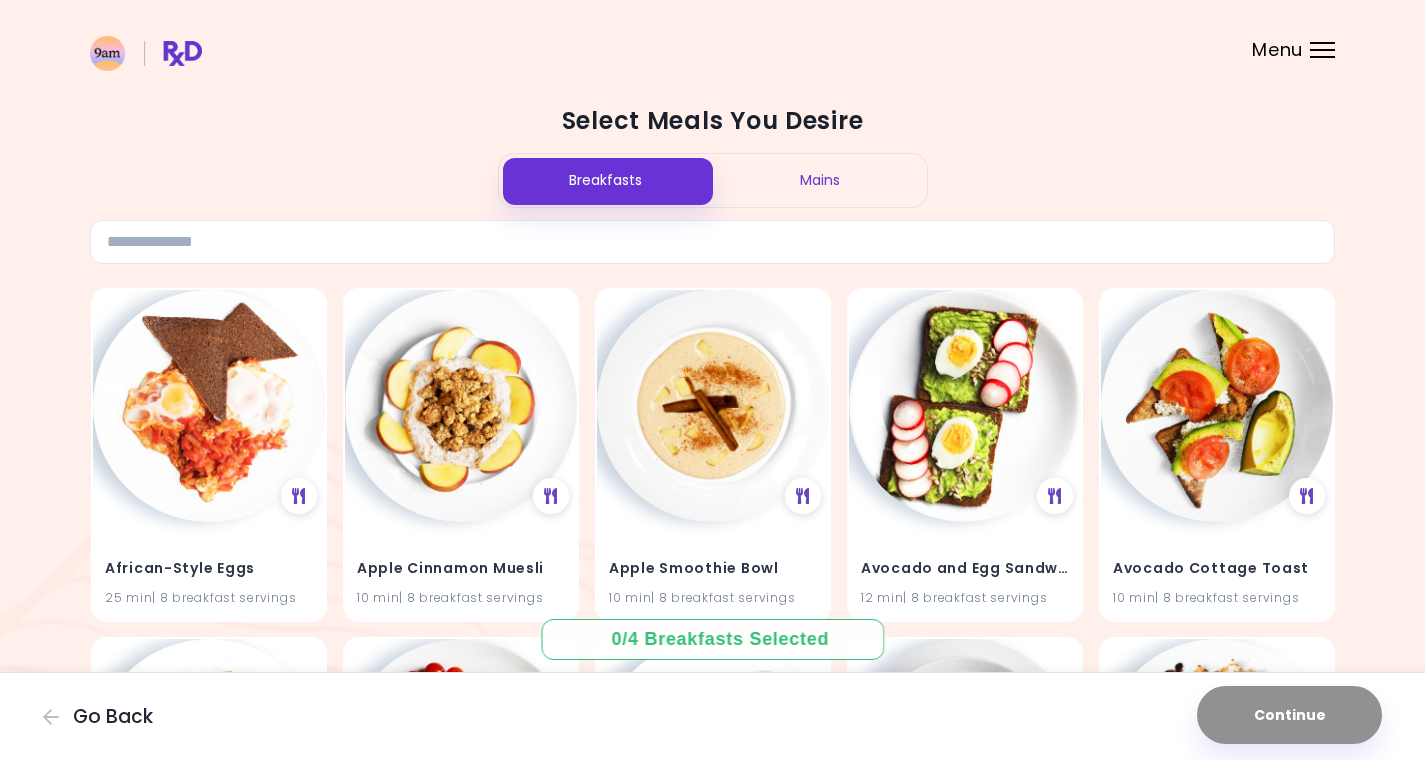 click on "Menu" at bounding box center [1322, 50] 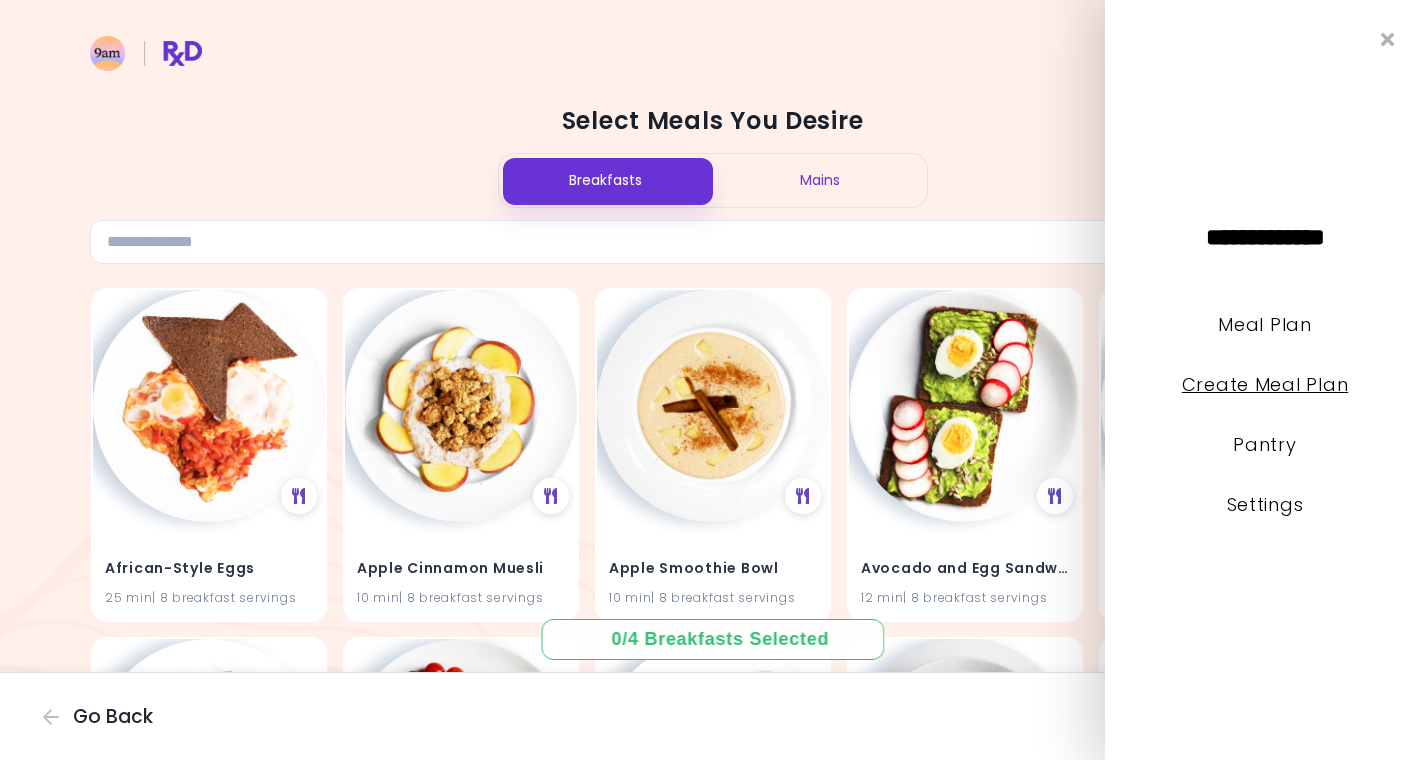 click on "Create Meal Plan" at bounding box center (1265, 384) 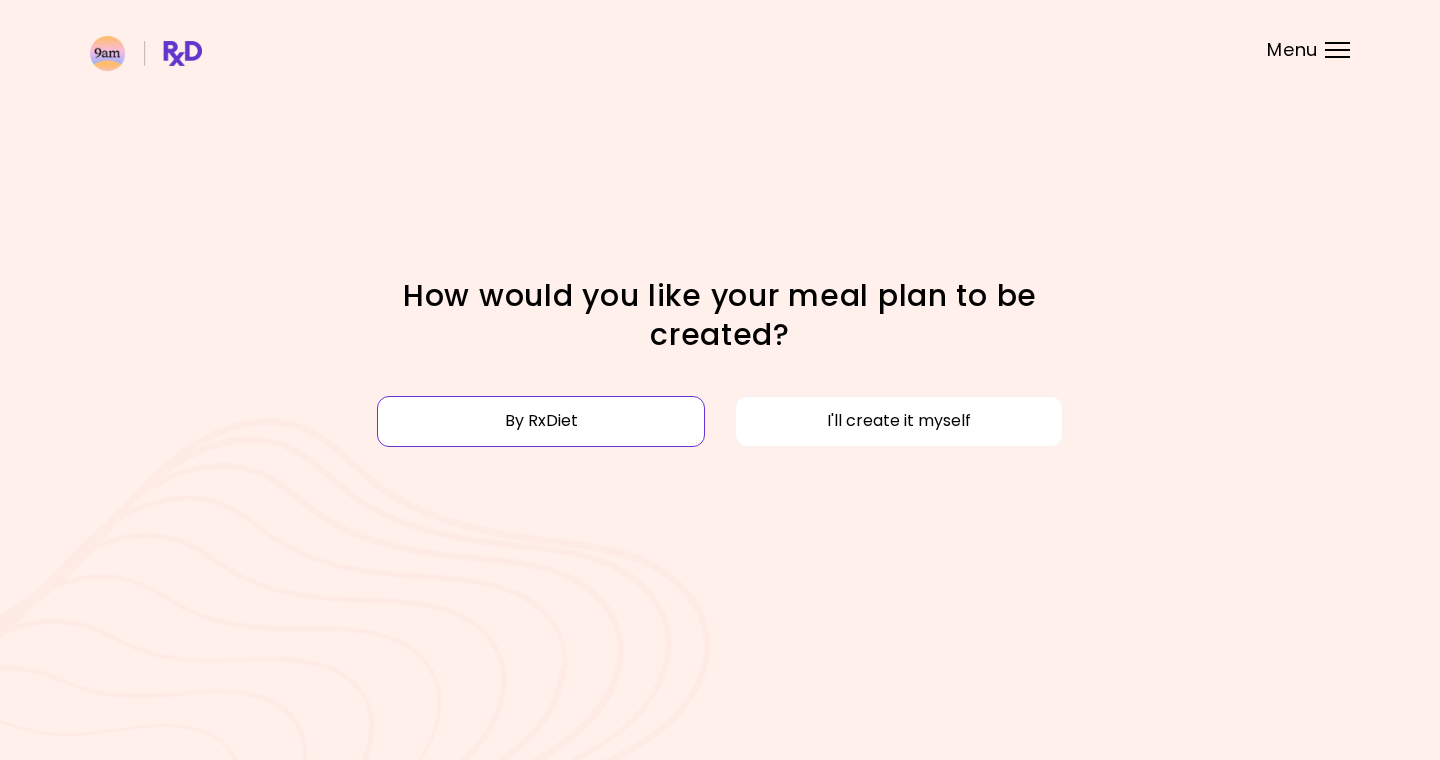 click on "By RxDiet" at bounding box center [541, 421] 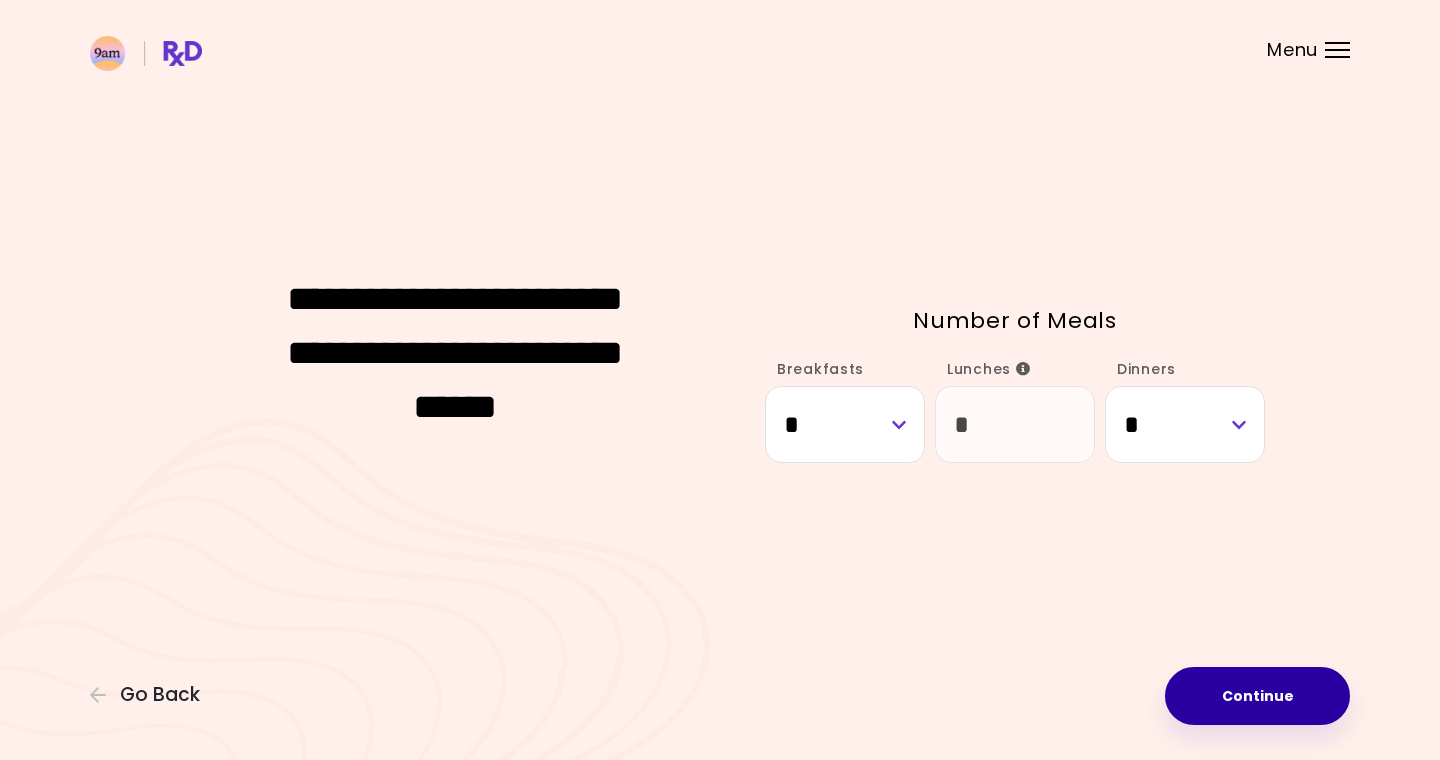 click on "Continue" at bounding box center [1257, 696] 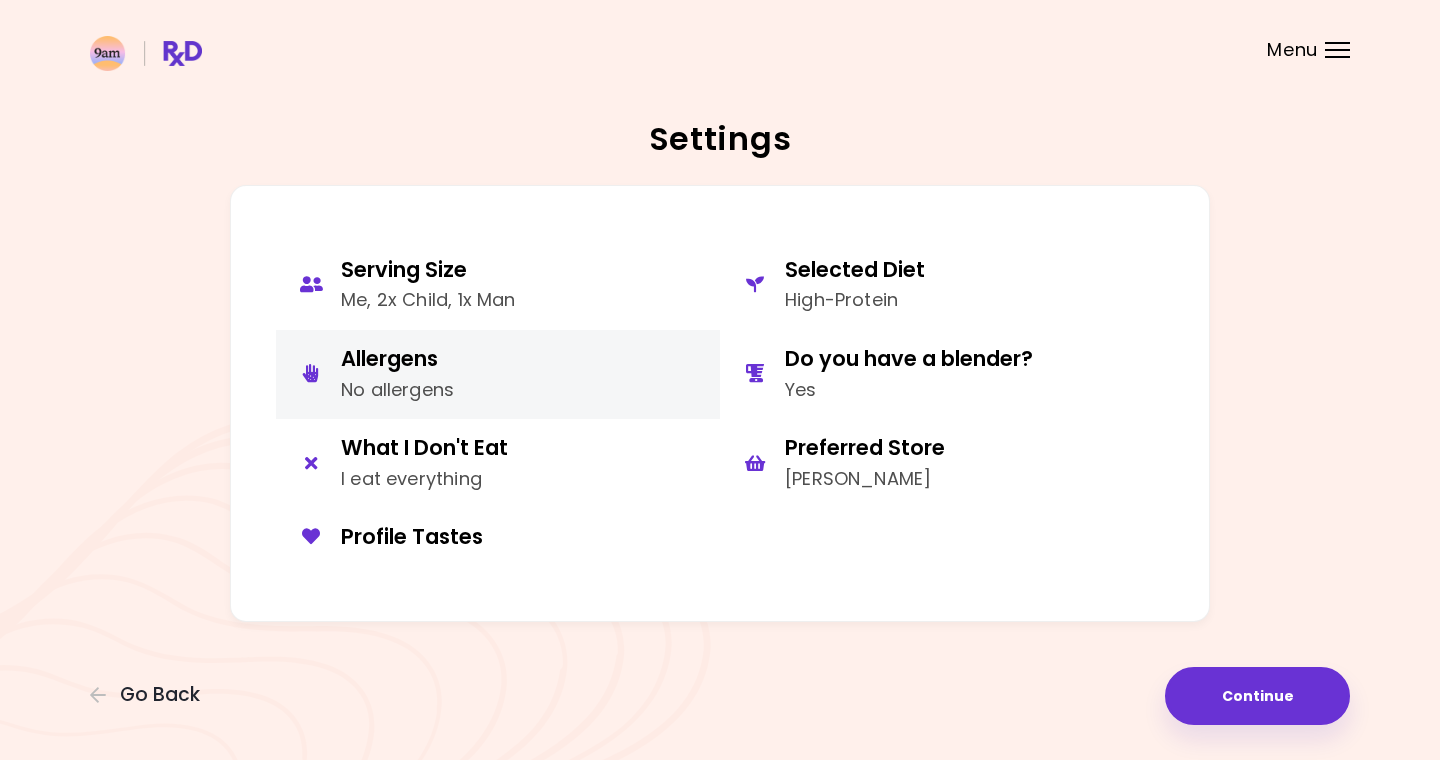 click on "Allergens" at bounding box center (397, 358) 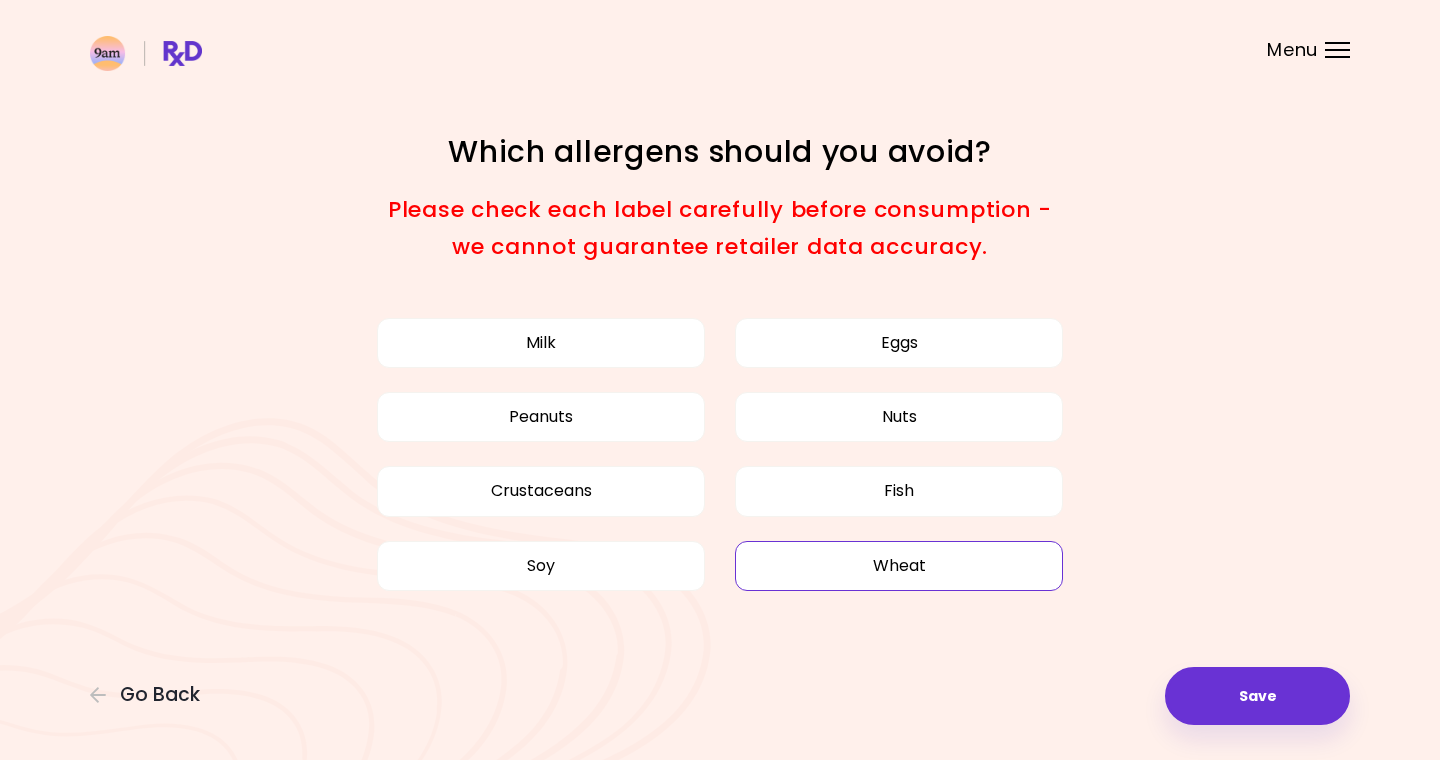 click on "Wheat" at bounding box center (899, 566) 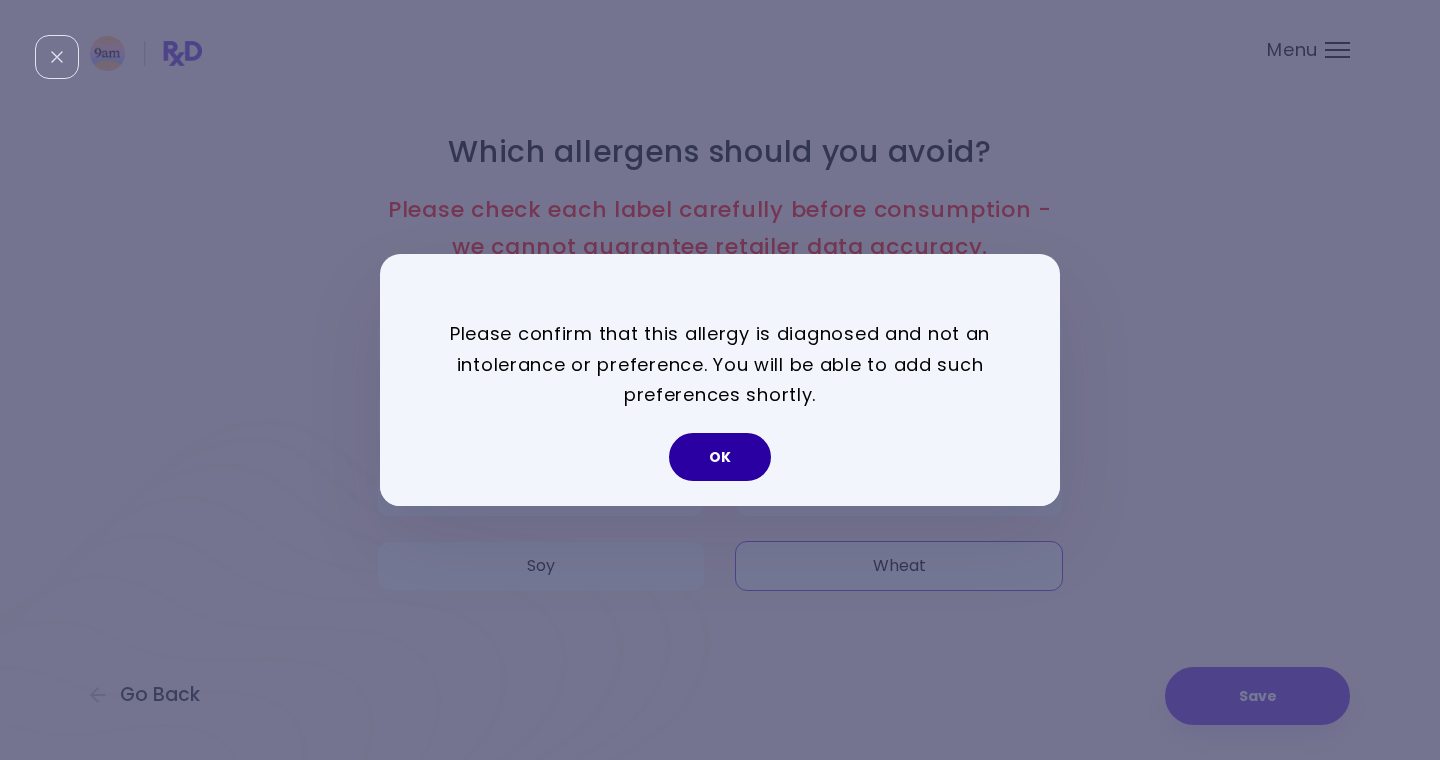 click on "OK" at bounding box center [720, 457] 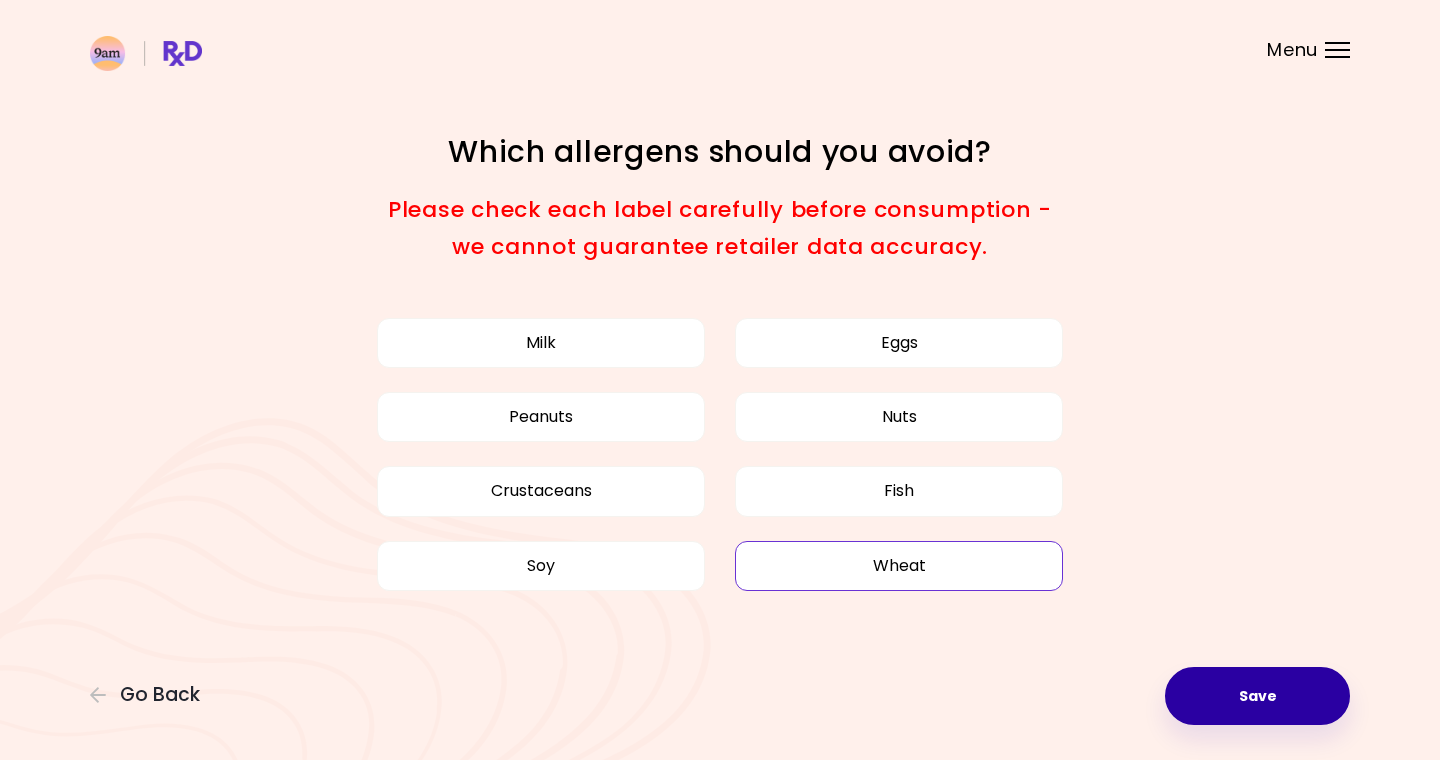 click on "Save" at bounding box center (1257, 696) 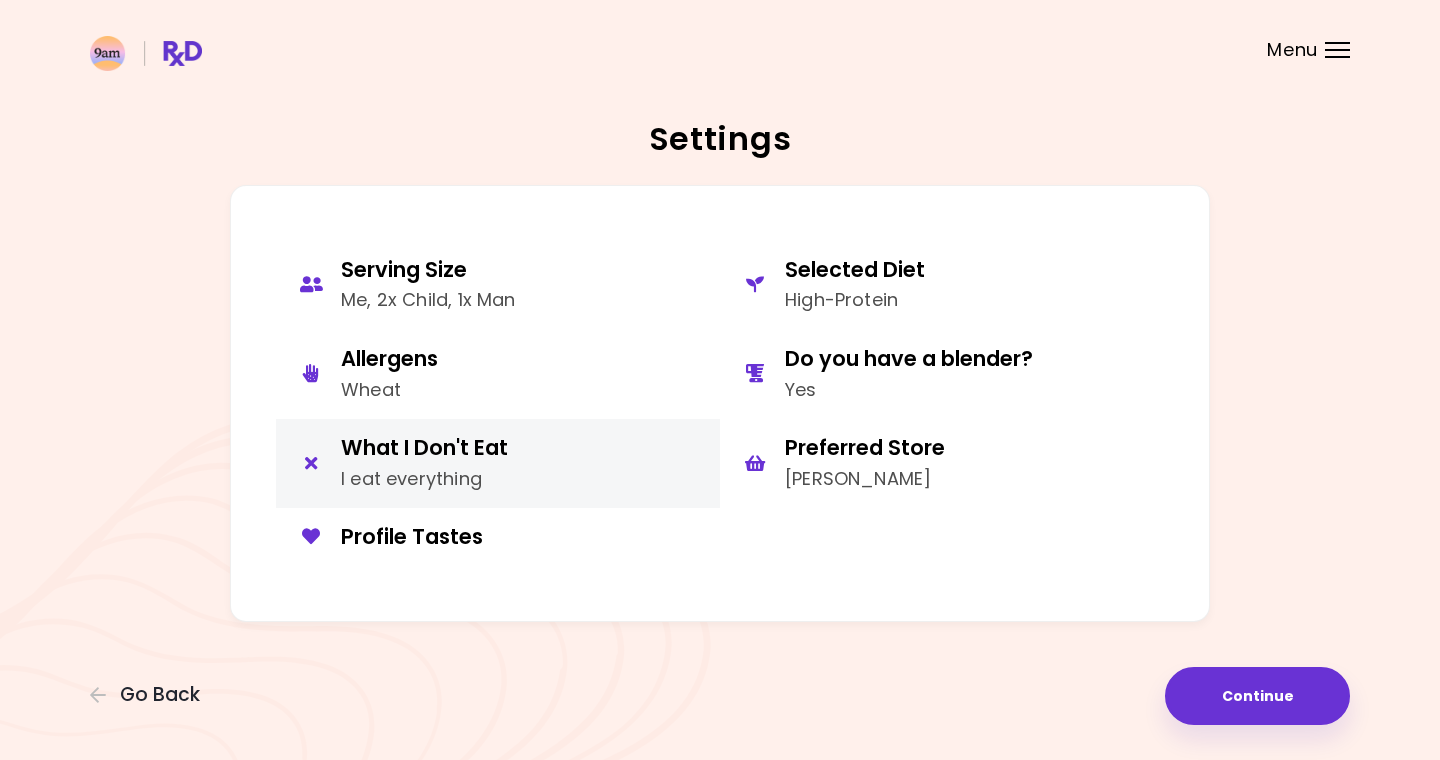 click on "What I Don't Eat" at bounding box center [424, 447] 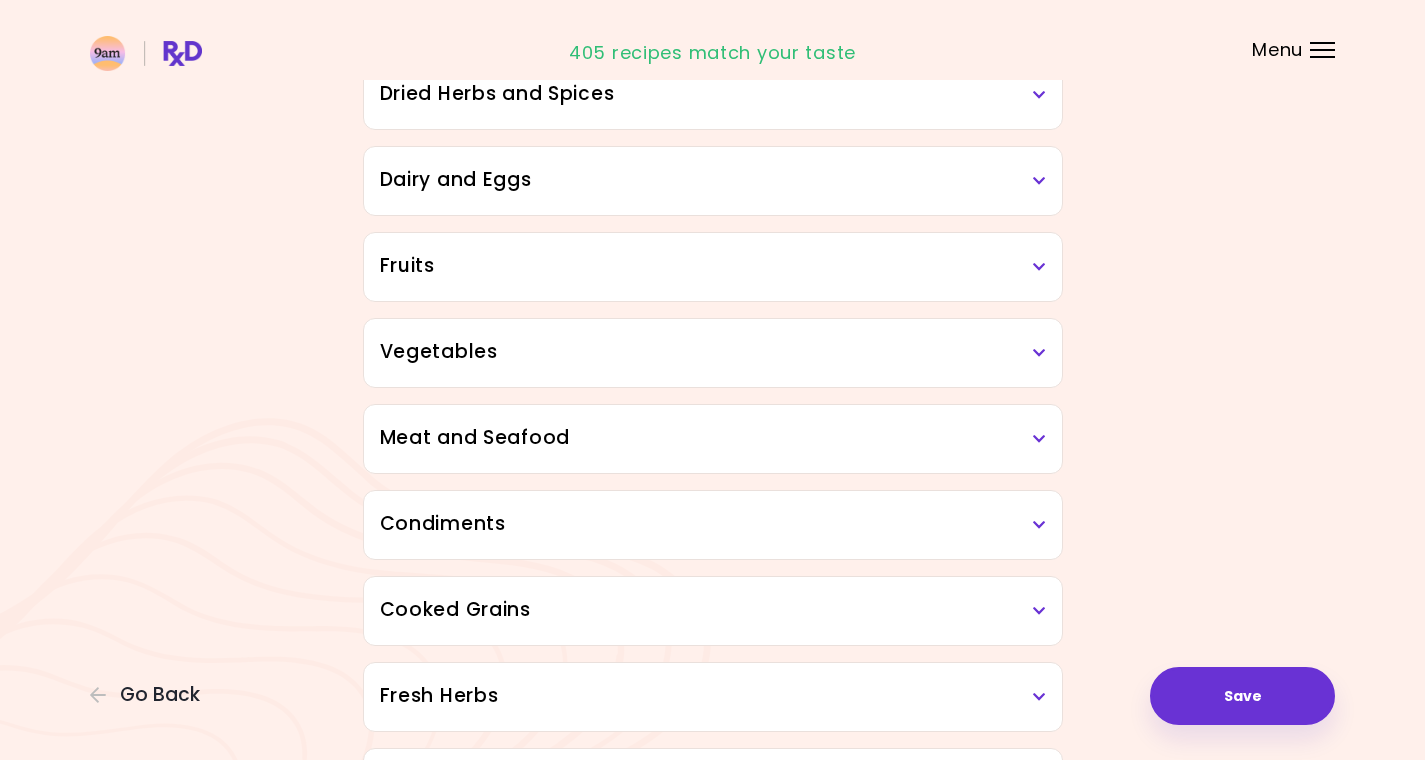 scroll, scrollTop: 190, scrollLeft: 0, axis: vertical 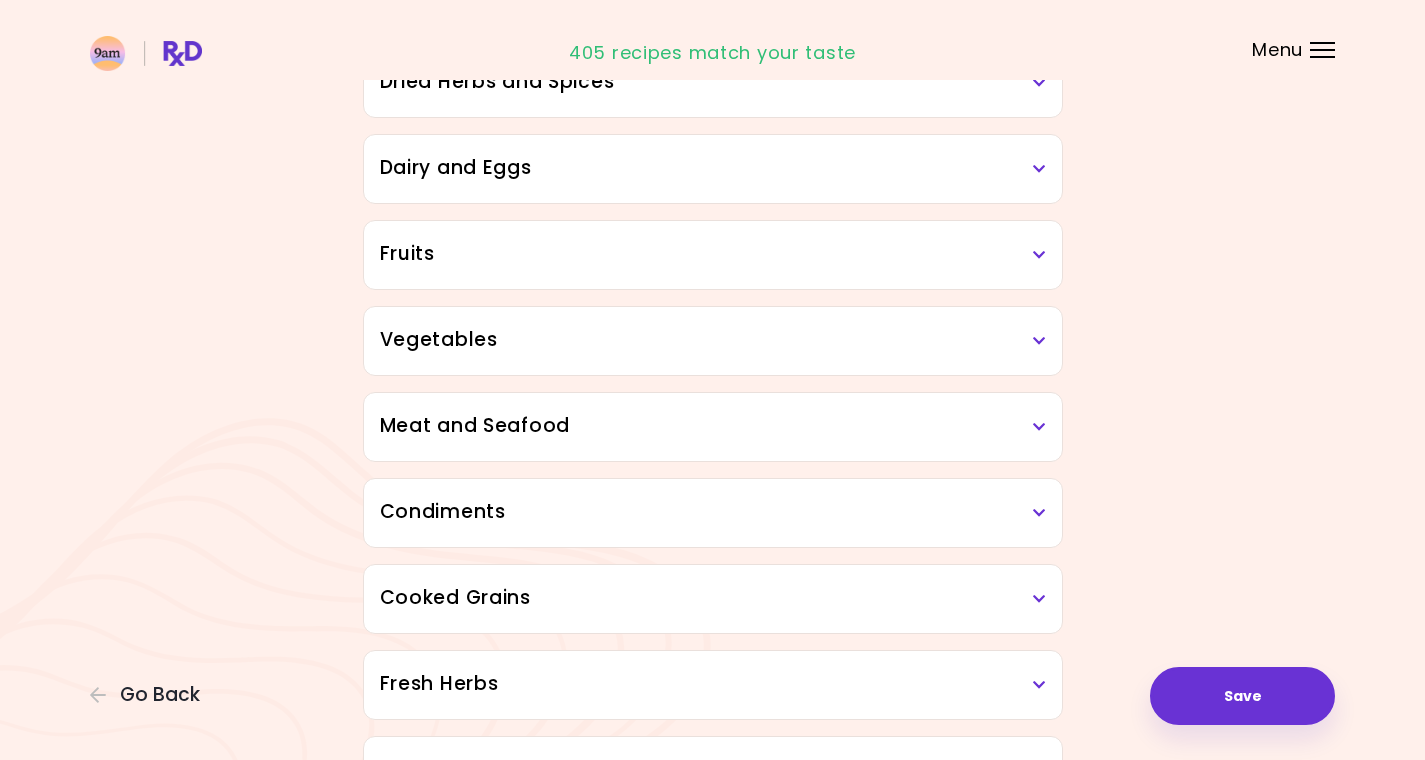 click at bounding box center [1039, 255] 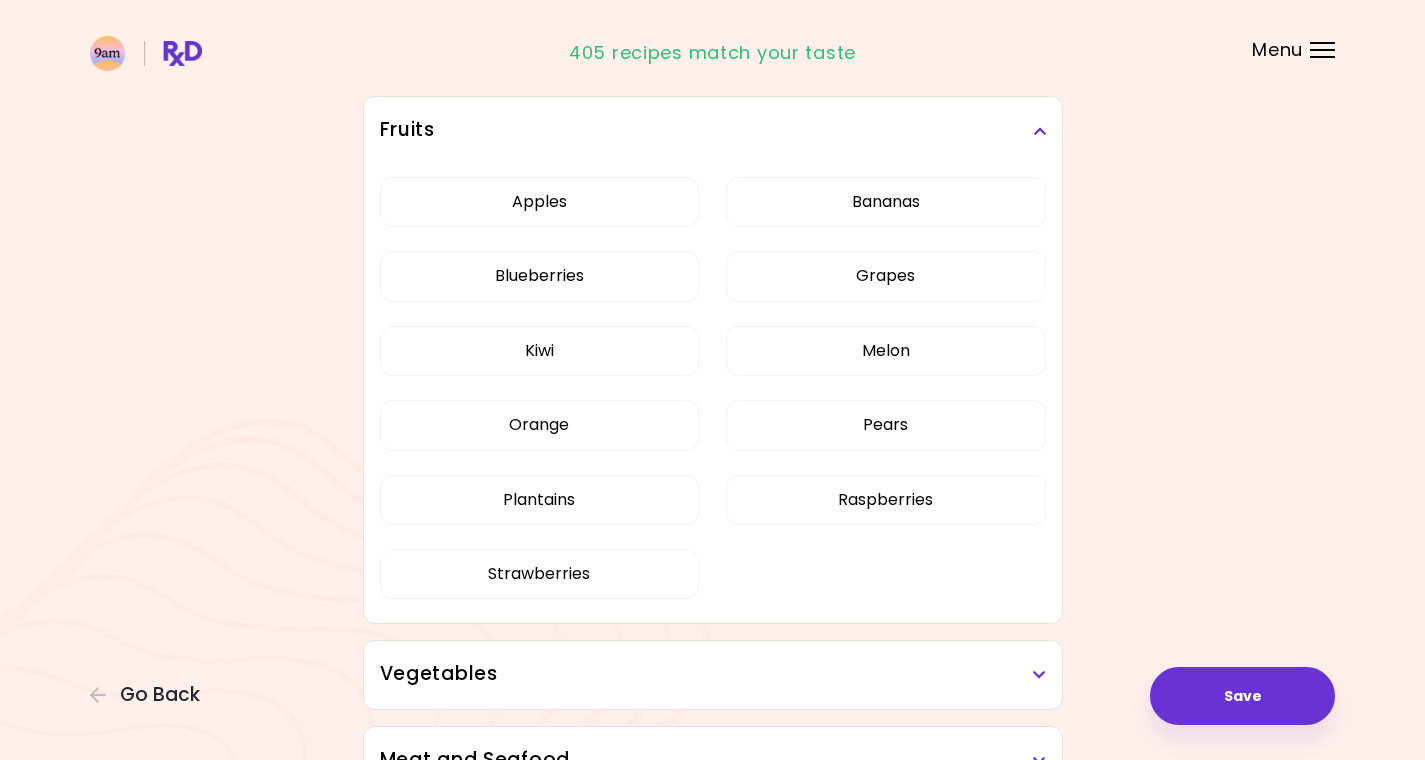 scroll, scrollTop: 385, scrollLeft: 0, axis: vertical 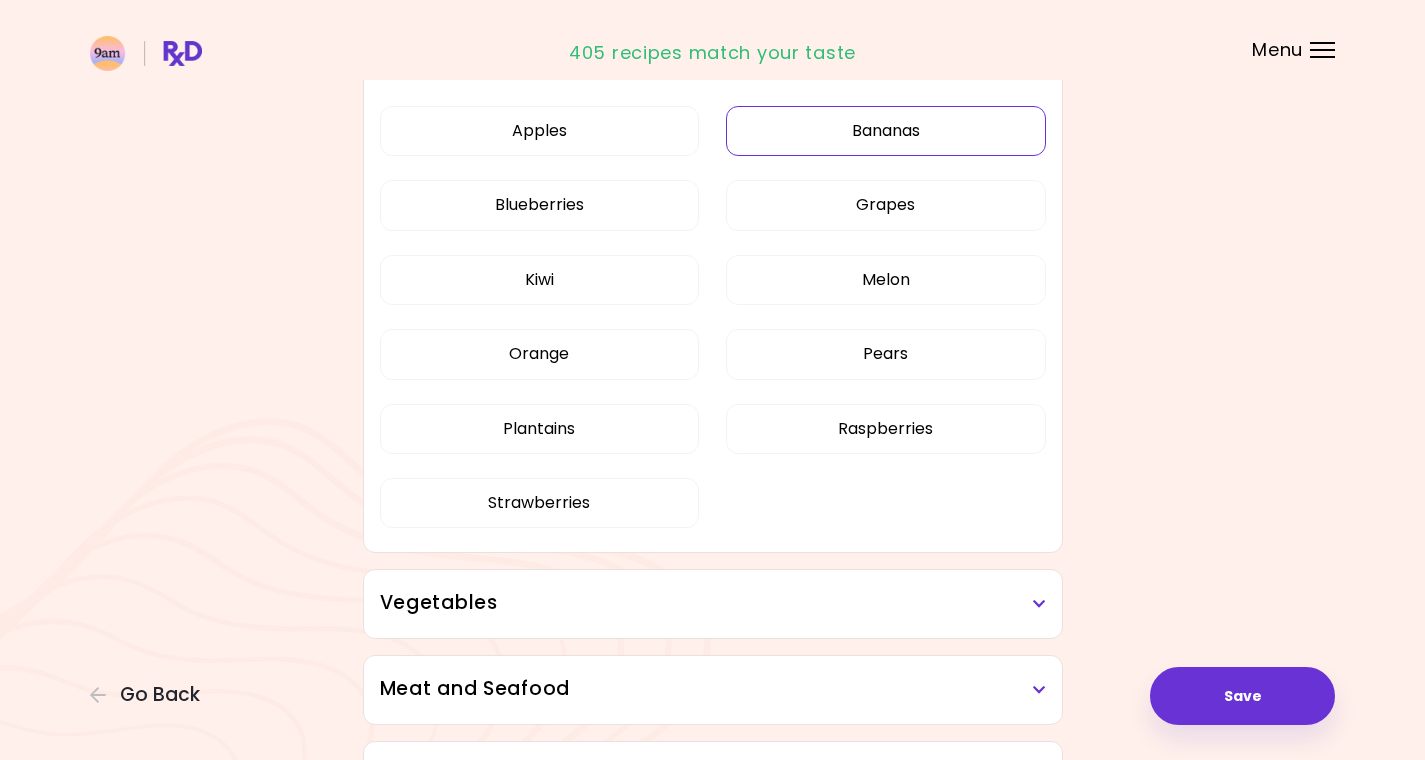 click on "Bananas" at bounding box center (886, 131) 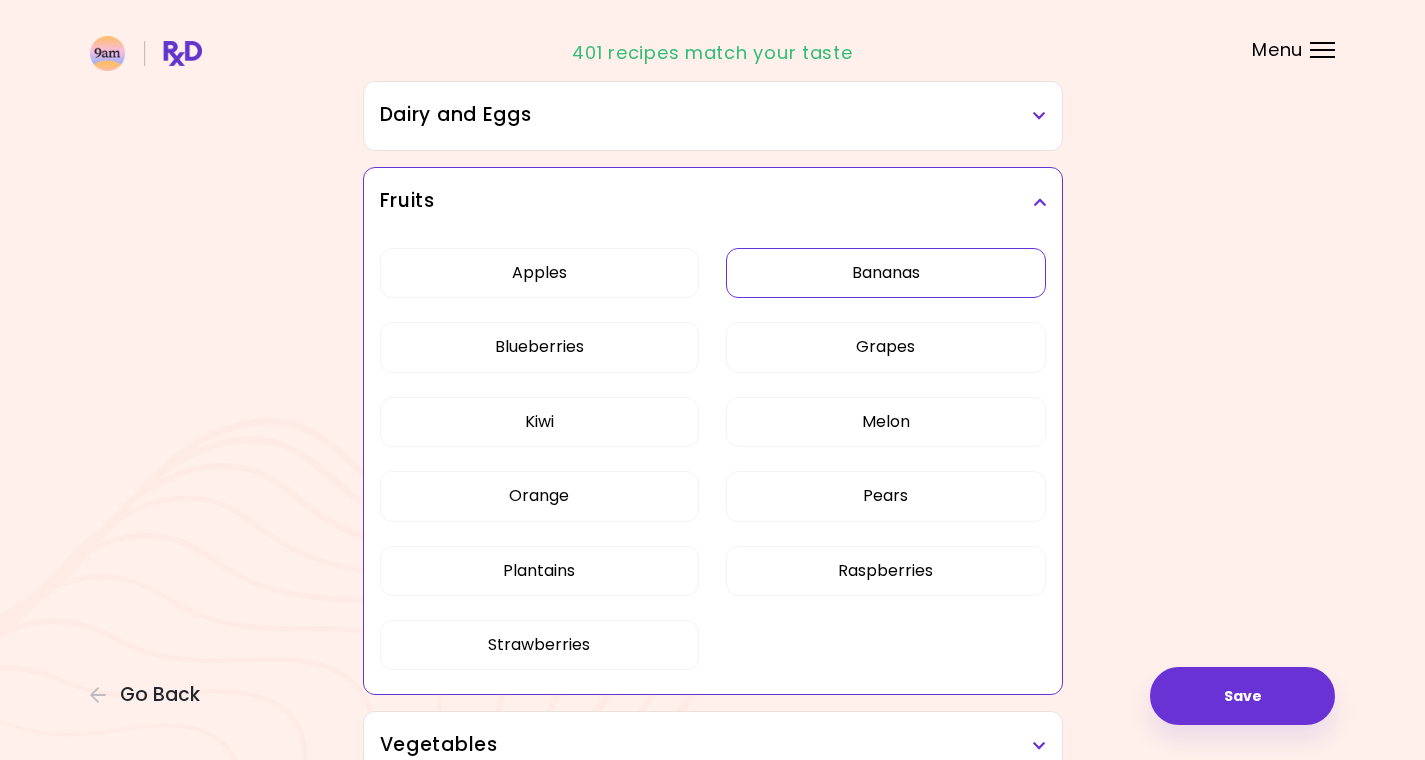 scroll, scrollTop: 261, scrollLeft: 0, axis: vertical 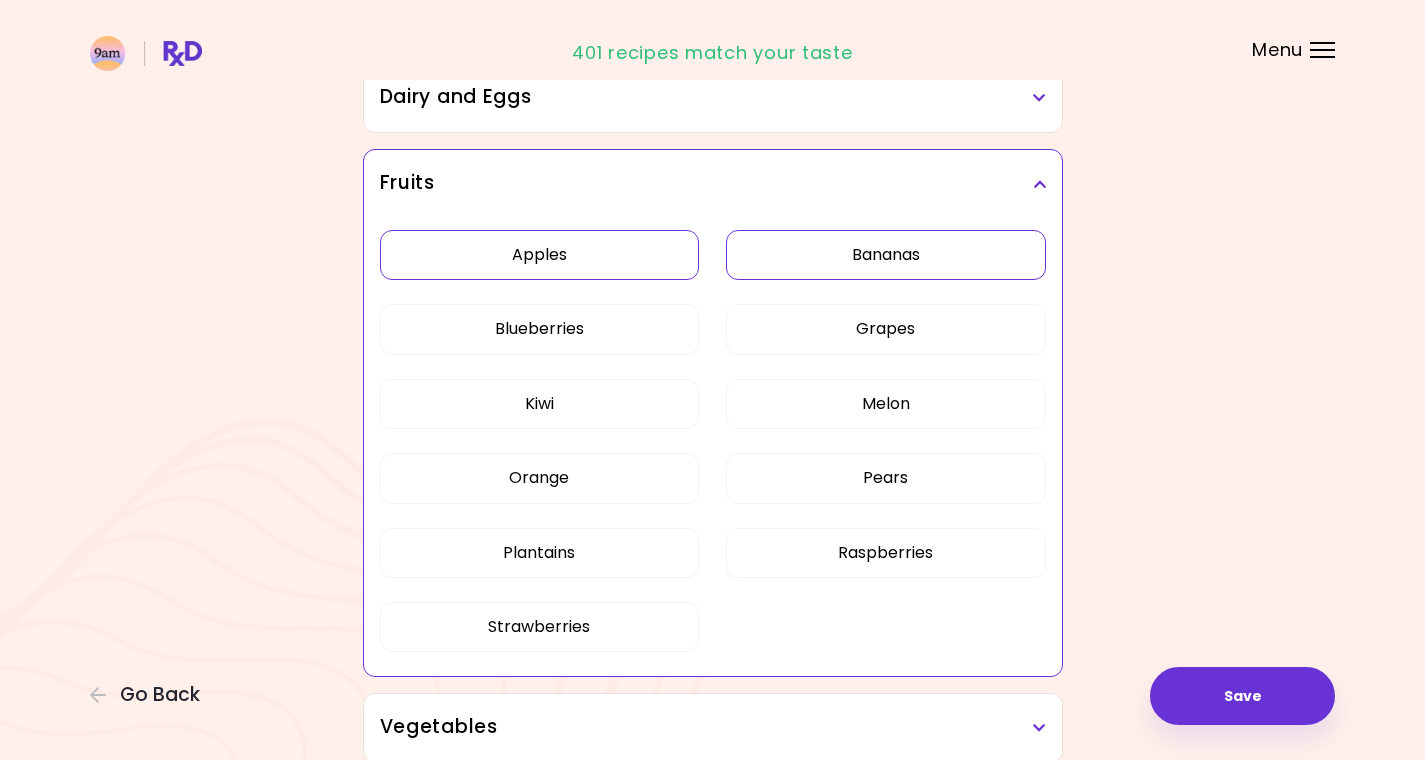 click on "Apples" at bounding box center (540, 255) 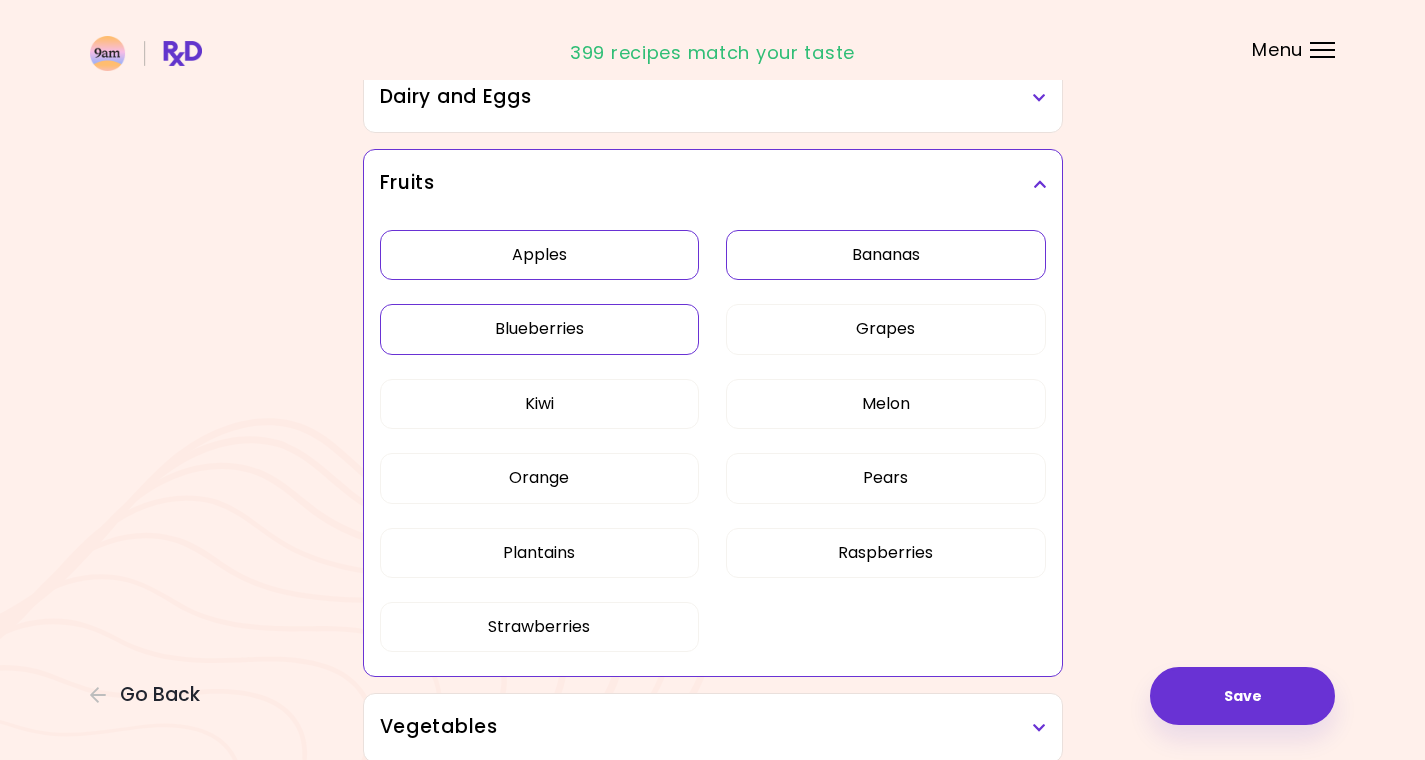 click on "Blueberries" at bounding box center (540, 329) 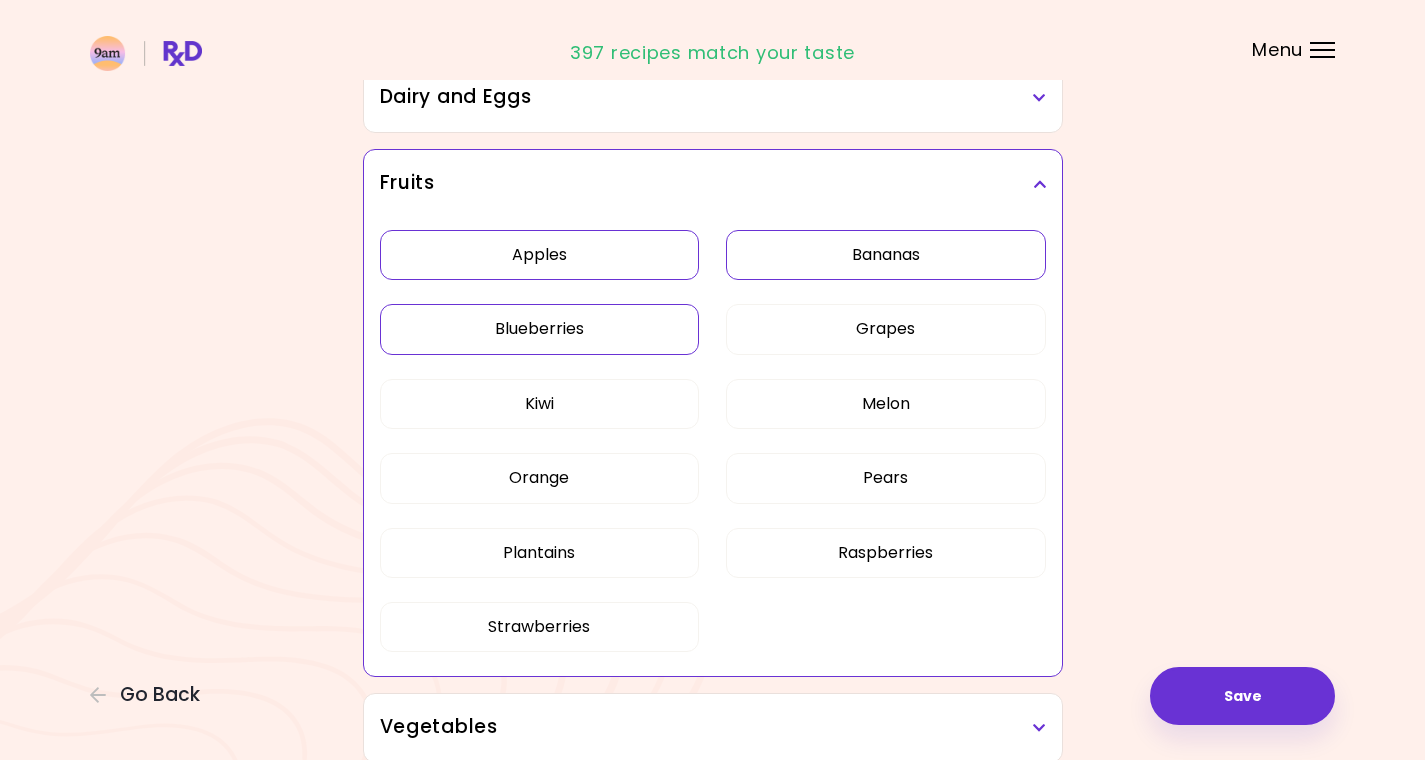 click on "Bananas" at bounding box center (886, 255) 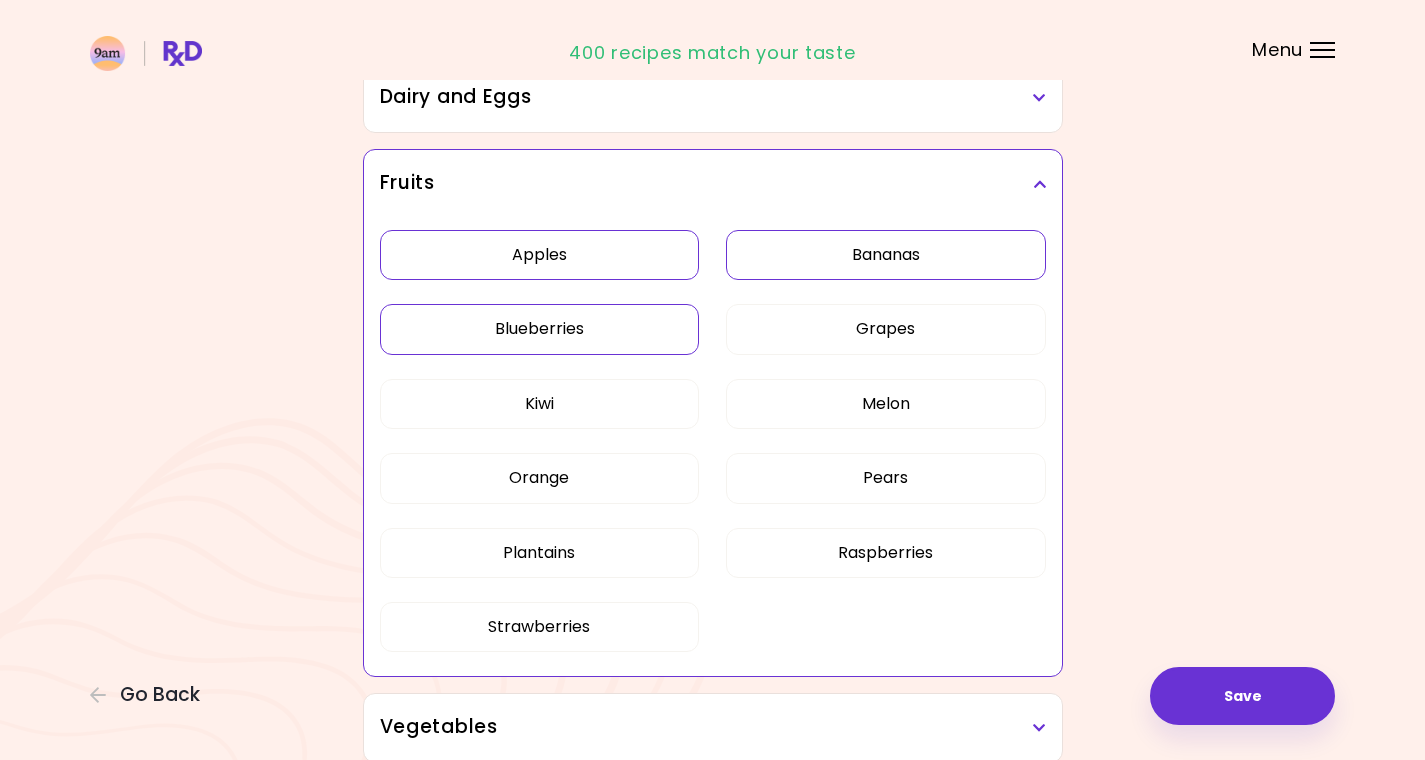 click on "Bananas" at bounding box center (886, 255) 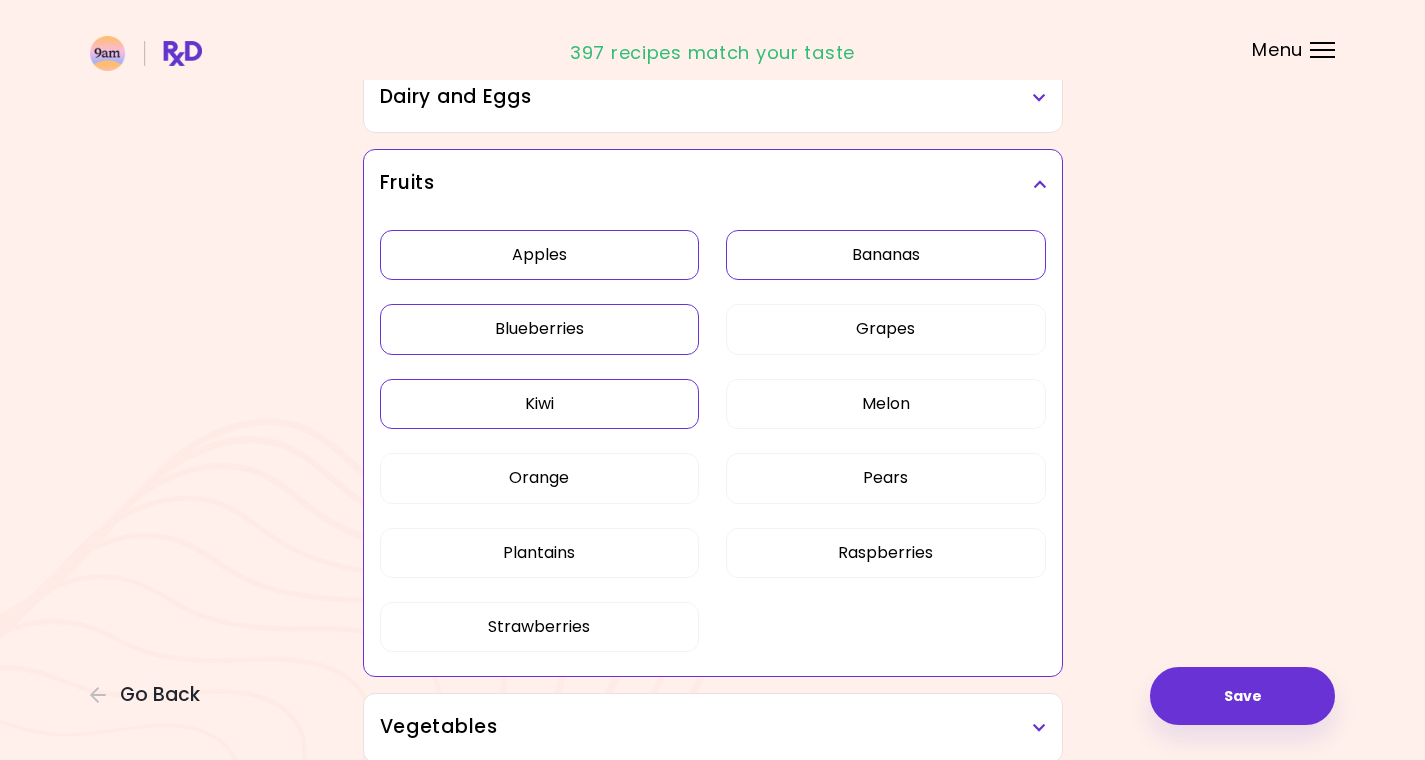 click on "Kiwi" at bounding box center [540, 404] 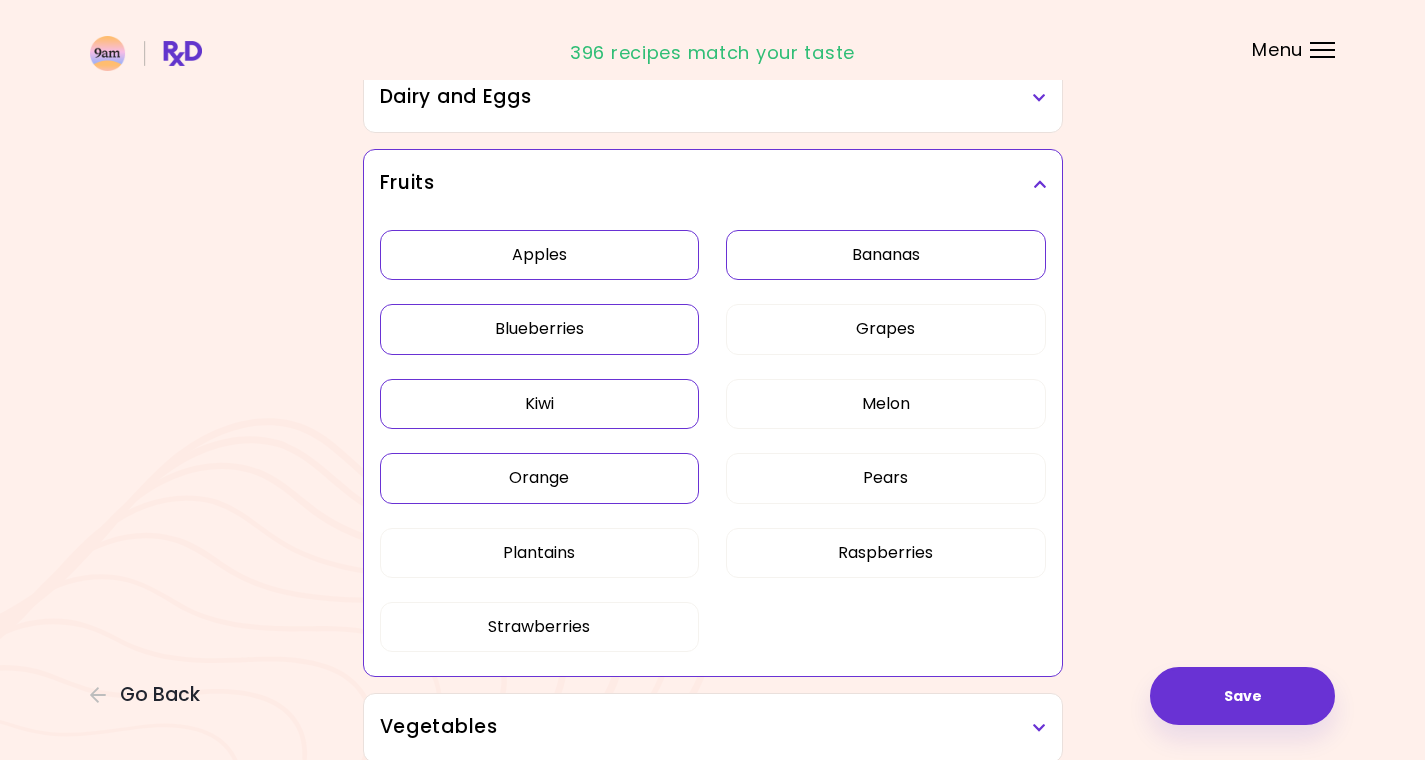 click on "Orange" at bounding box center (540, 478) 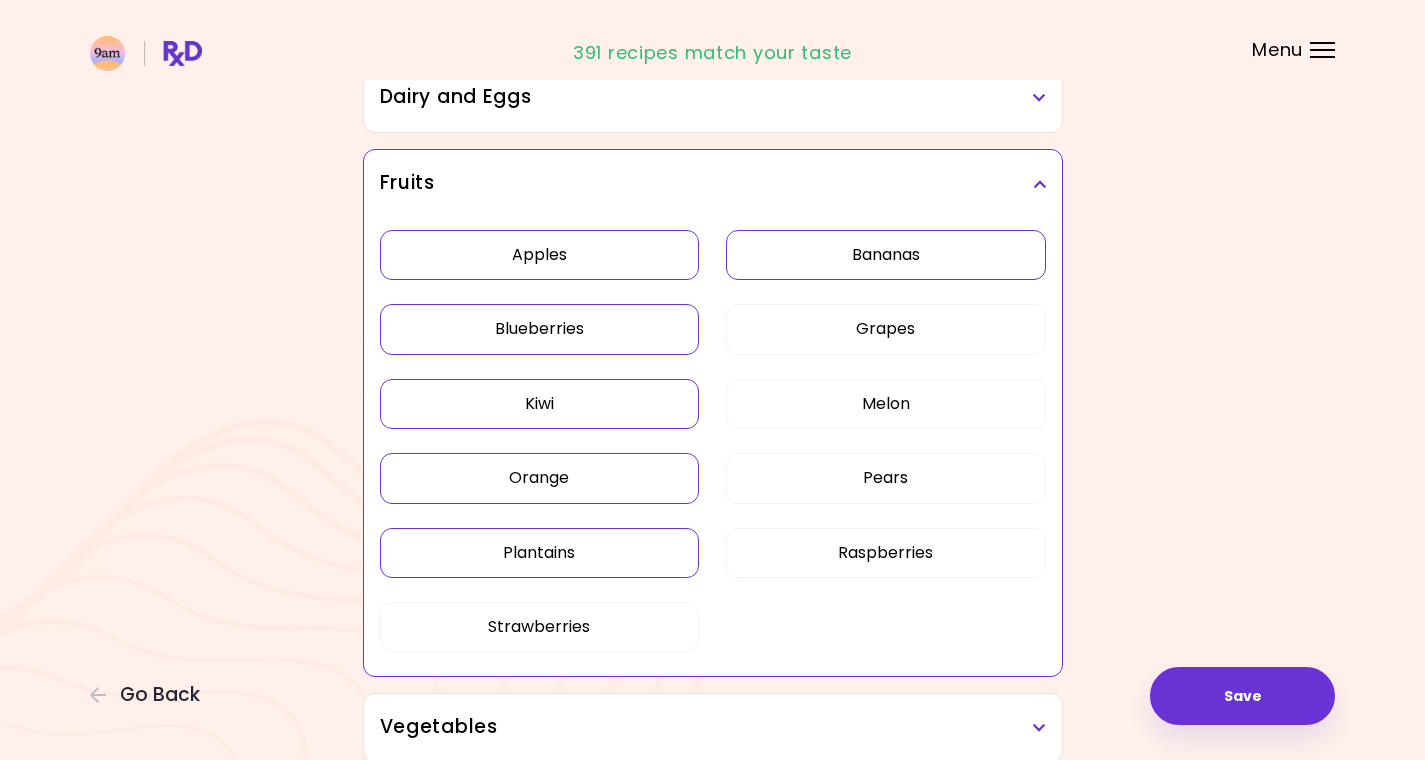 click on "Plantains" at bounding box center [540, 553] 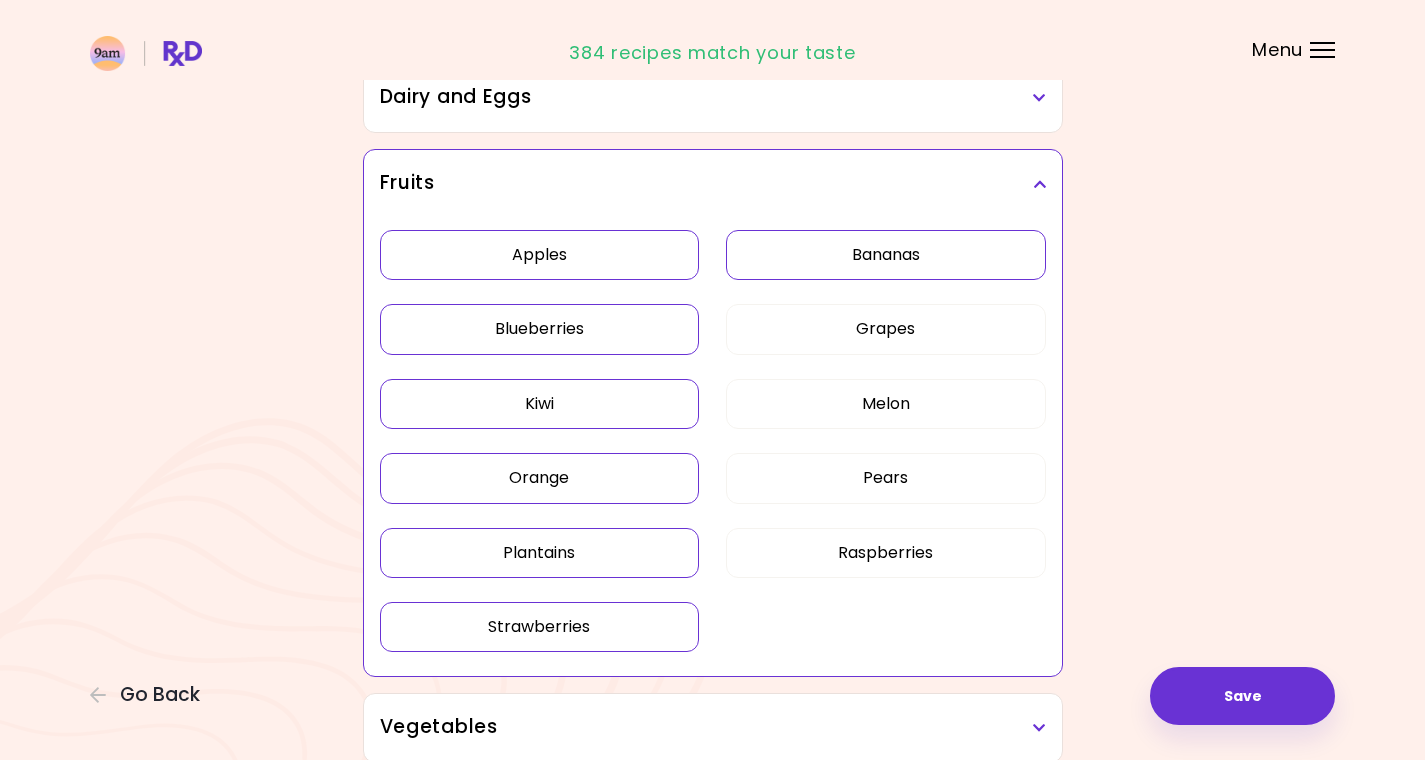 click on "Strawberries" at bounding box center [540, 627] 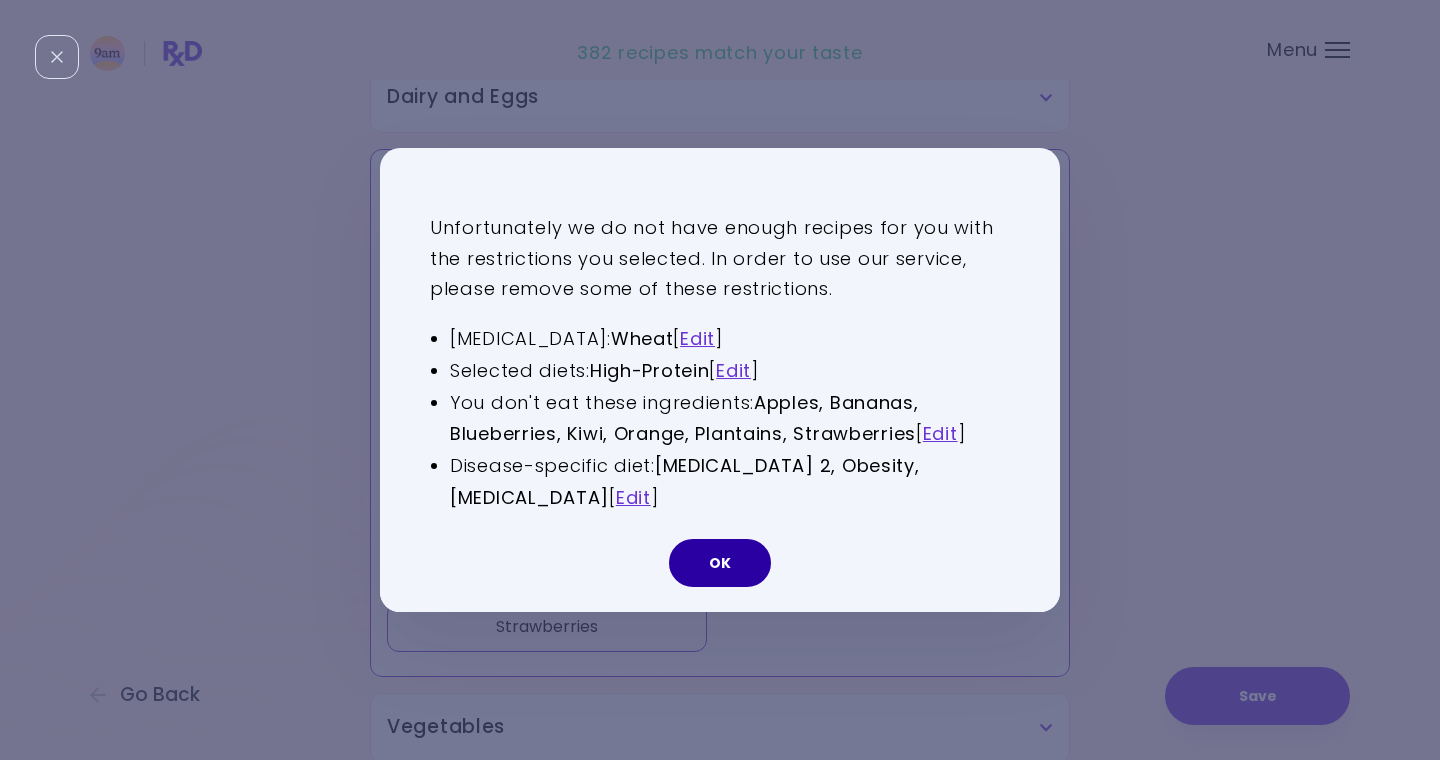 click on "OK" at bounding box center [720, 563] 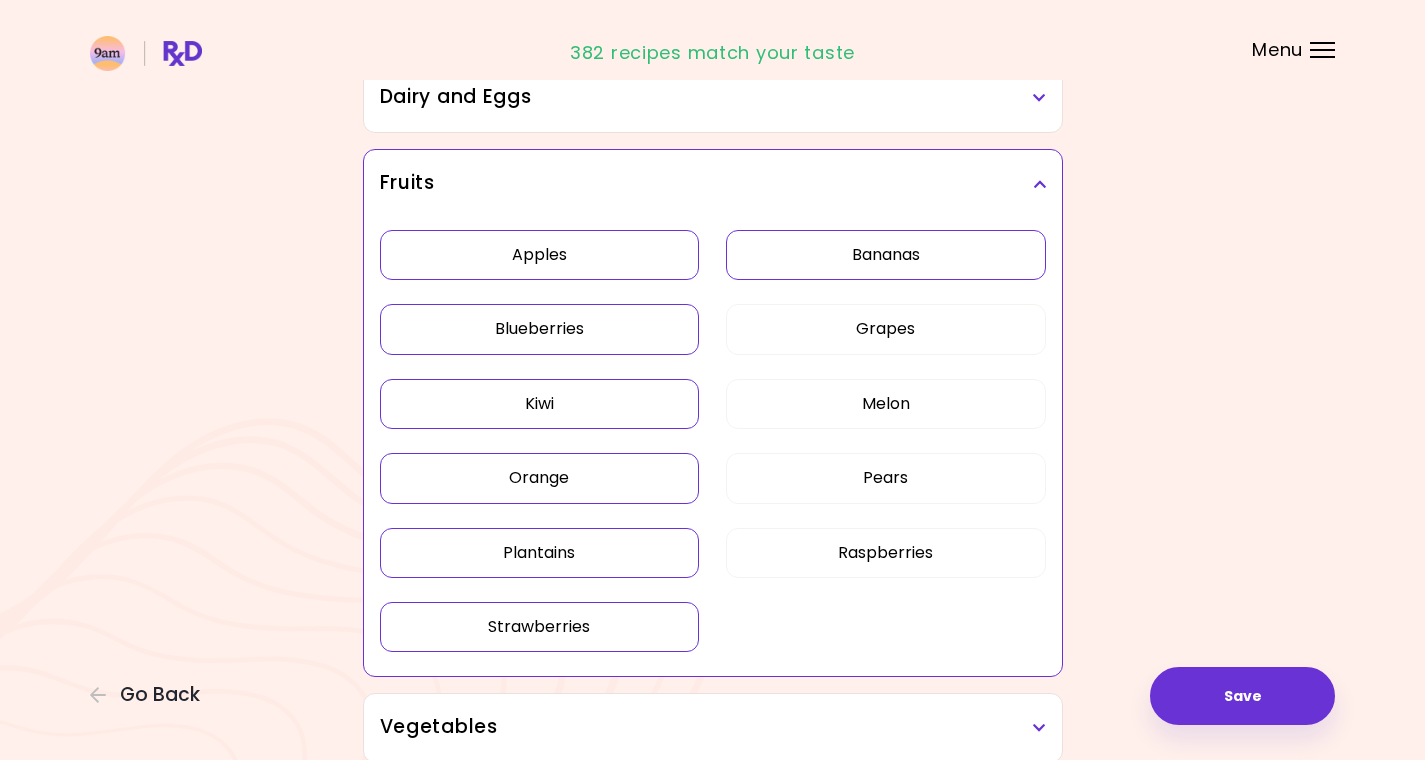 click on "Blueberries" at bounding box center (540, 329) 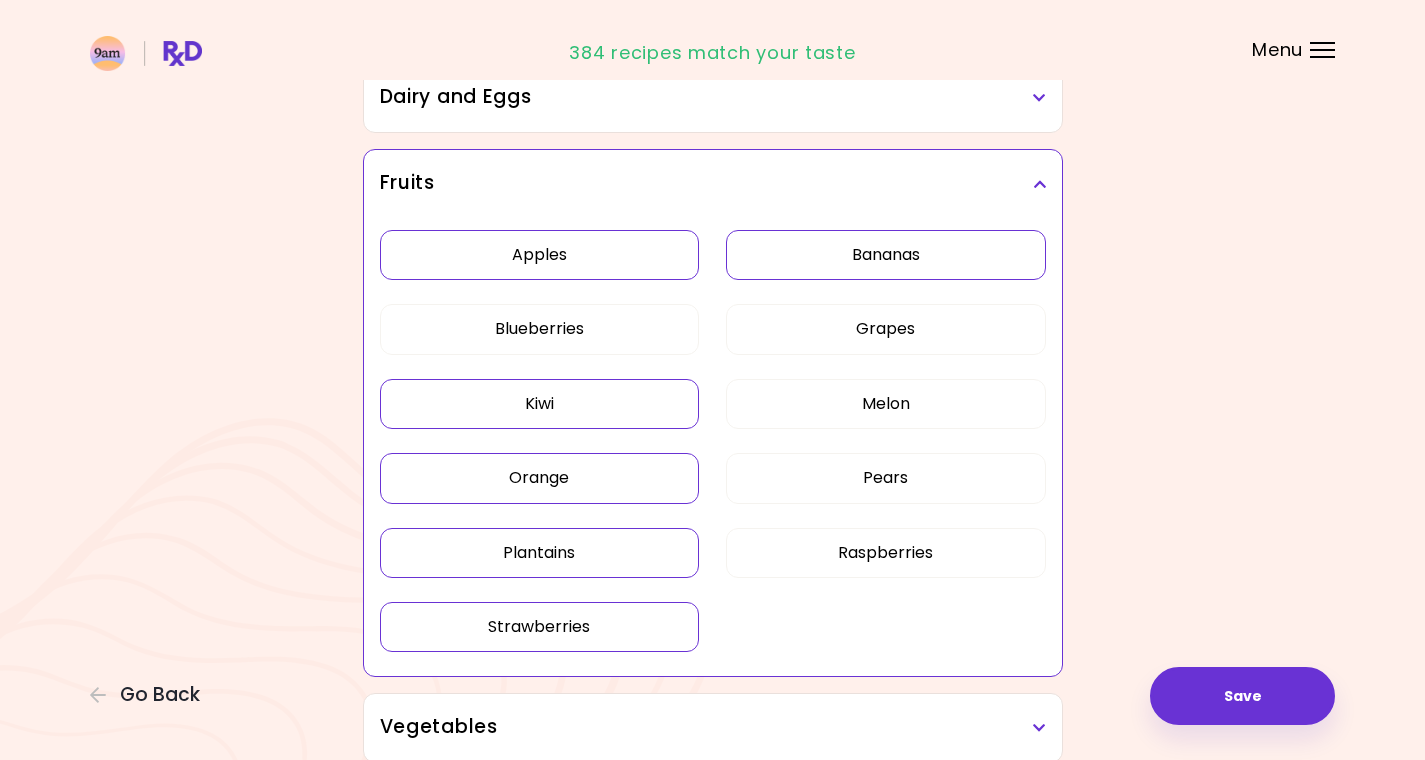 click on "Apples Bananas Blueberries Grapes Kiwi Melon Orange Pears Plantains Raspberries Strawberries" at bounding box center (713, 449) 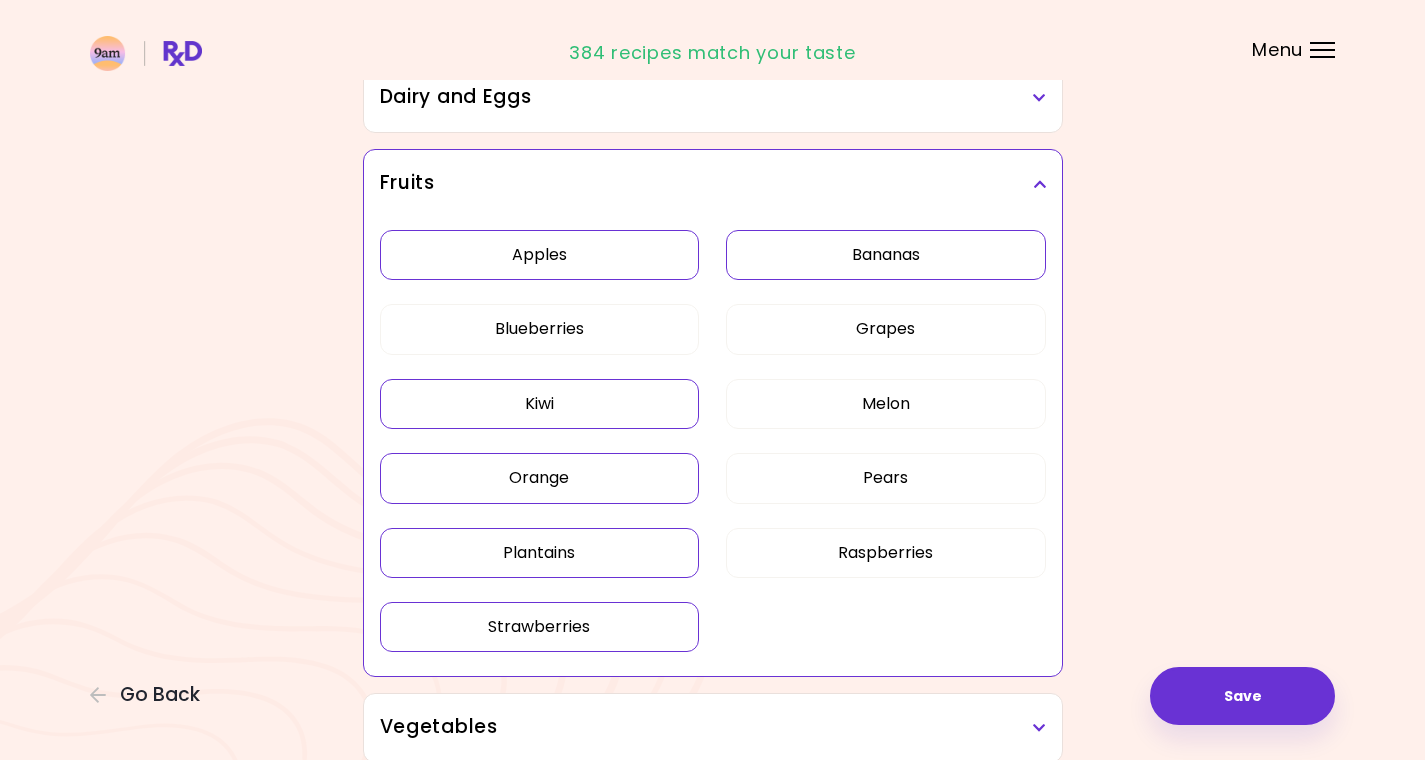 click on "Apples Bananas Blueberries Grapes Kiwi Melon Orange Pears Plantains Raspberries Strawberries" at bounding box center (713, 449) 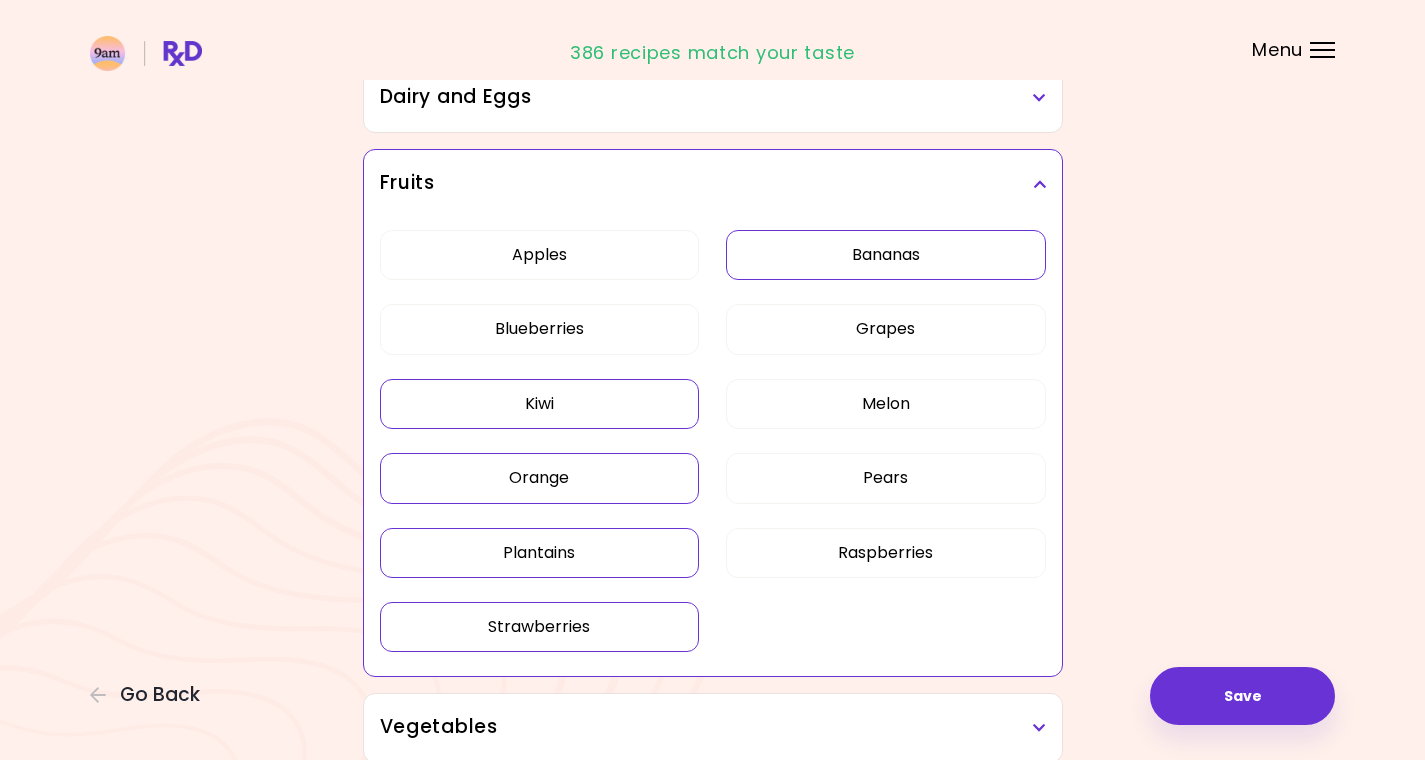 click on "Kiwi" at bounding box center [540, 404] 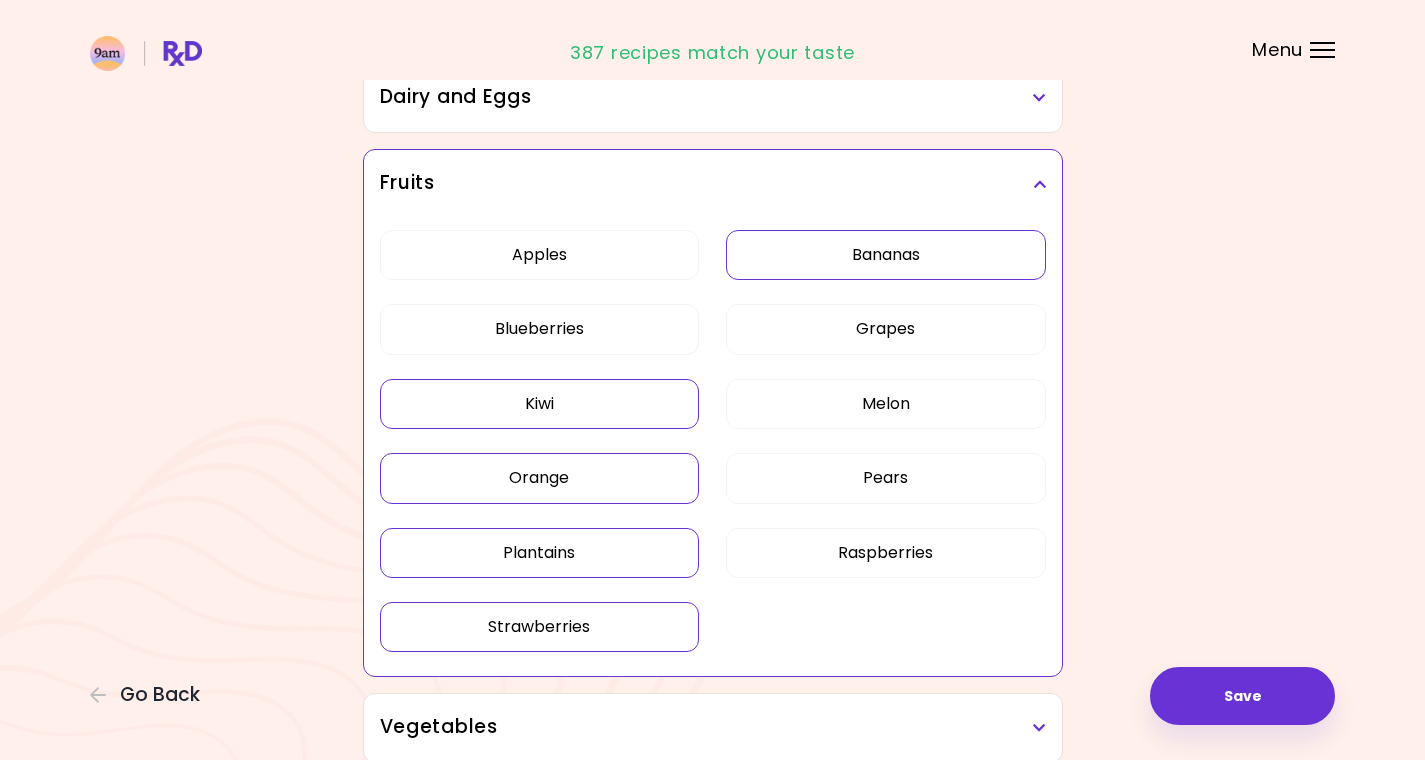 click on "Kiwi" at bounding box center (540, 404) 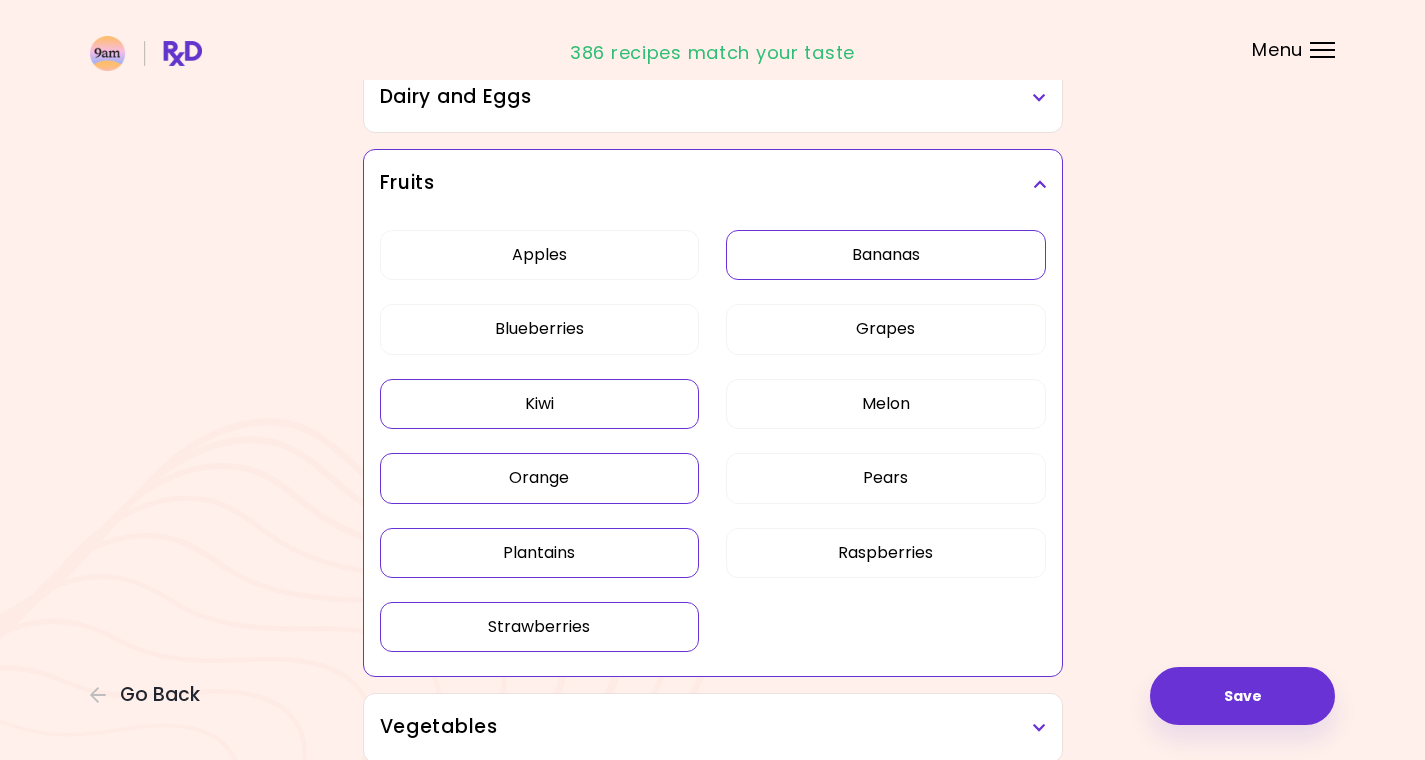 click at bounding box center [1039, 184] 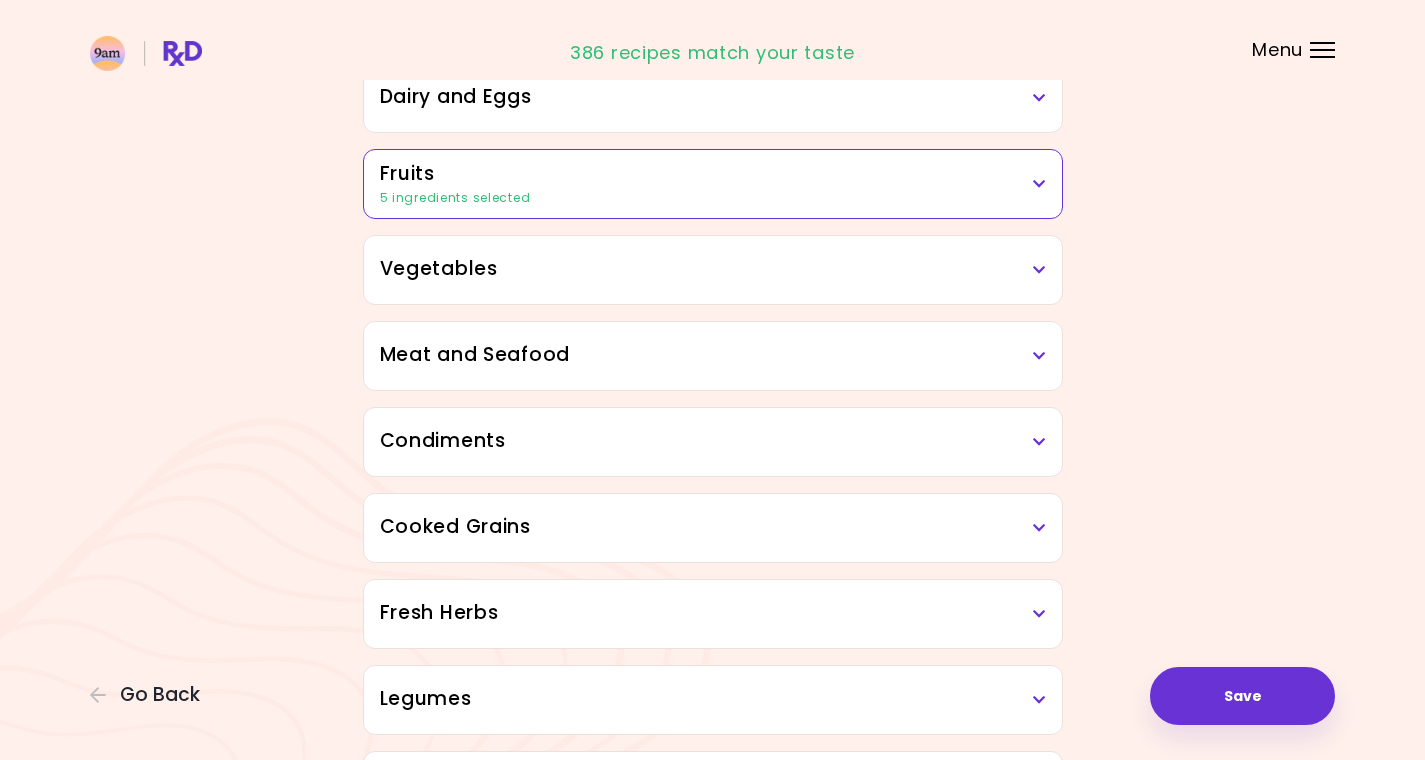 click on "5 ingredients selected" at bounding box center [713, 198] 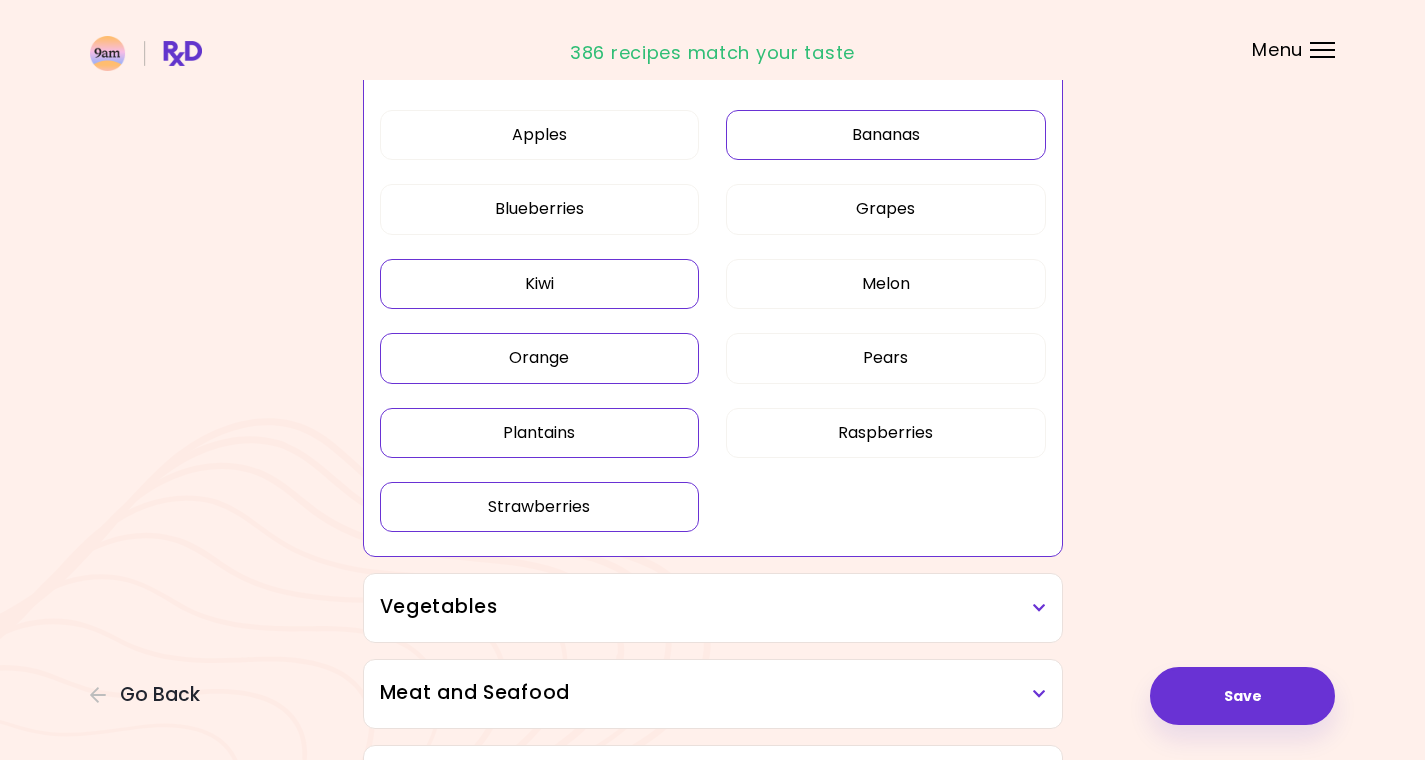 scroll, scrollTop: 383, scrollLeft: 0, axis: vertical 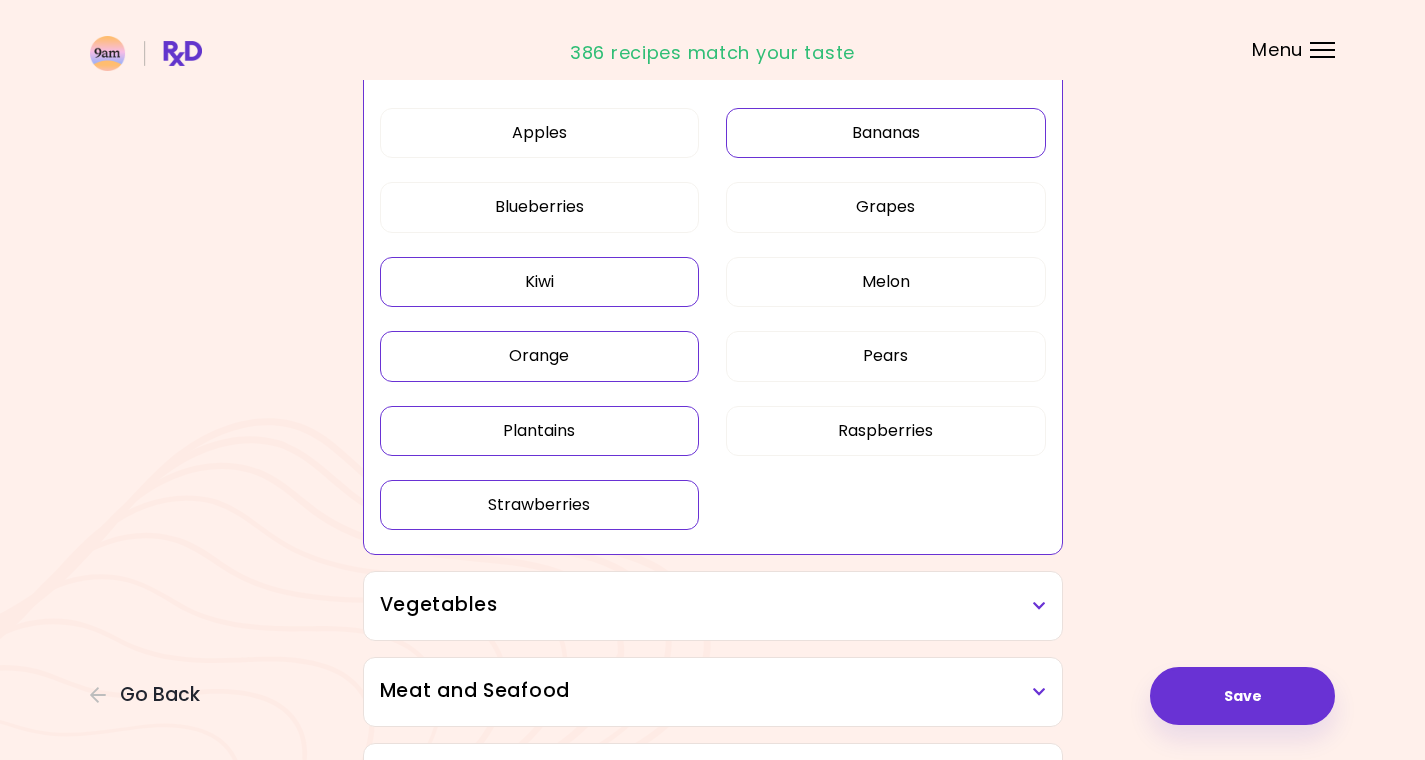 click on "Kiwi" at bounding box center (540, 282) 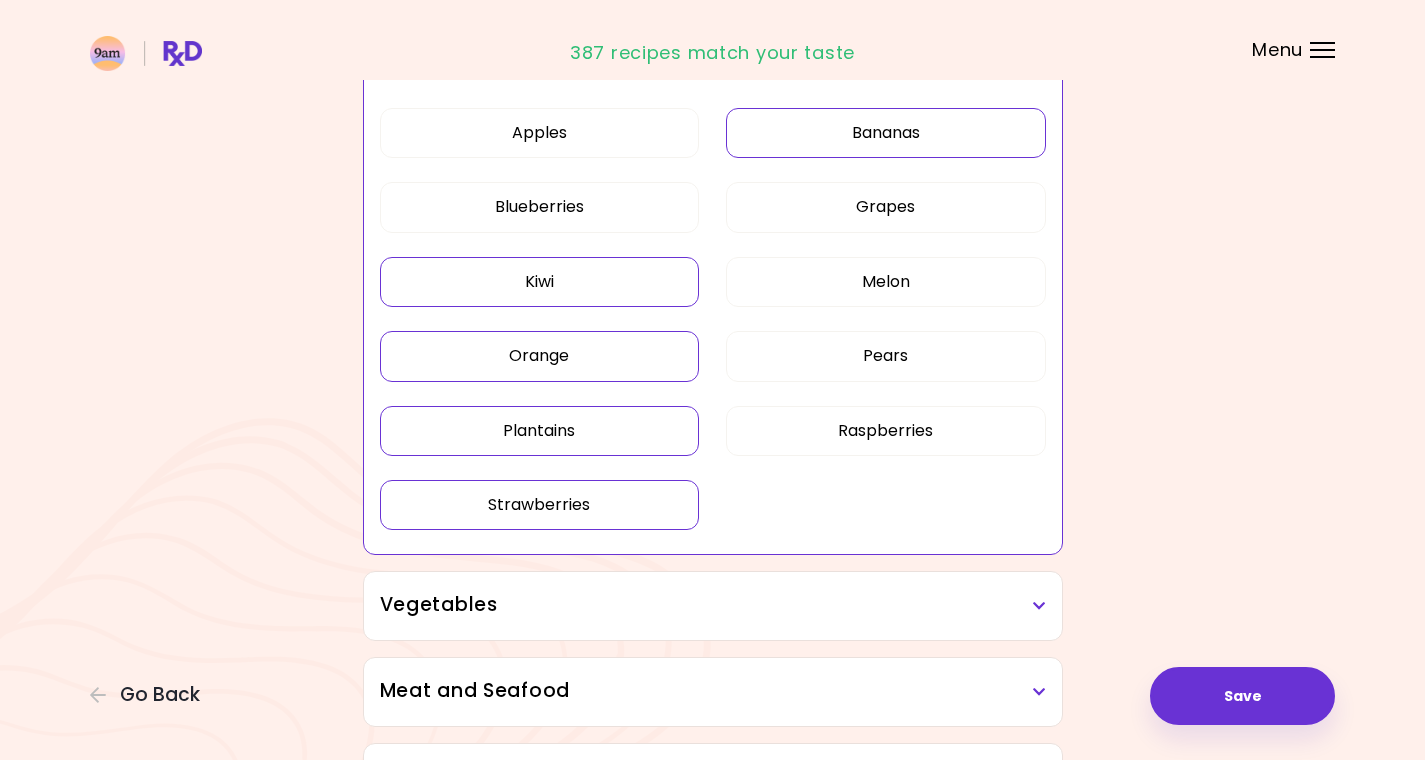 click on "Kiwi" at bounding box center [540, 282] 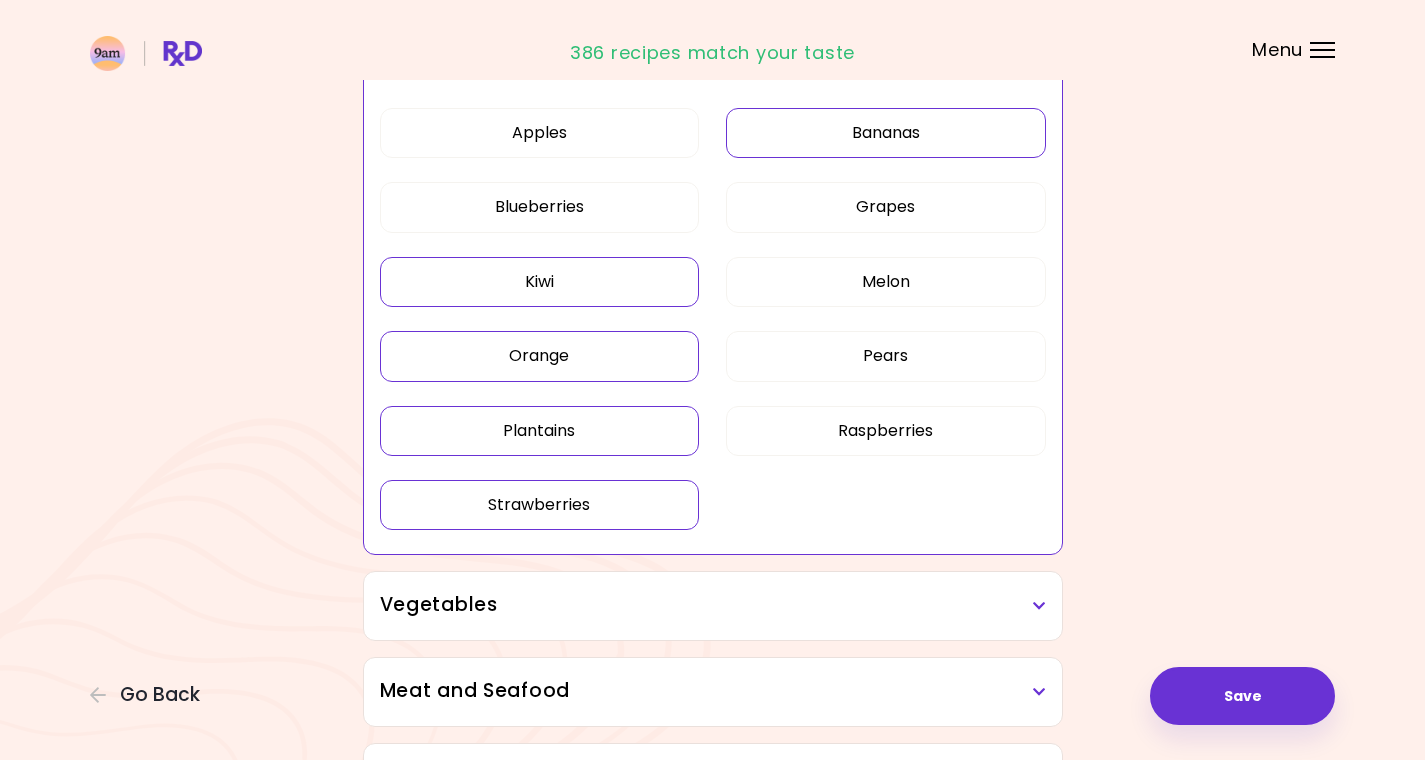 click on "Kiwi" at bounding box center (540, 282) 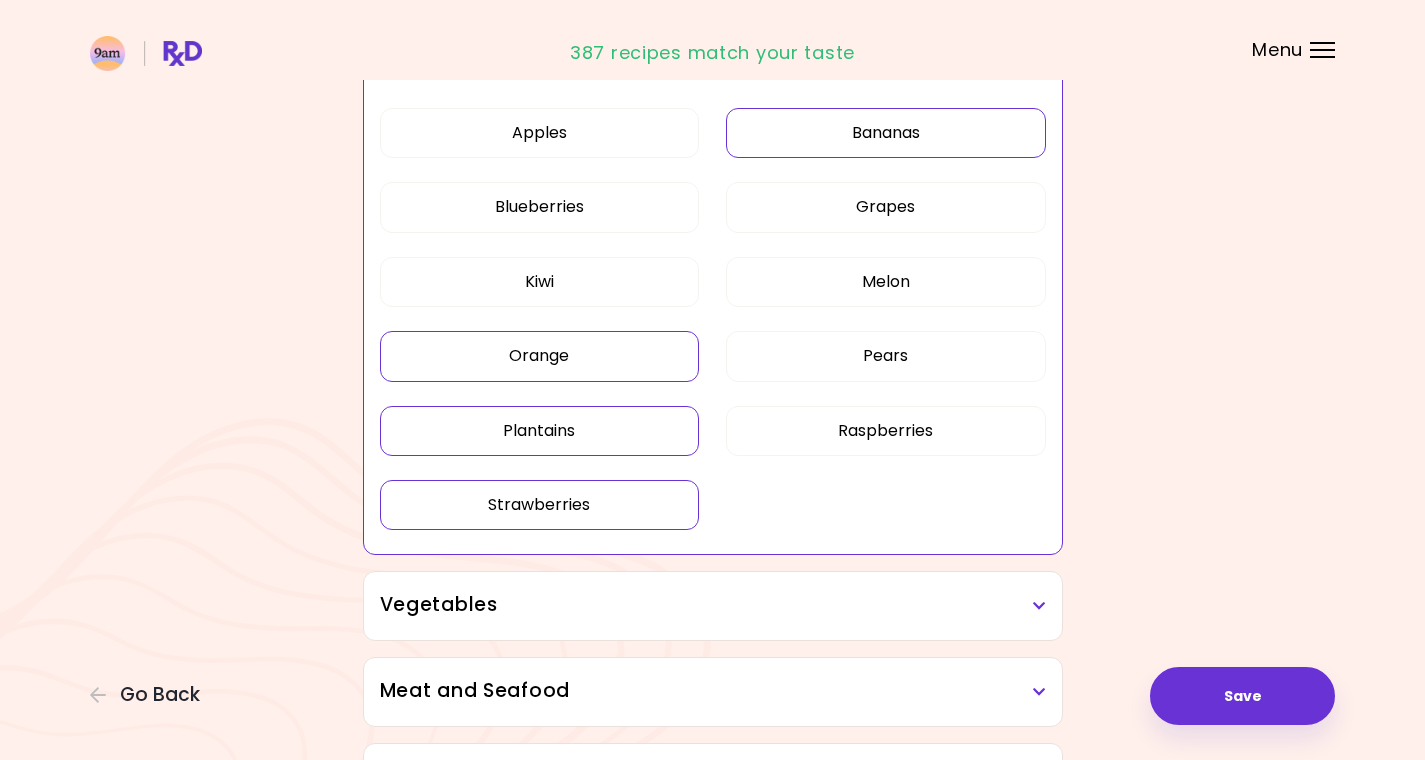 click on "Orange" at bounding box center (540, 356) 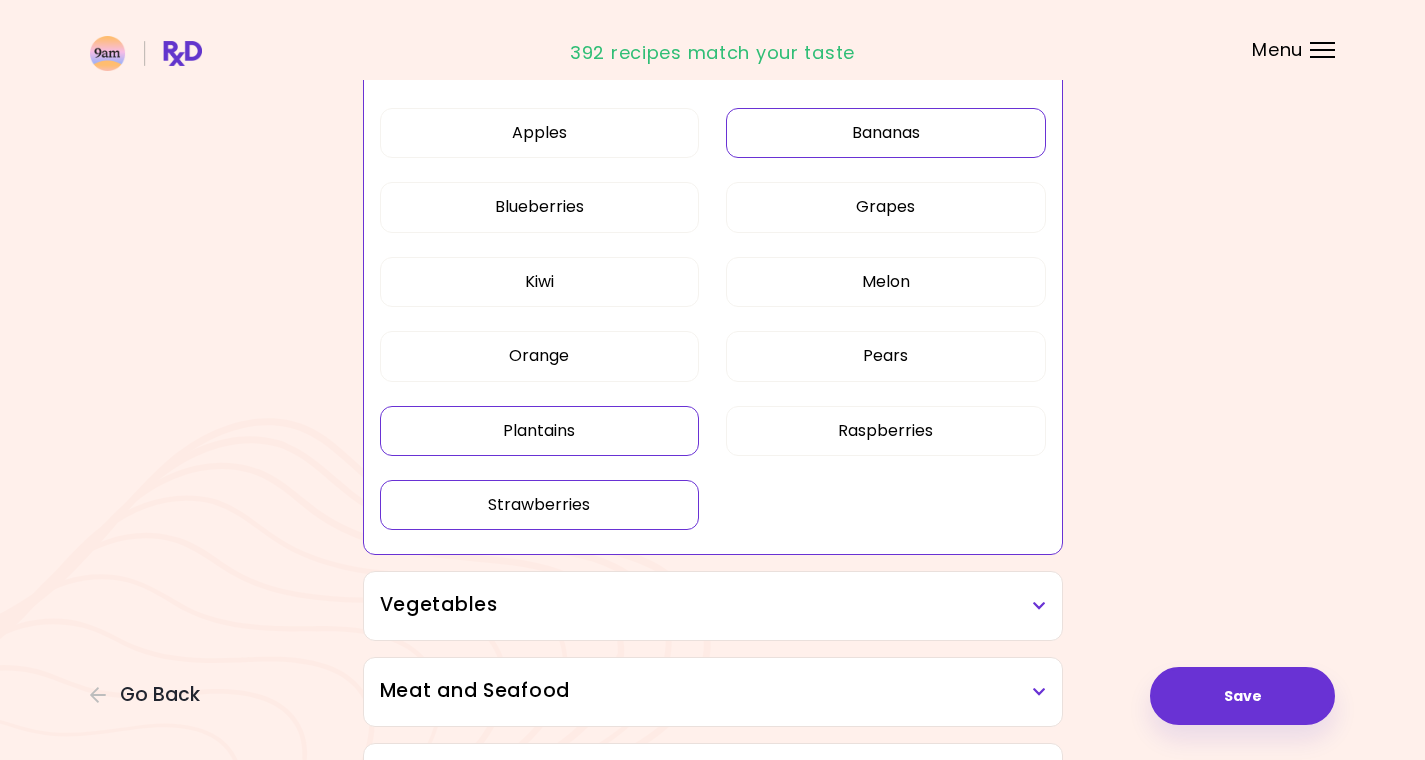 click on "Plantains" at bounding box center (540, 431) 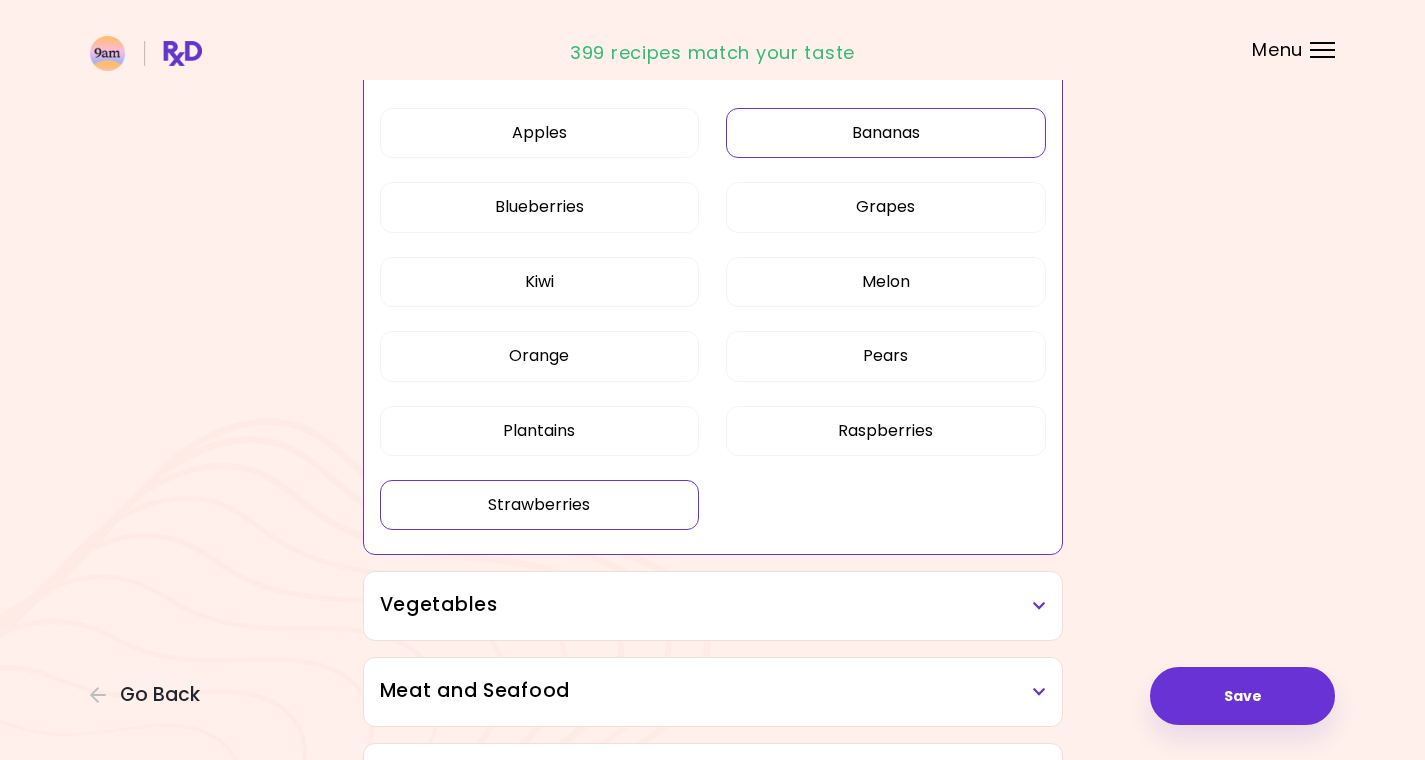 click on "Strawberries" at bounding box center [540, 505] 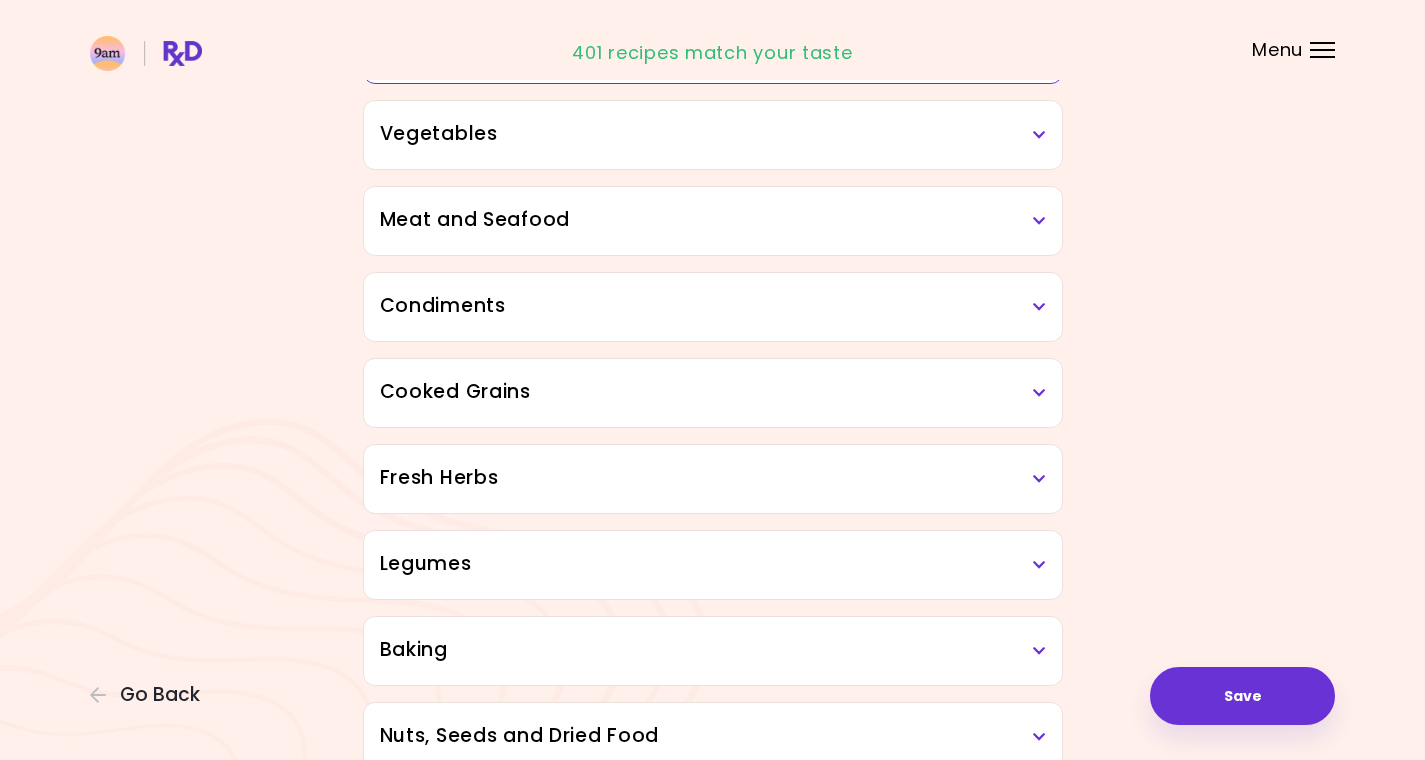 scroll, scrollTop: 858, scrollLeft: 0, axis: vertical 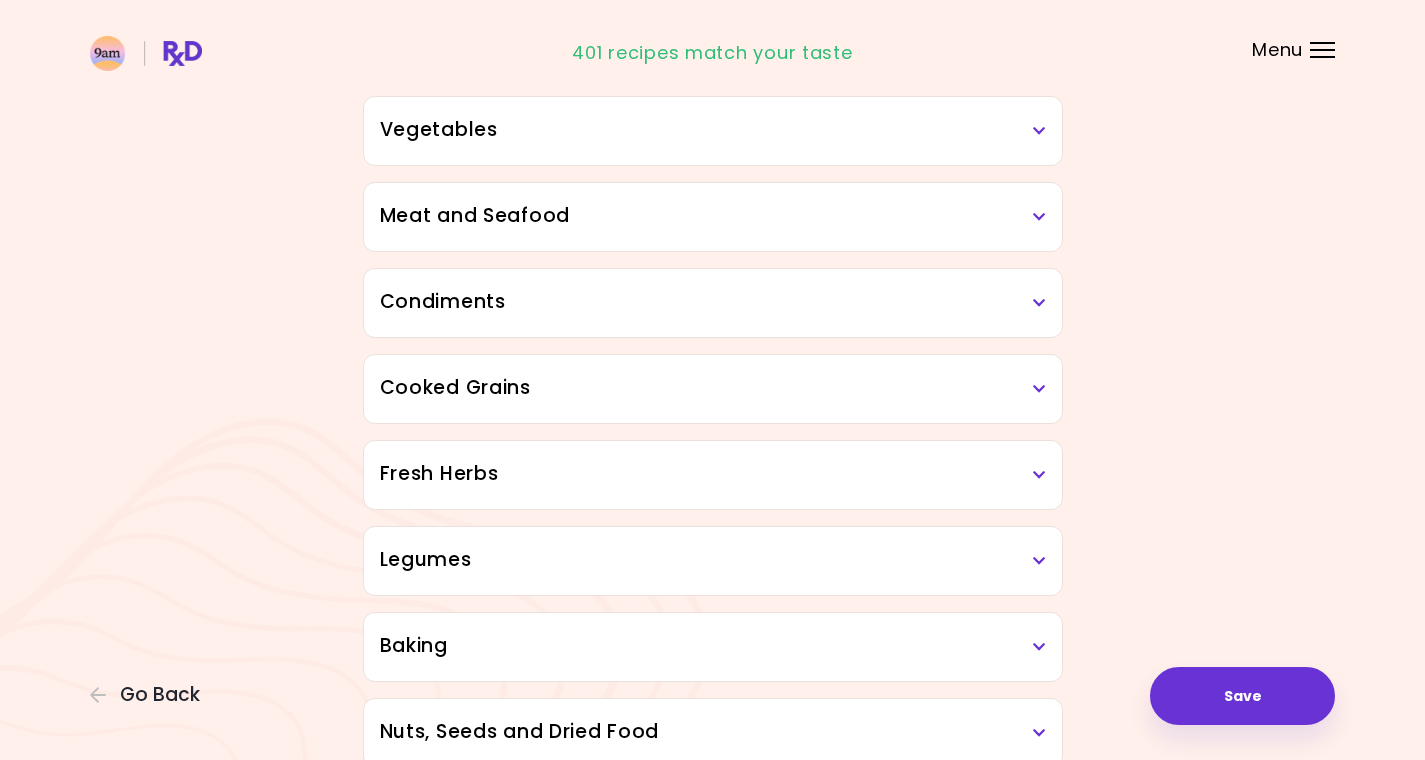 click at bounding box center [1039, 131] 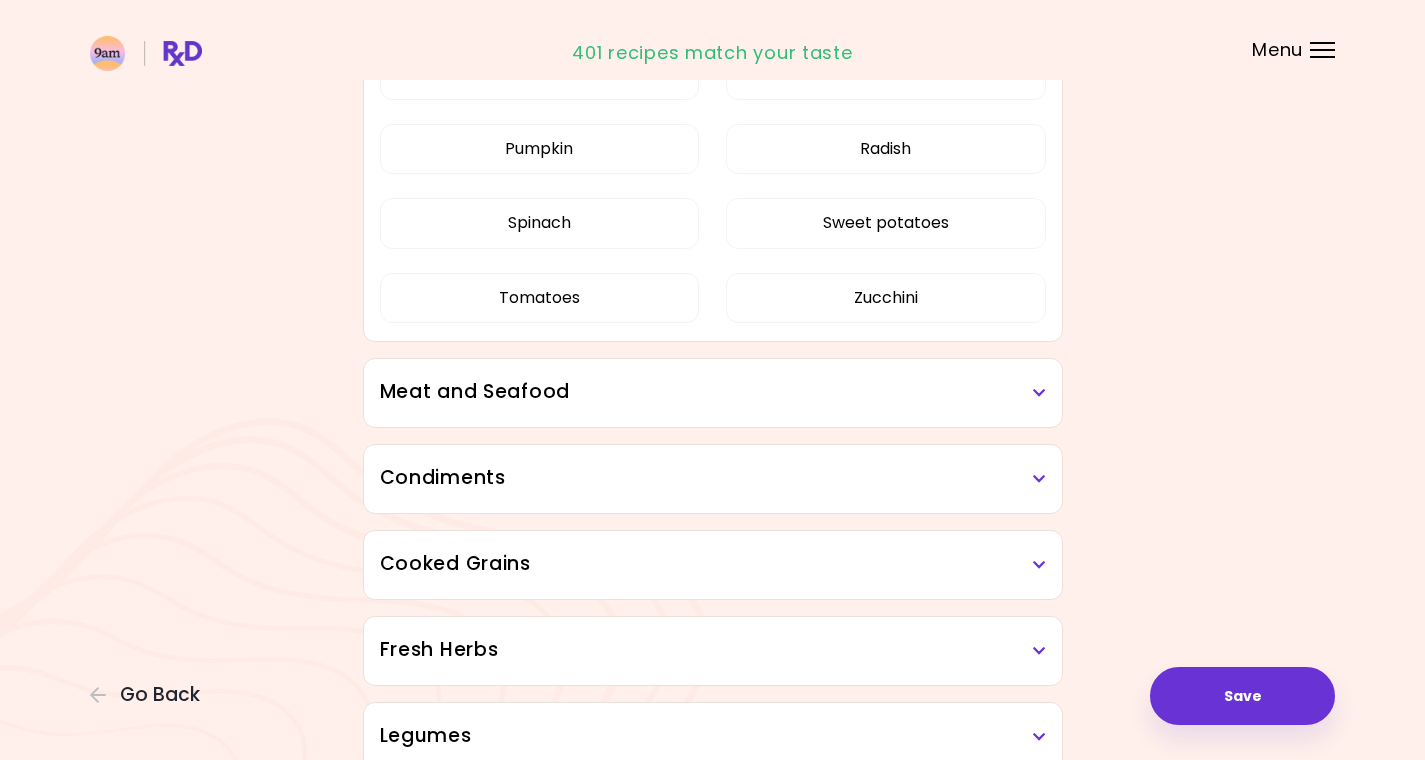 scroll, scrollTop: 1838, scrollLeft: 0, axis: vertical 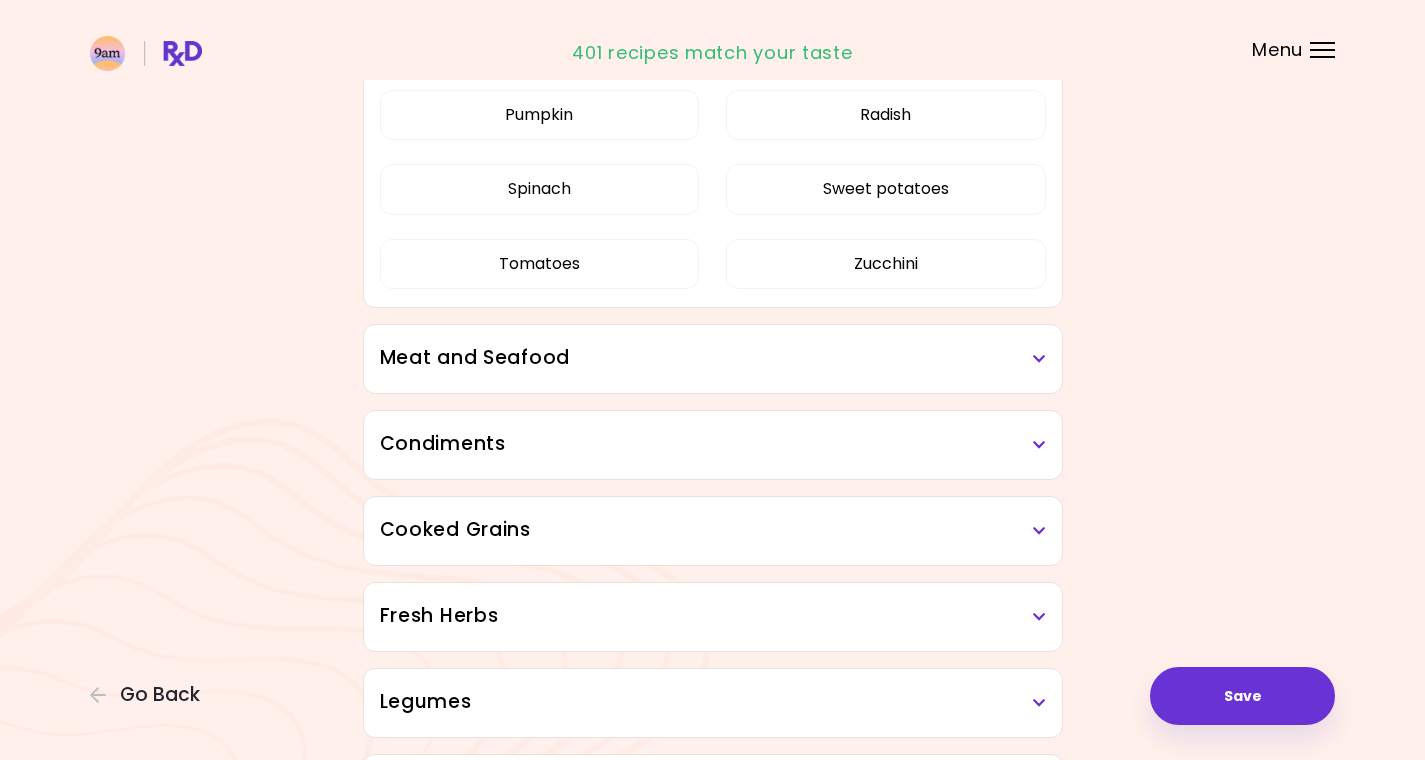 click on "Meat and Seafood" at bounding box center [713, 358] 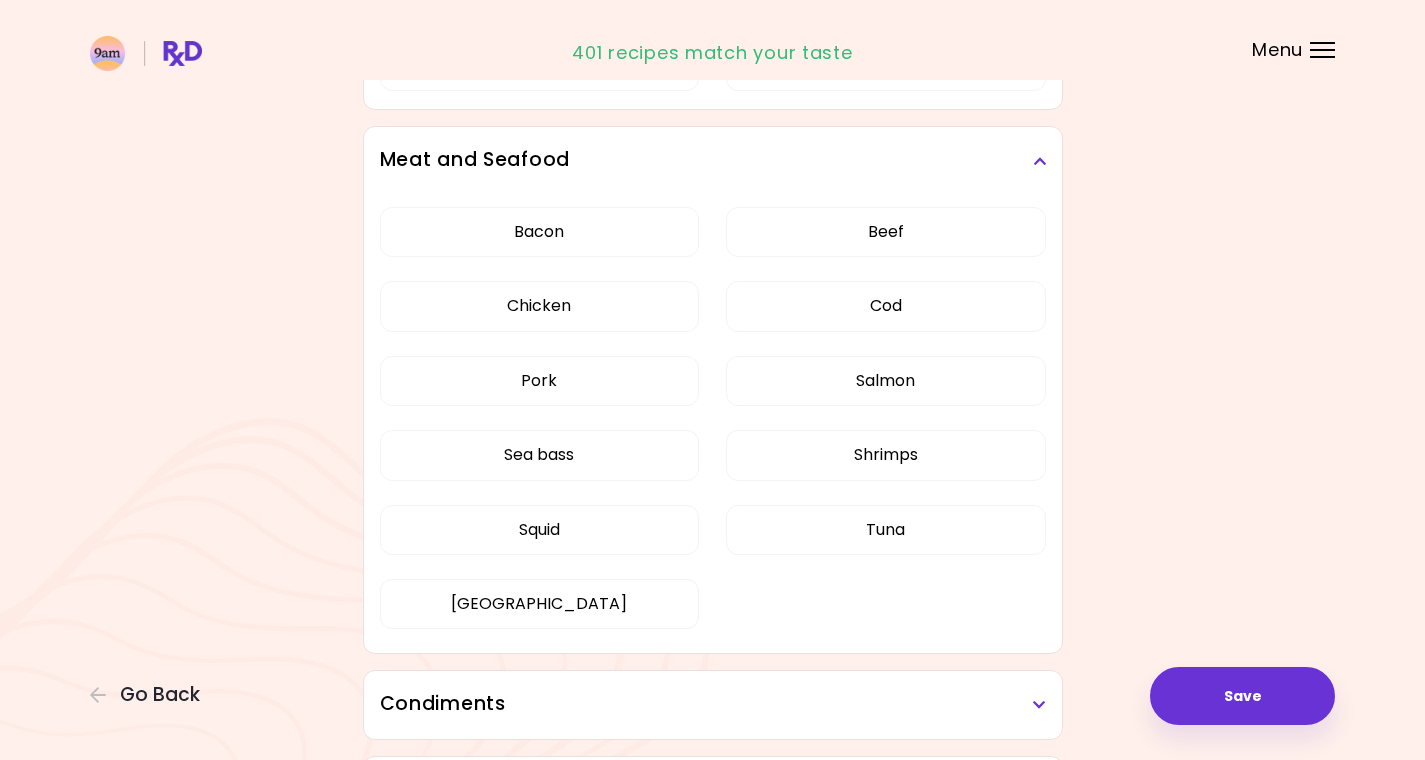 scroll, scrollTop: 2032, scrollLeft: 0, axis: vertical 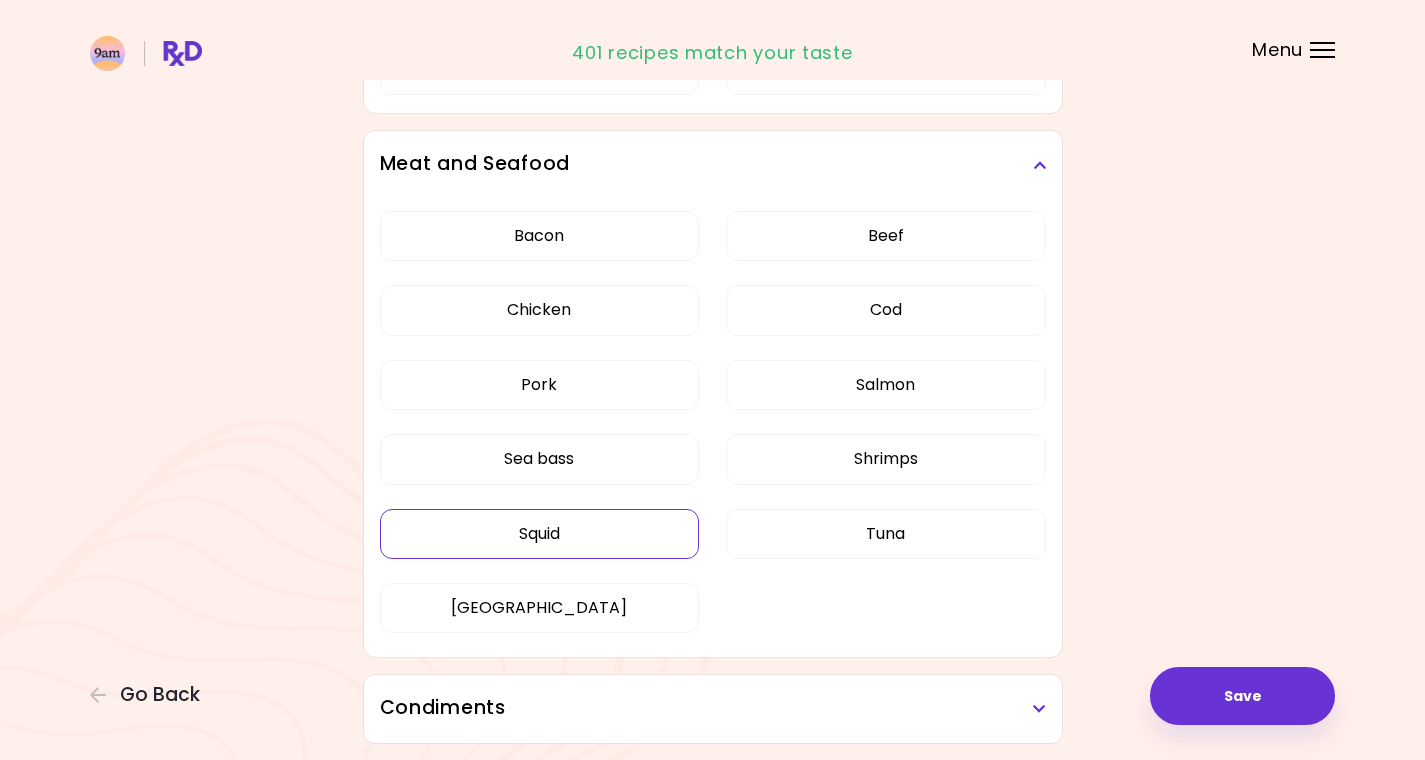click on "Squid" at bounding box center [540, 534] 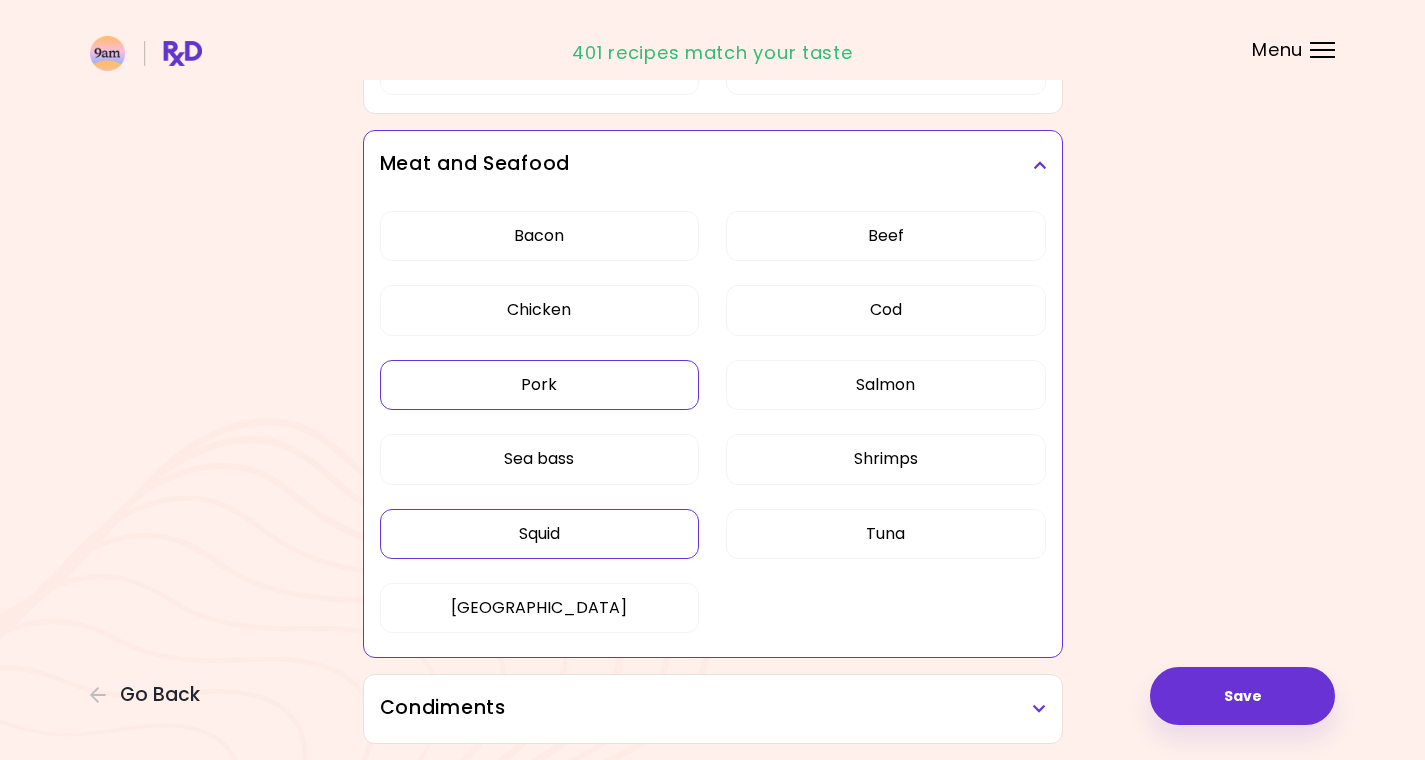click on "Pork" at bounding box center (540, 385) 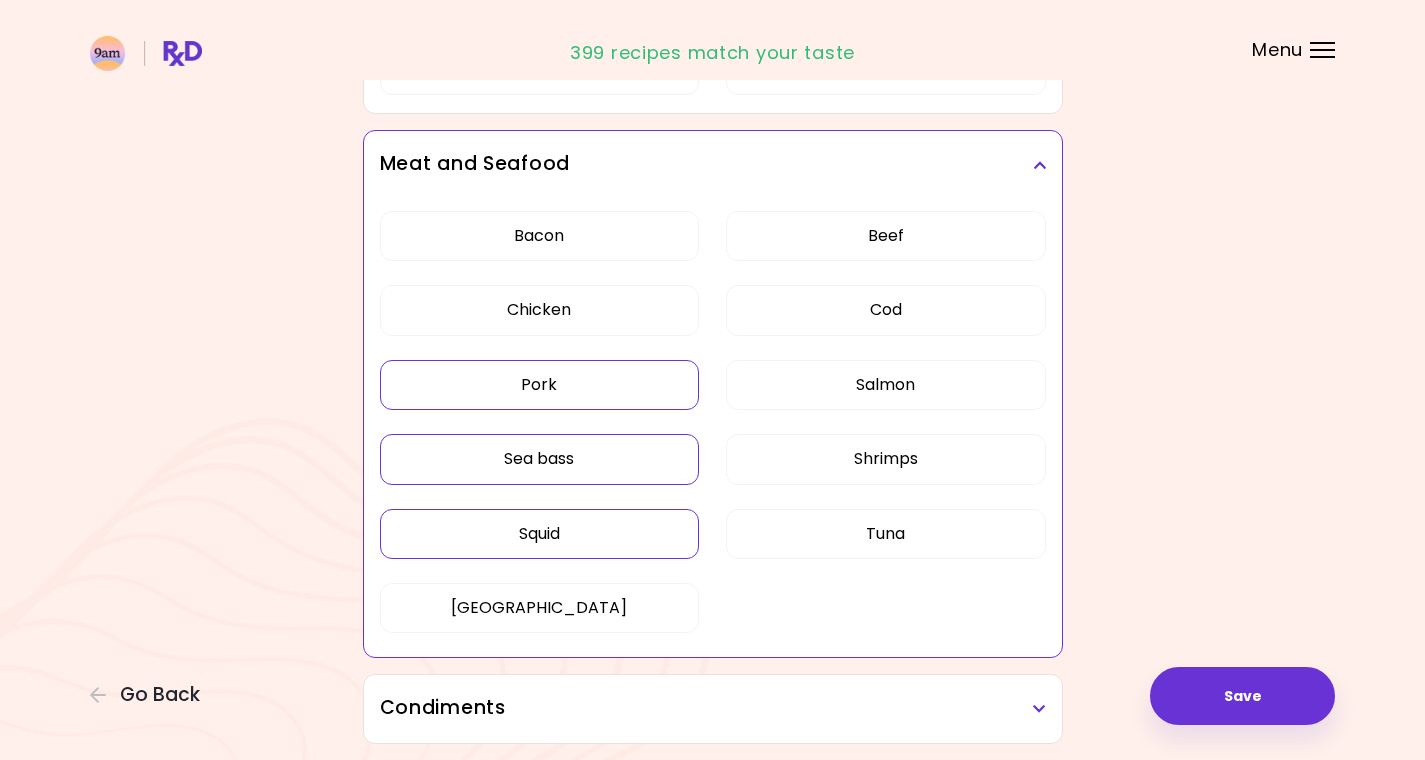 click on "Sea bass" at bounding box center (540, 459) 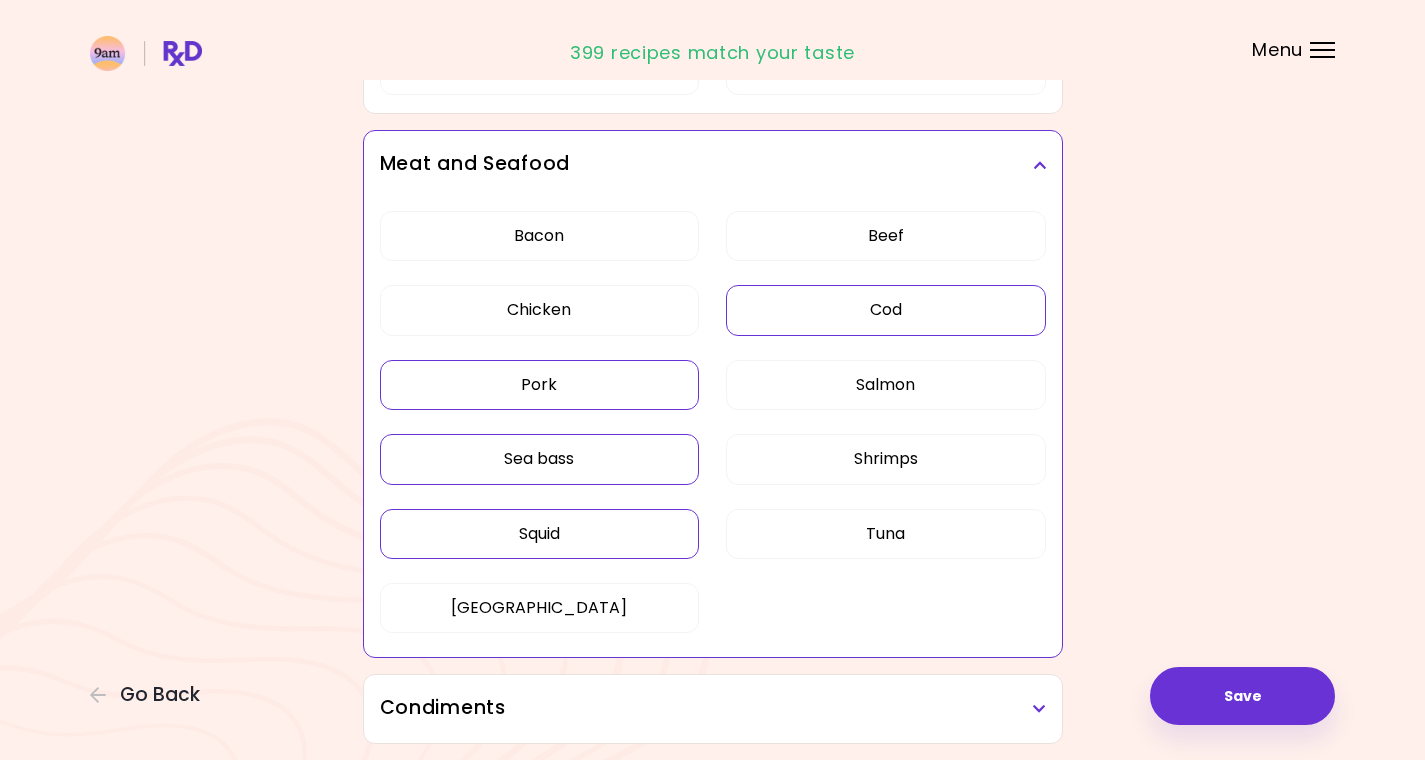 click on "Cod" at bounding box center (886, 310) 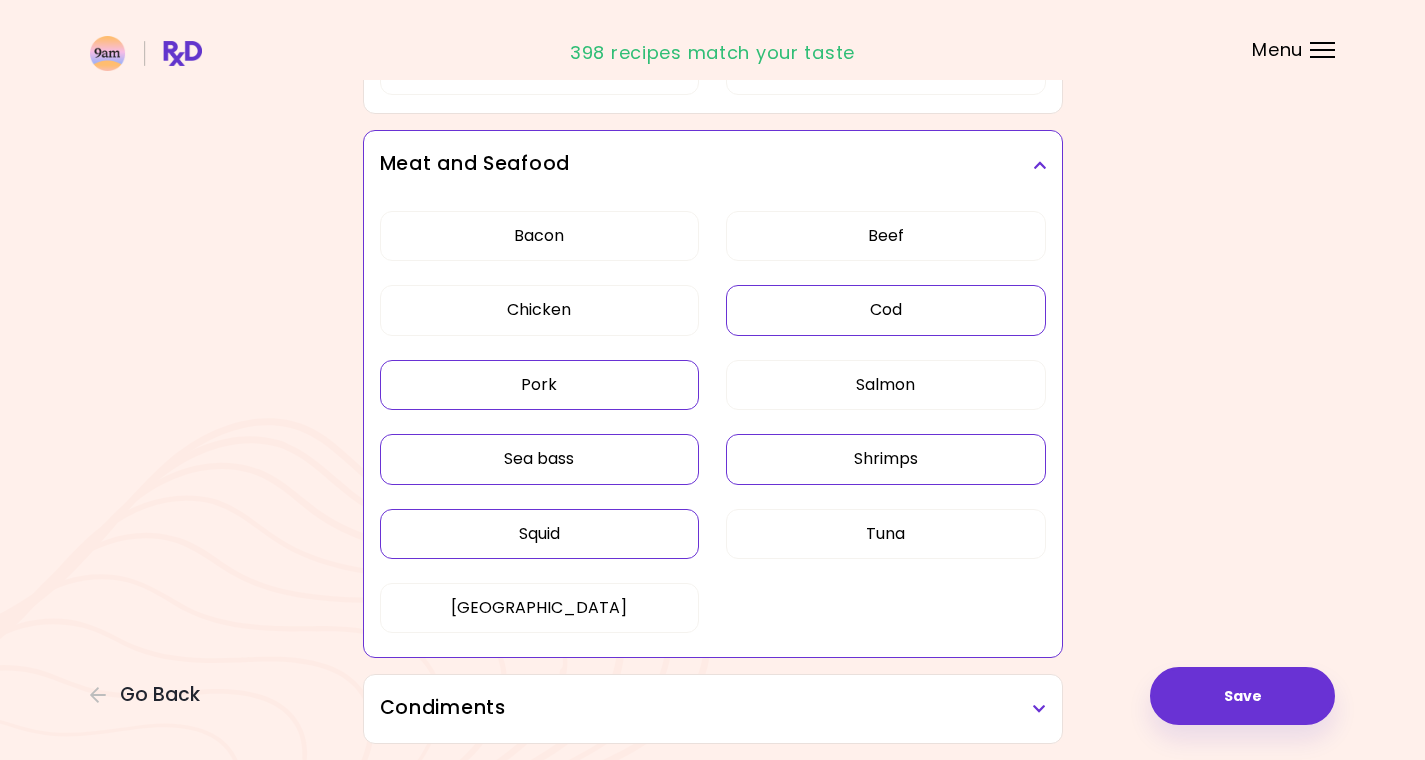 click on "Shrimps" at bounding box center (886, 459) 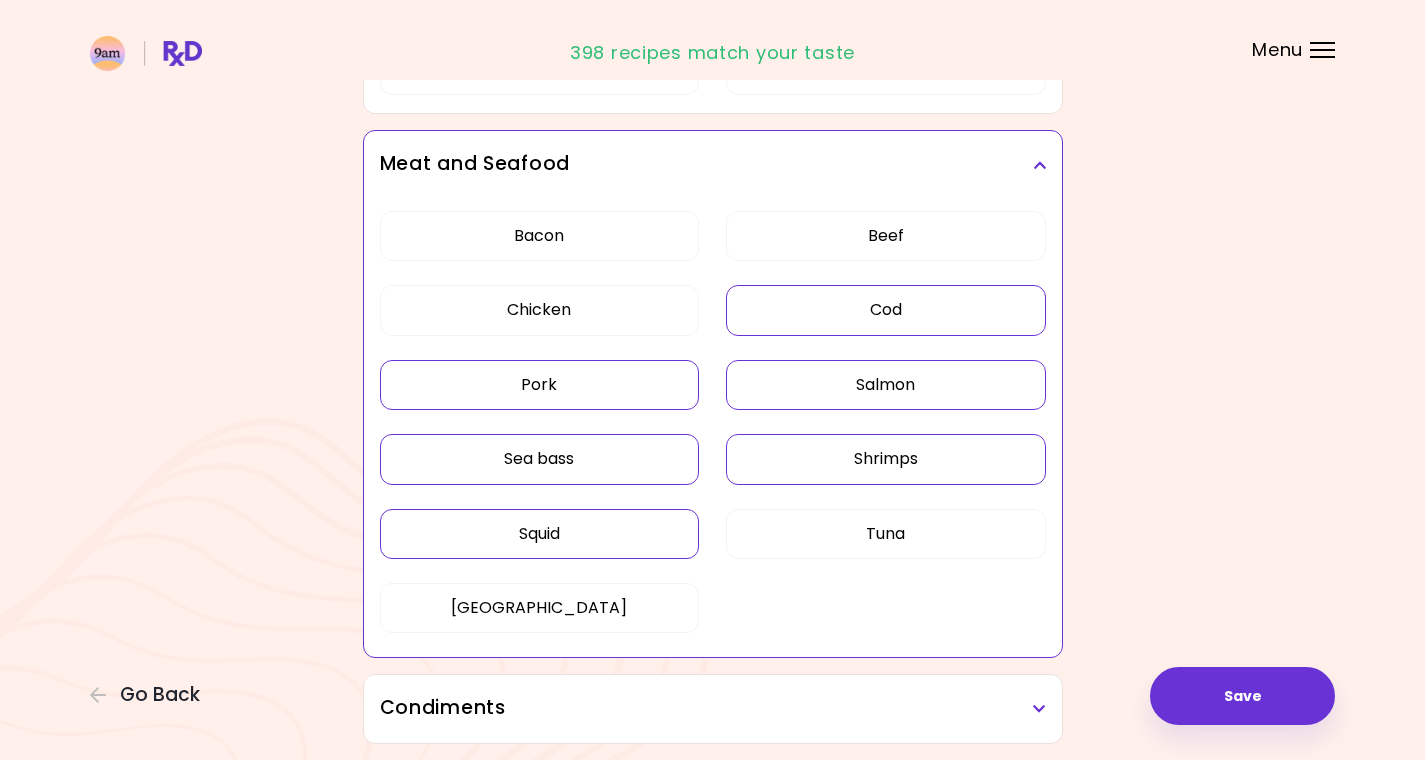 click on "Salmon" at bounding box center (886, 385) 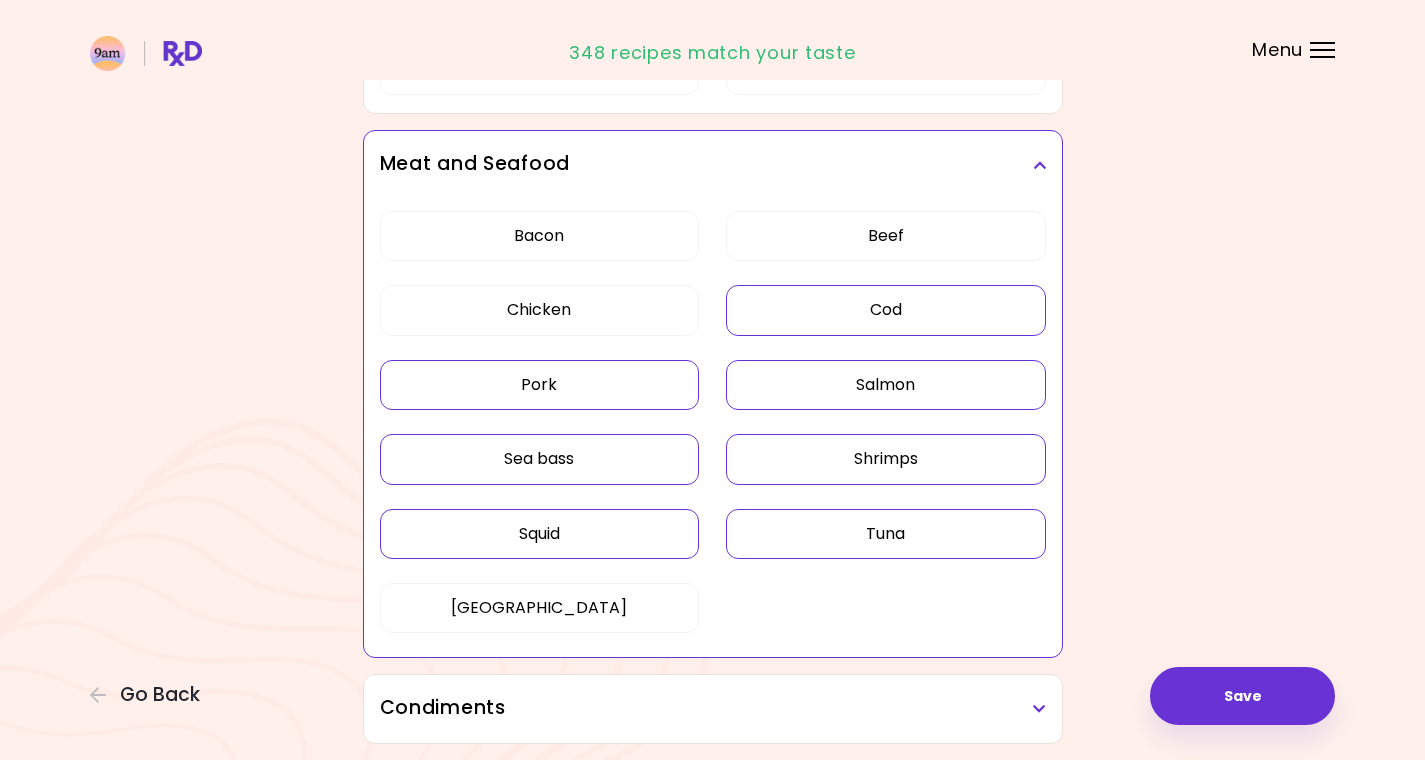 click on "Tuna" at bounding box center [886, 534] 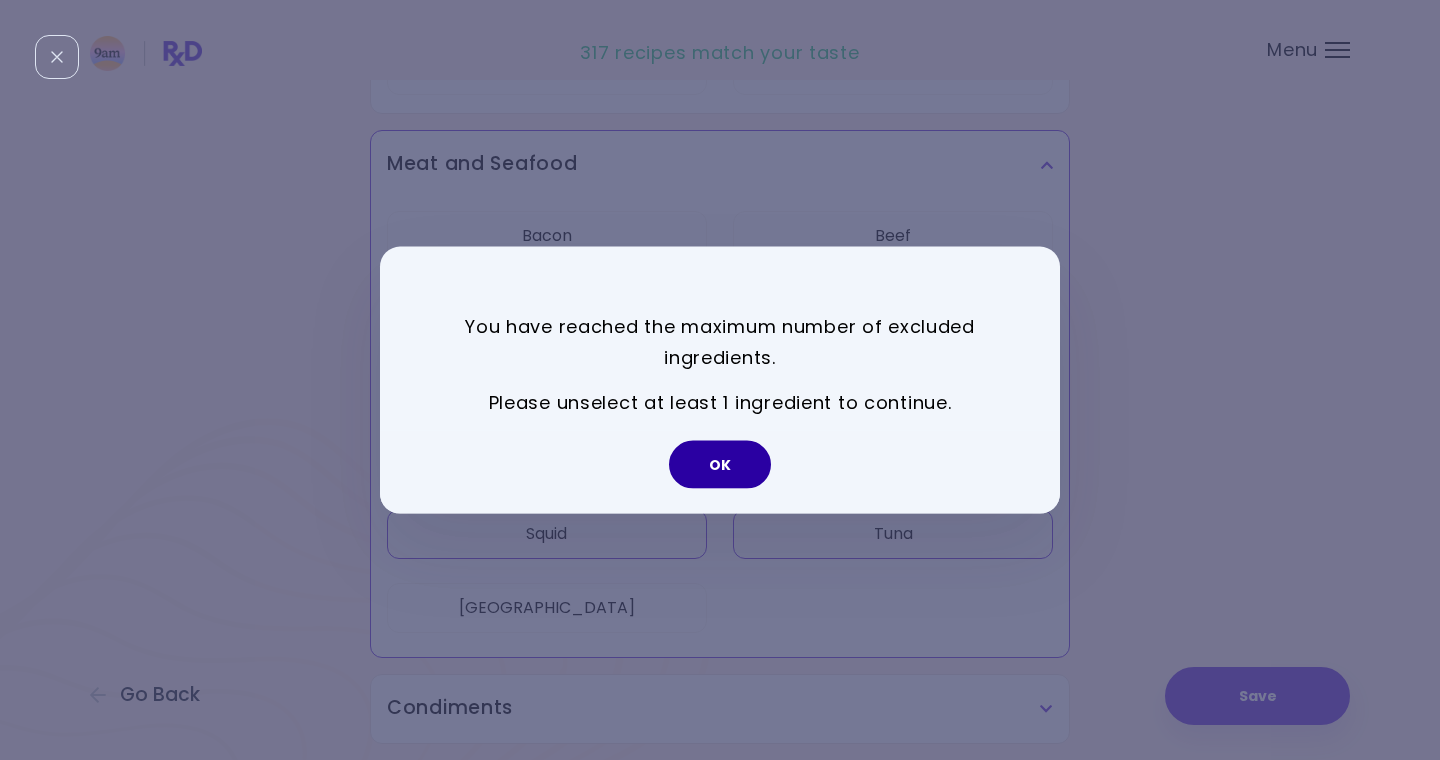 click on "OK" at bounding box center (720, 464) 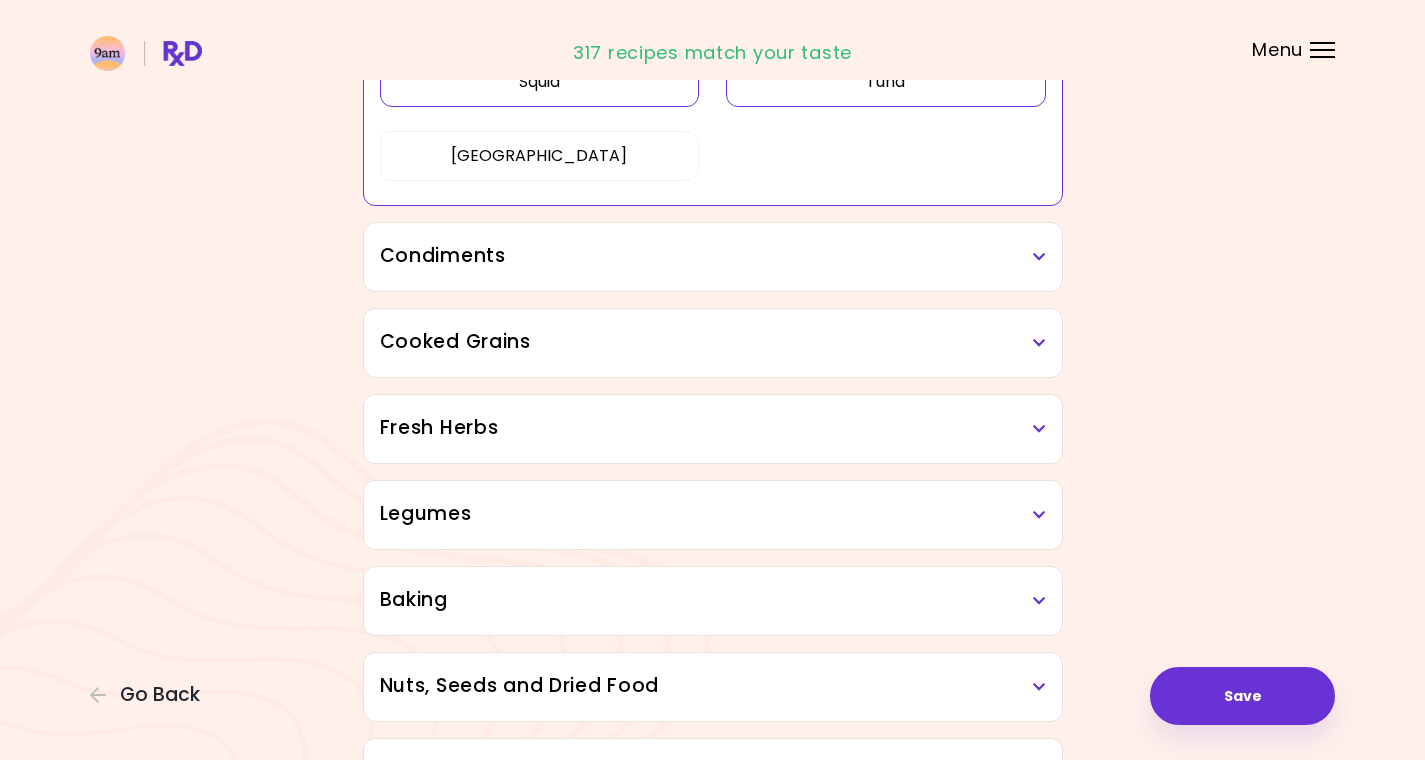 scroll, scrollTop: 2608, scrollLeft: 0, axis: vertical 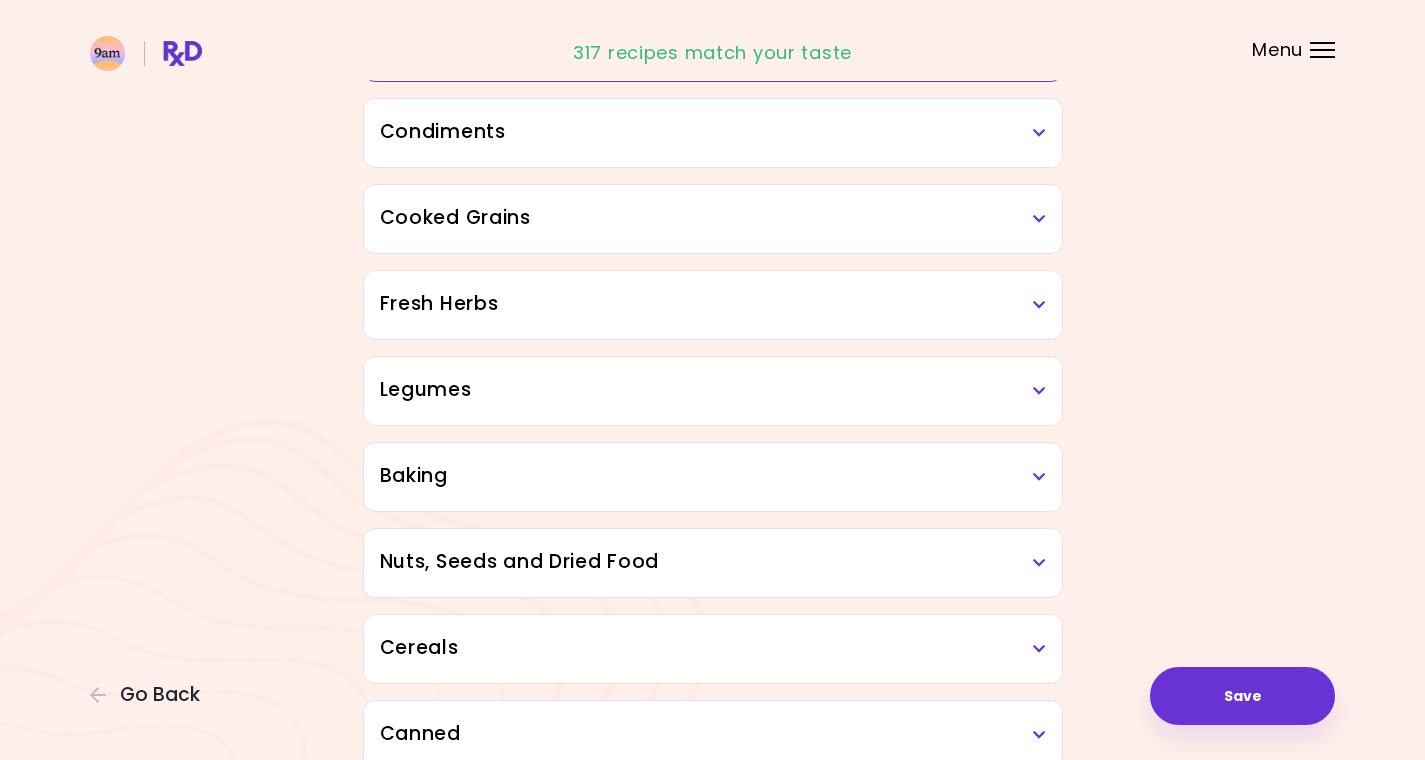 click on "Condiments" at bounding box center [713, 132] 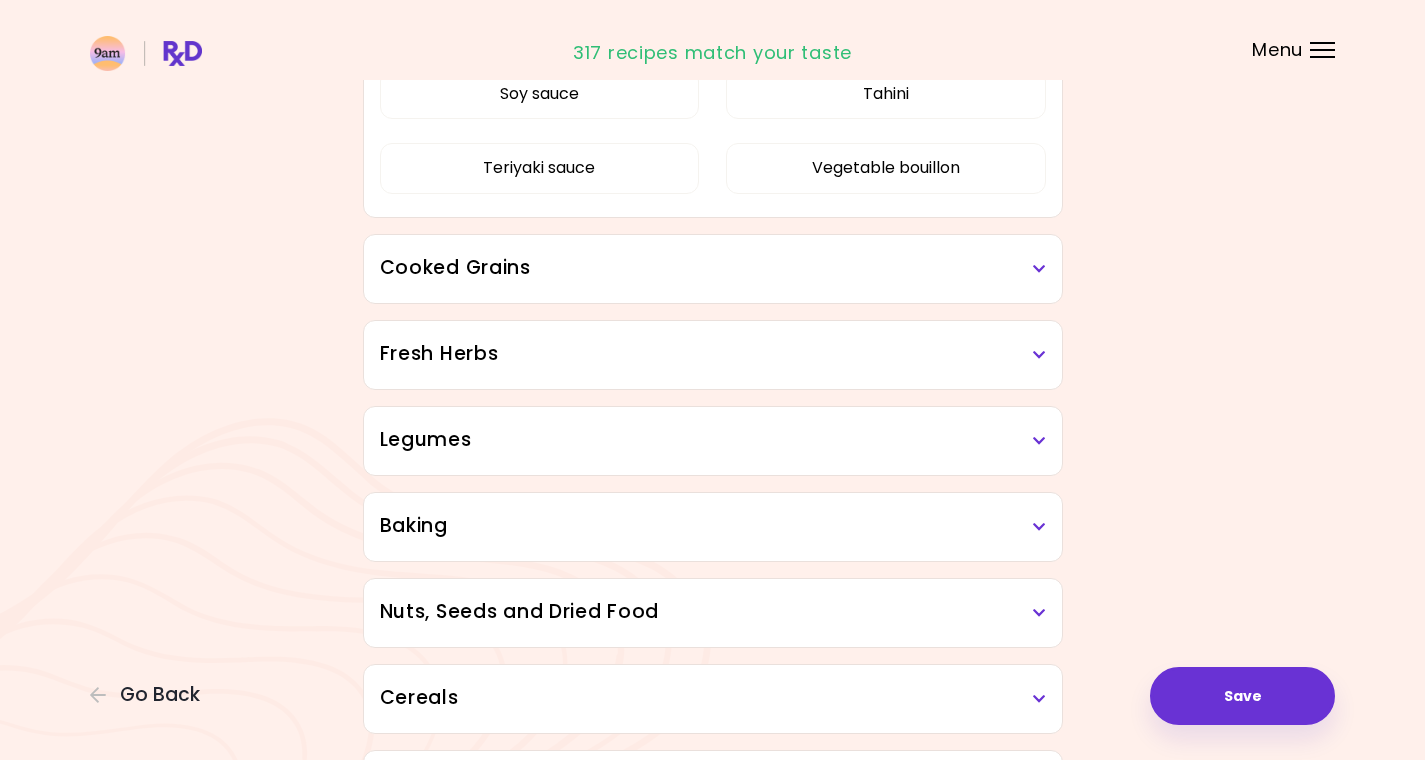 scroll, scrollTop: 3094, scrollLeft: 0, axis: vertical 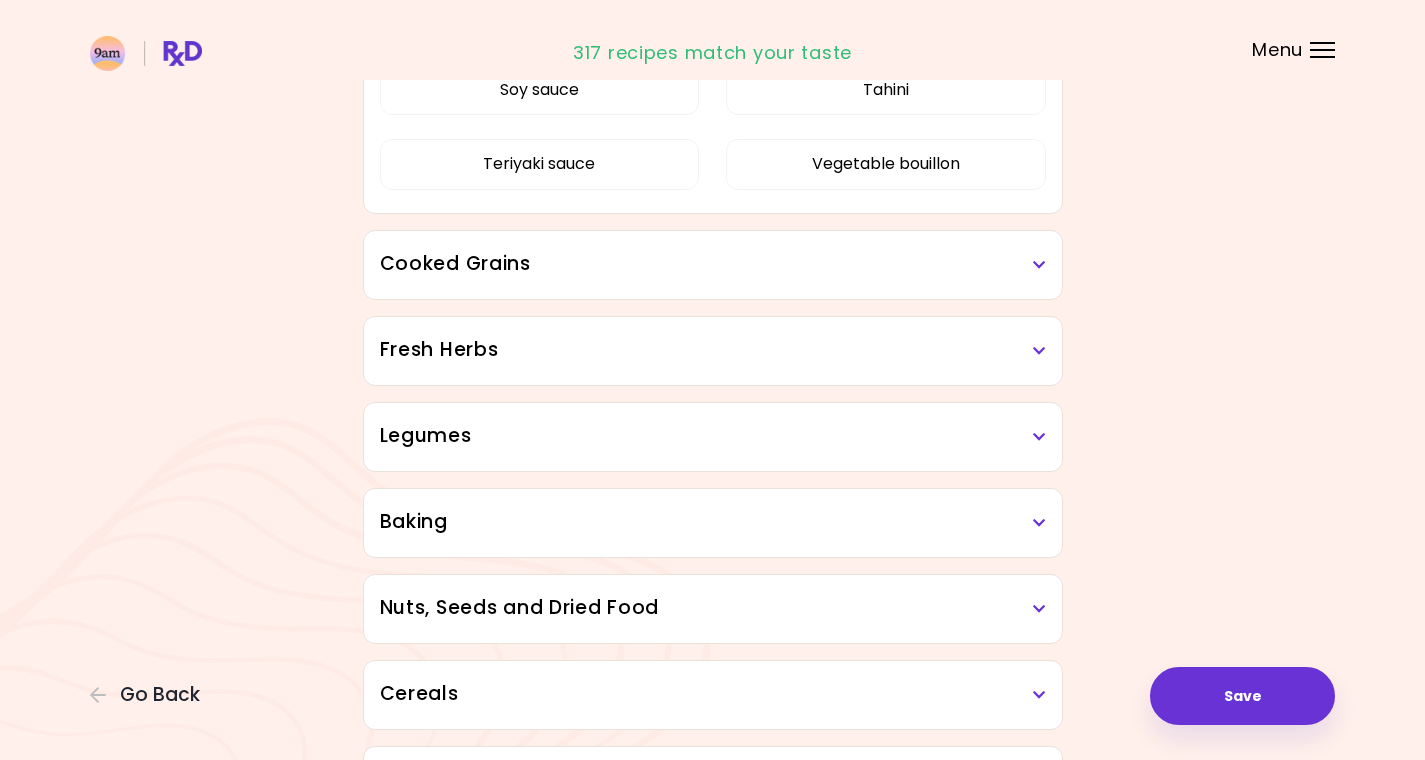 click on "Cooked Grains" at bounding box center [713, 264] 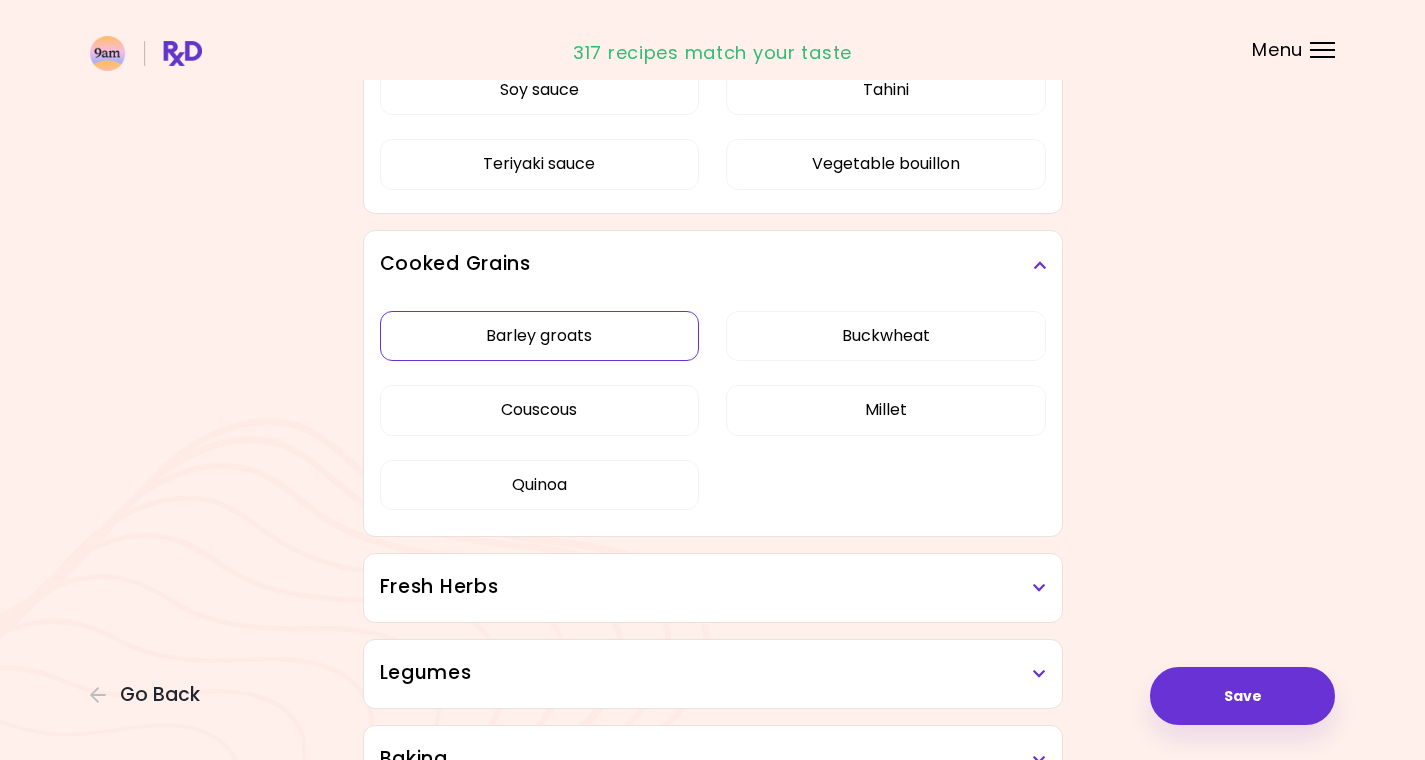 click on "Barley groats" at bounding box center [540, 336] 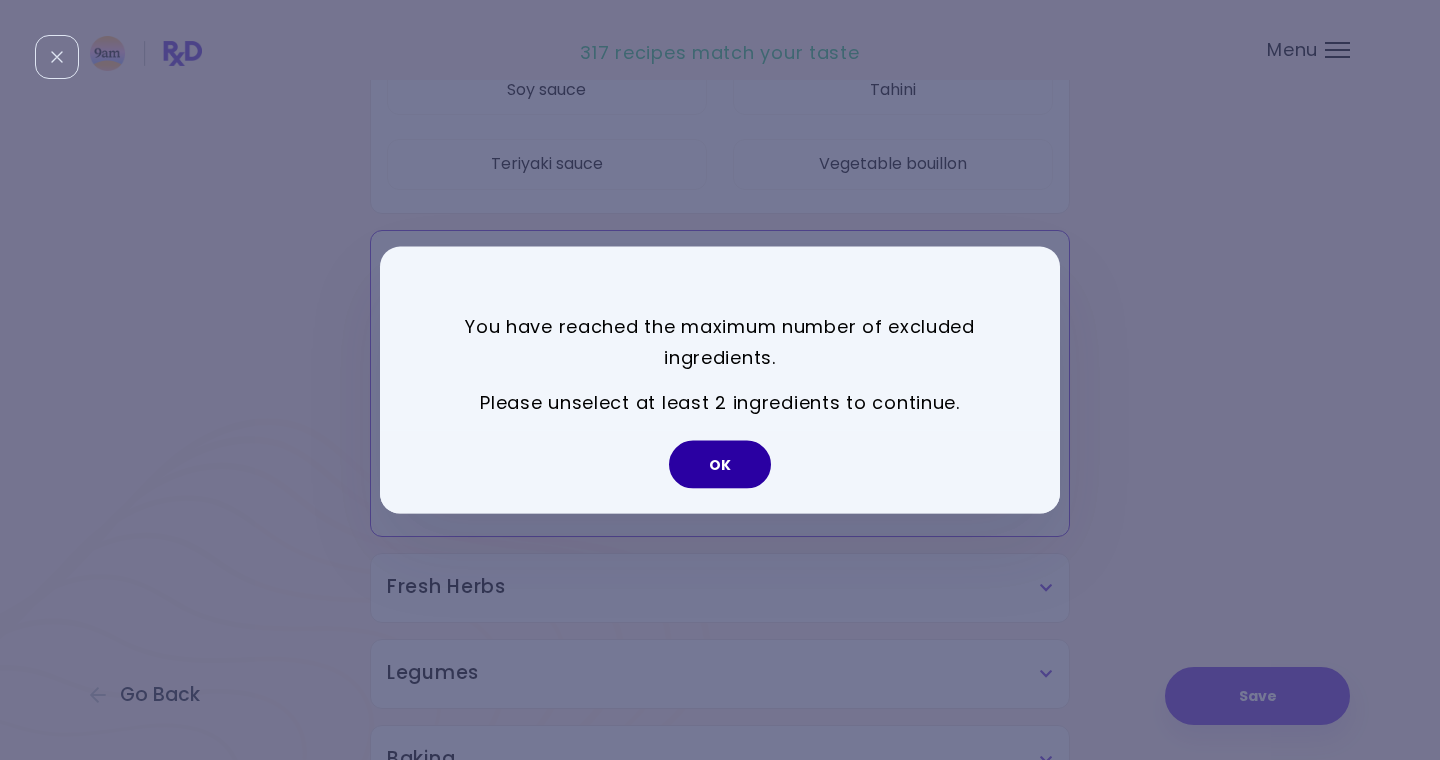 click on "OK" at bounding box center [720, 464] 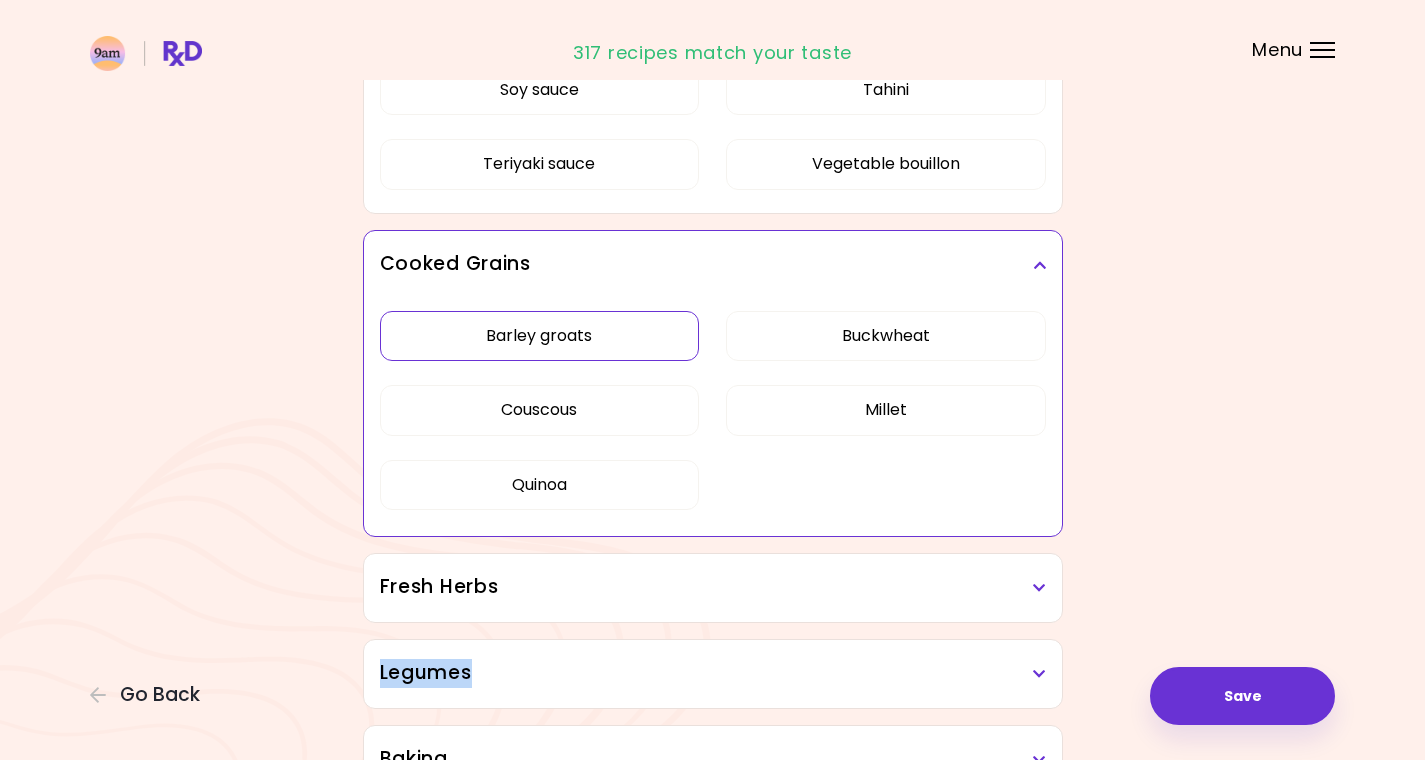 drag, startPoint x: 1424, startPoint y: 549, endPoint x: 1430, endPoint y: 667, distance: 118.15244 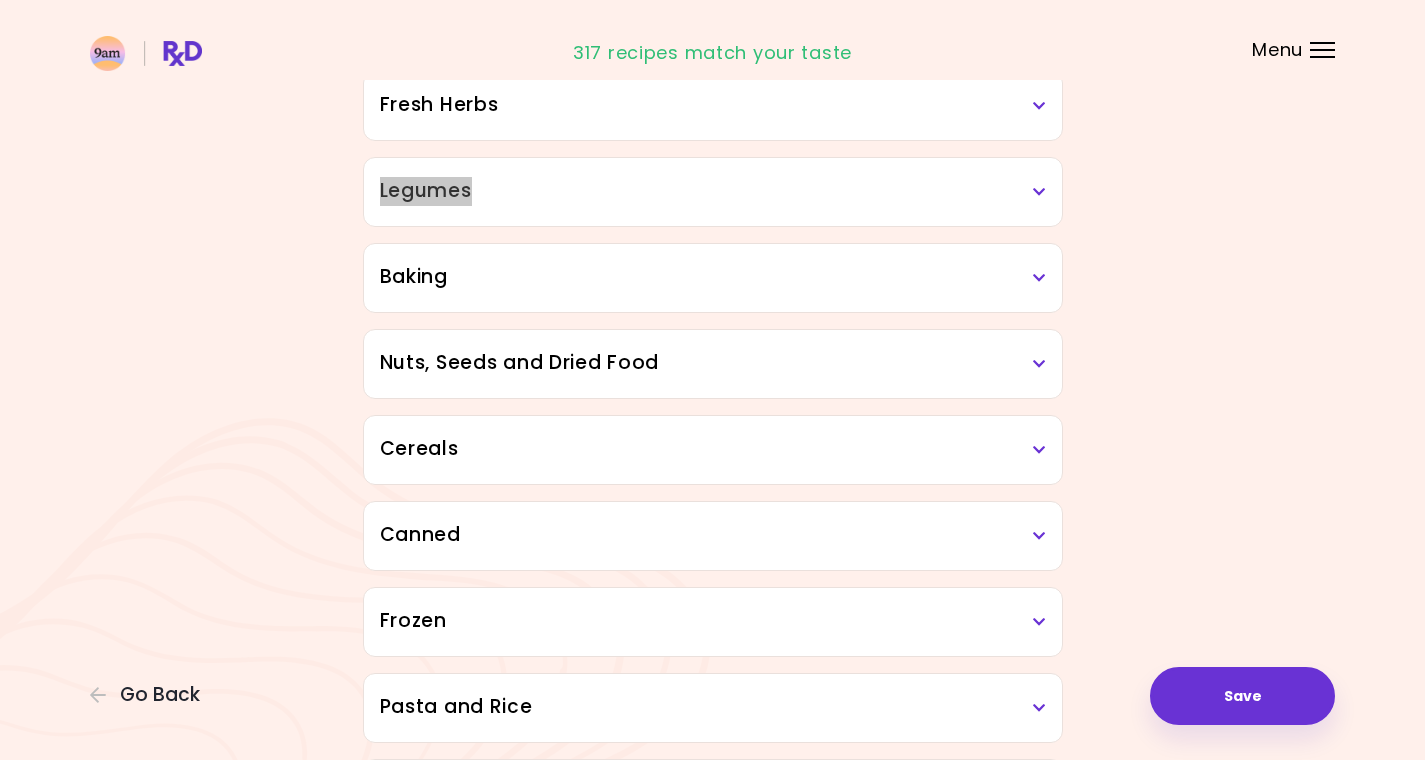 scroll, scrollTop: 3744, scrollLeft: 0, axis: vertical 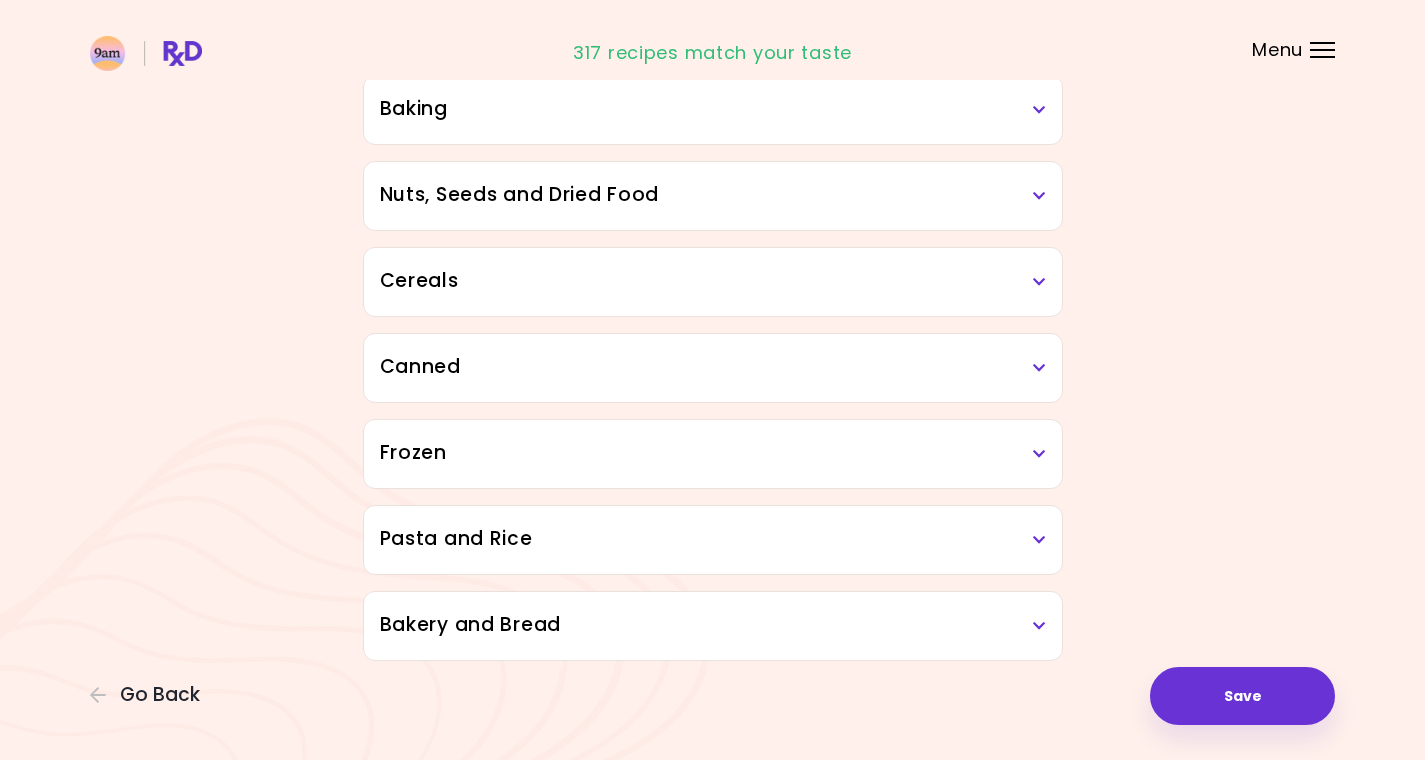 click at bounding box center [1039, 626] 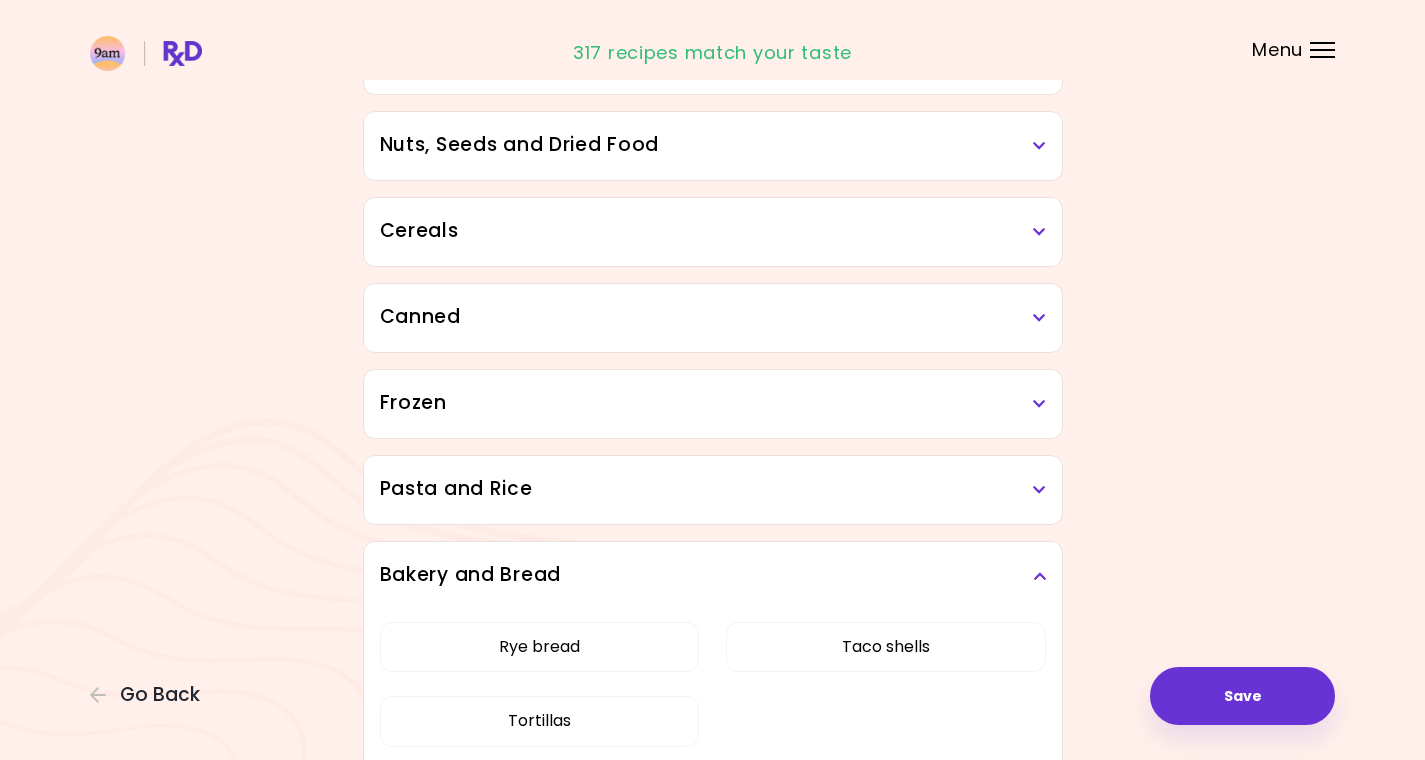 scroll, scrollTop: 3790, scrollLeft: 0, axis: vertical 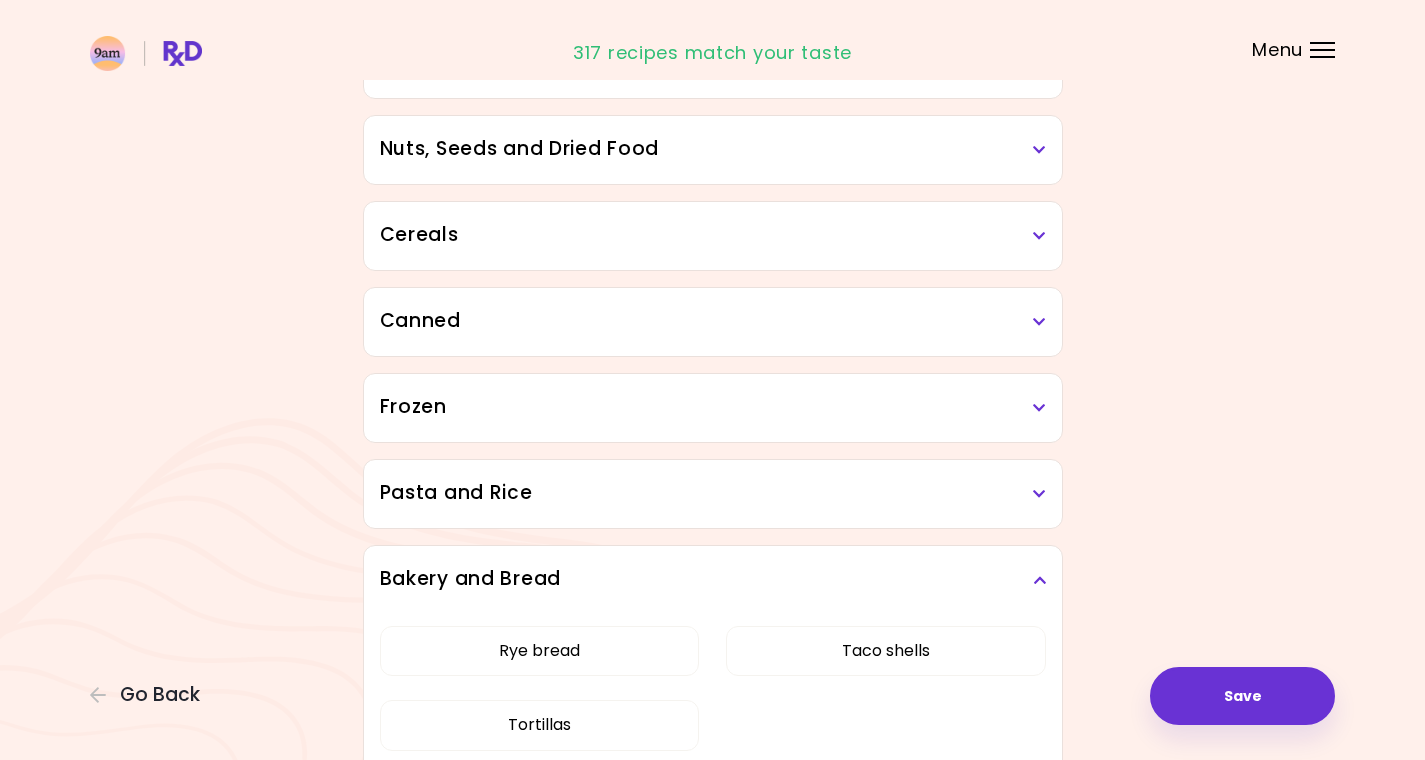 click on "Pasta and Rice" at bounding box center [713, 493] 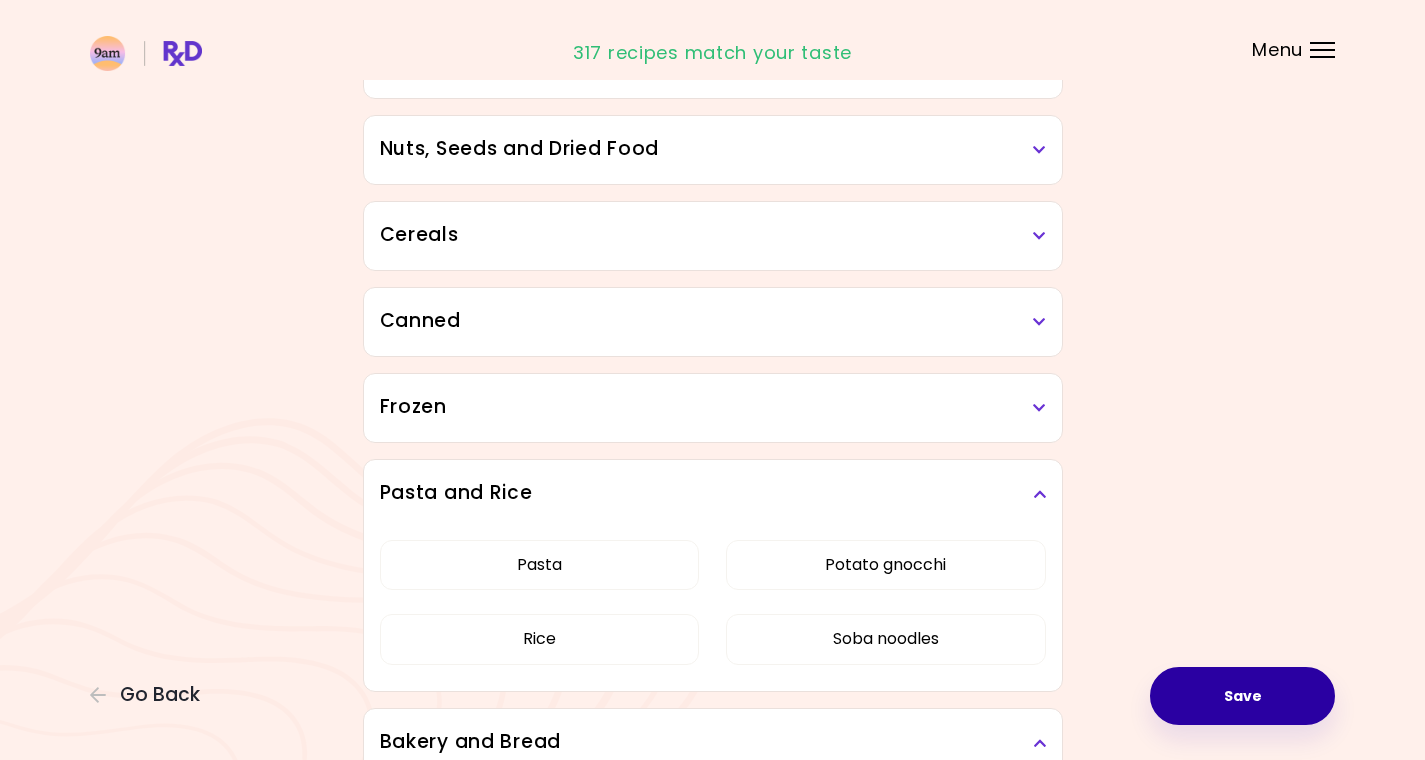 click on "Save" at bounding box center (1242, 696) 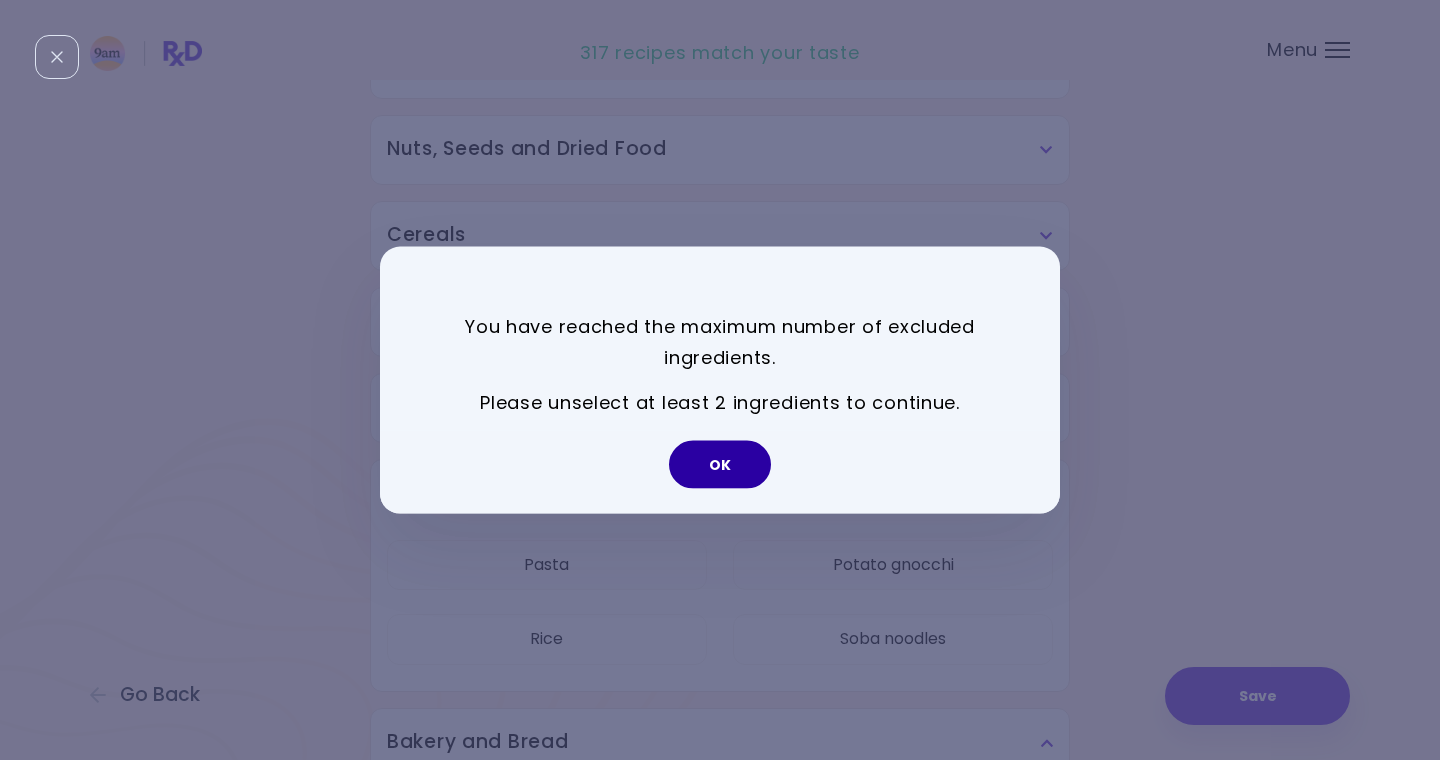 click on "OK" at bounding box center [720, 464] 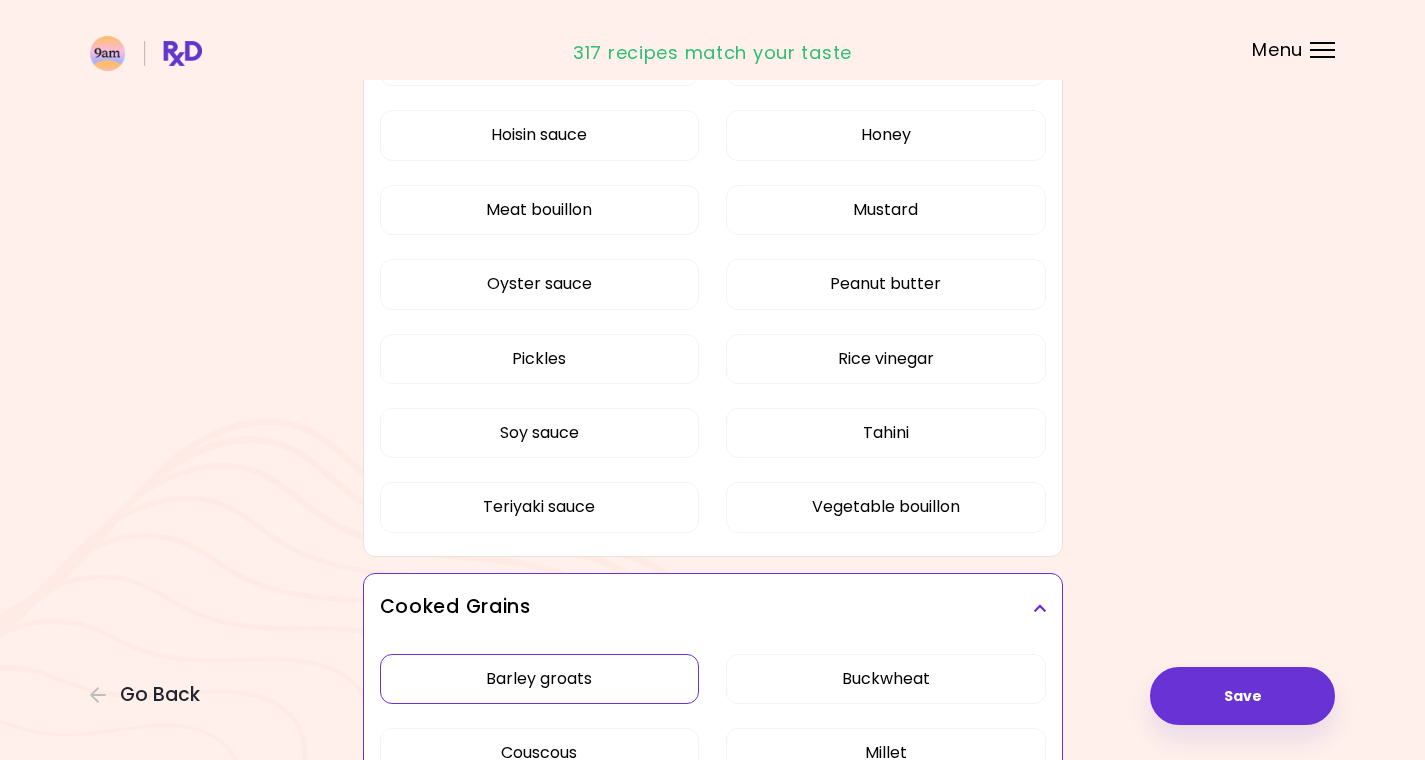 scroll, scrollTop: 2760, scrollLeft: 0, axis: vertical 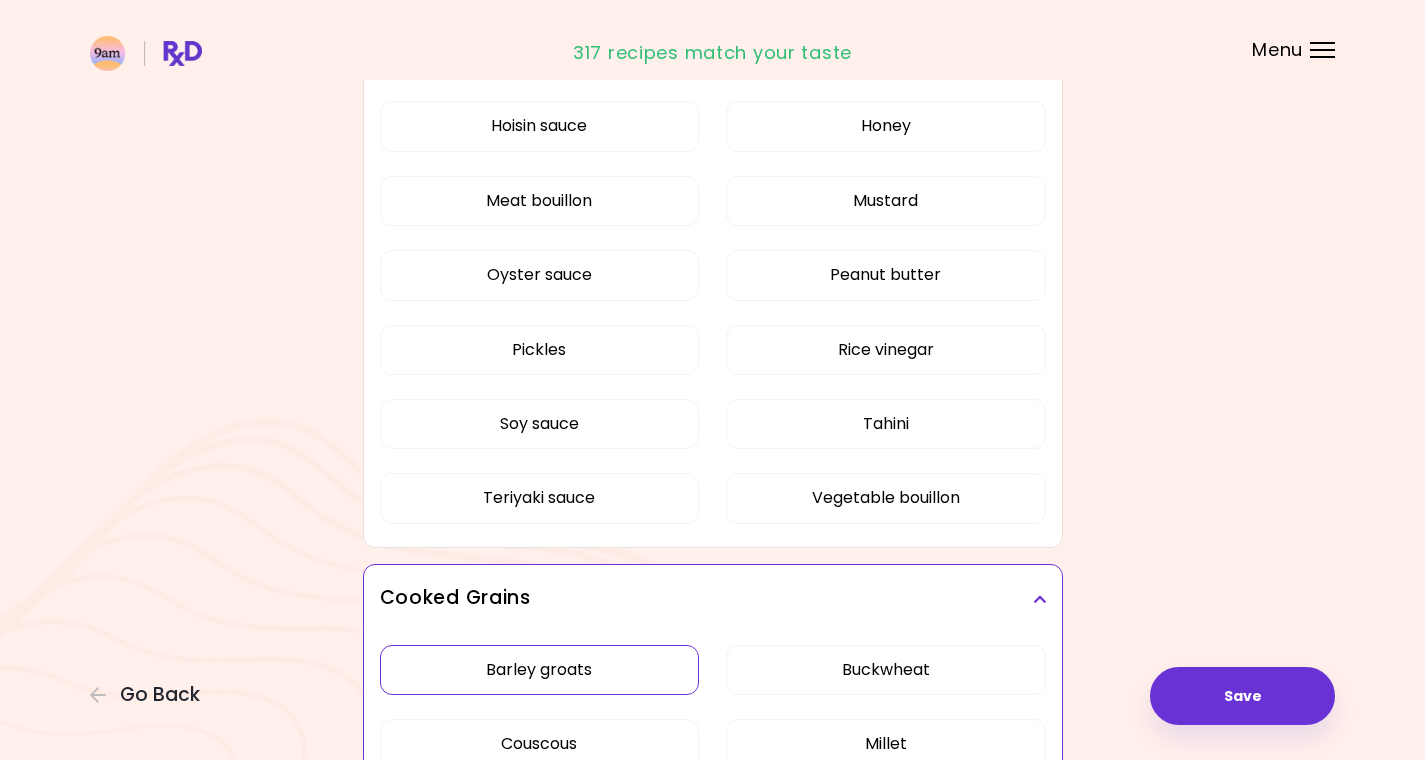 click on "Barley groats" at bounding box center (540, 670) 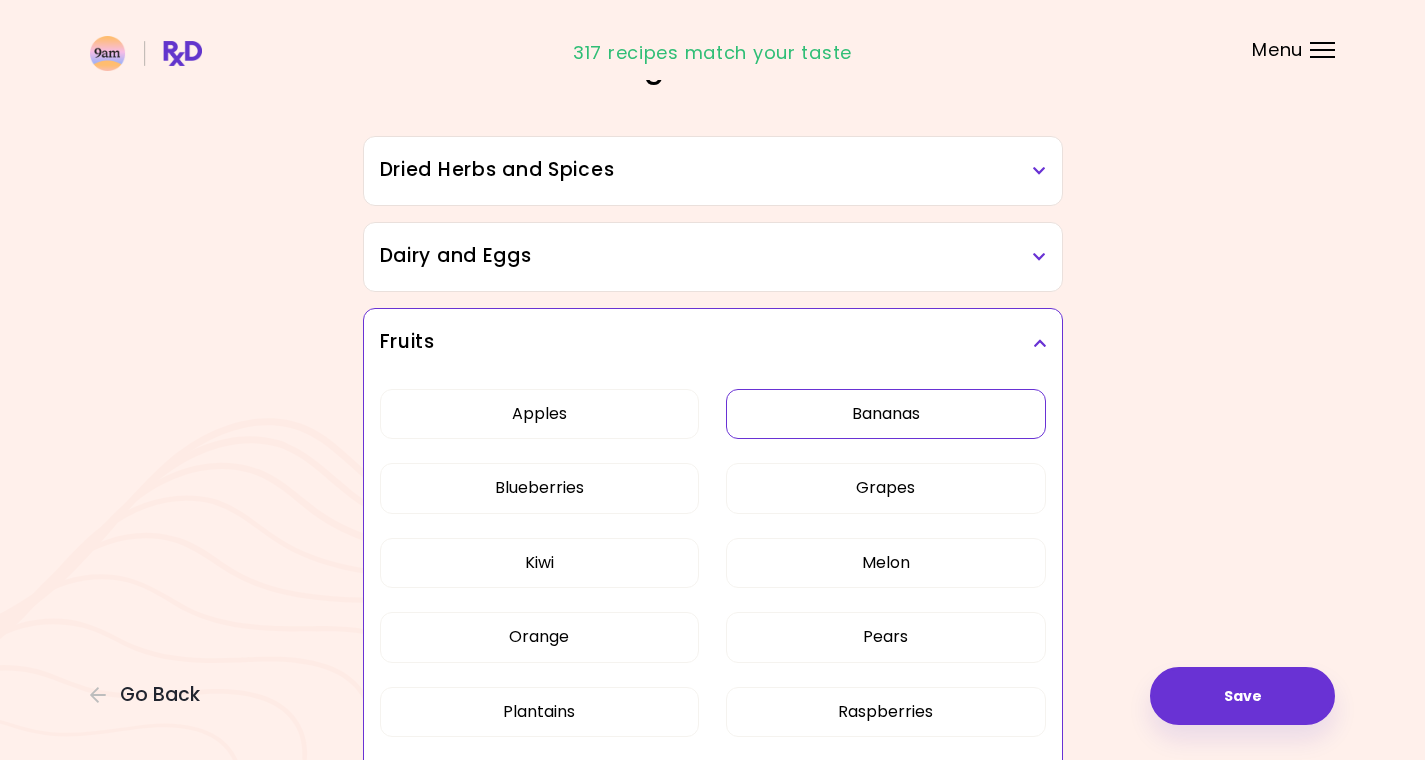 scroll, scrollTop: 0, scrollLeft: 0, axis: both 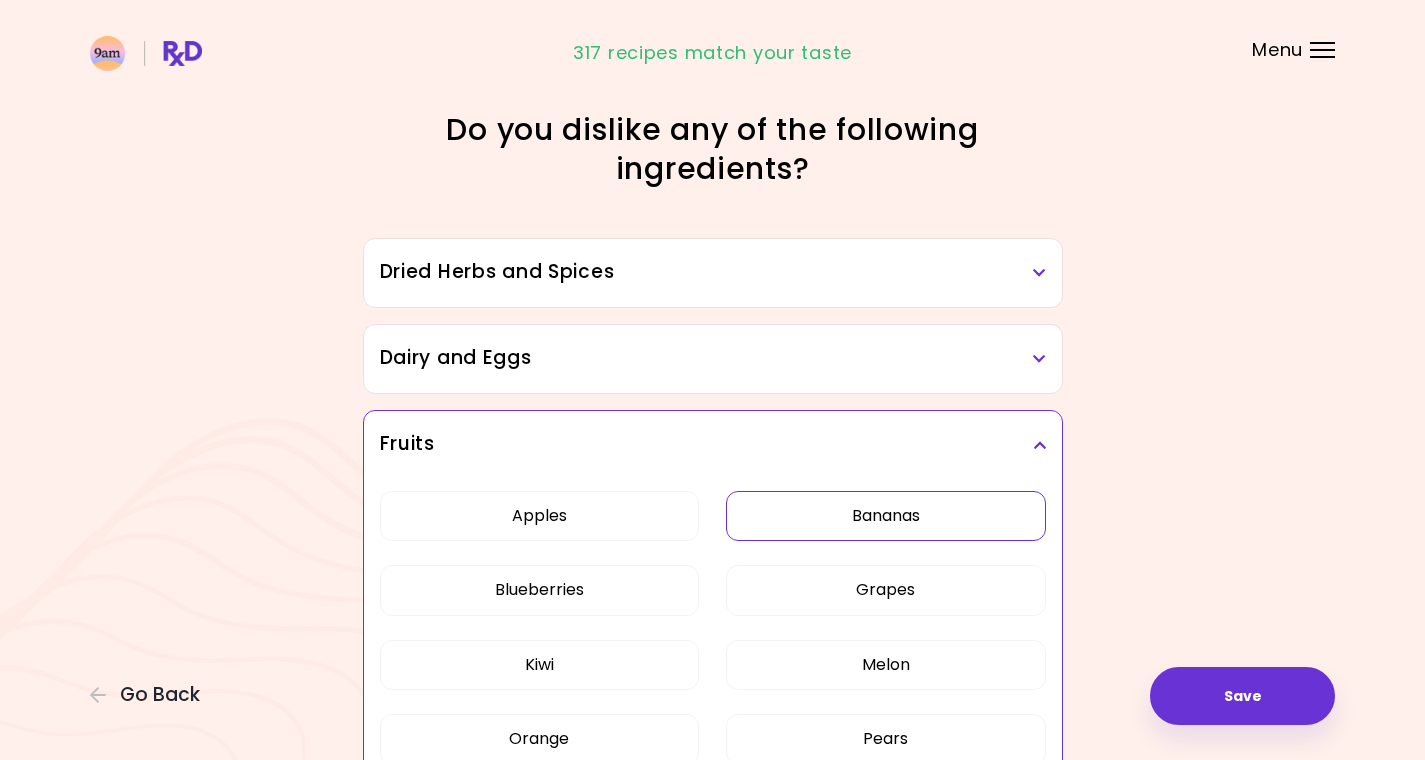 click on "Dairy and Eggs" at bounding box center [713, 358] 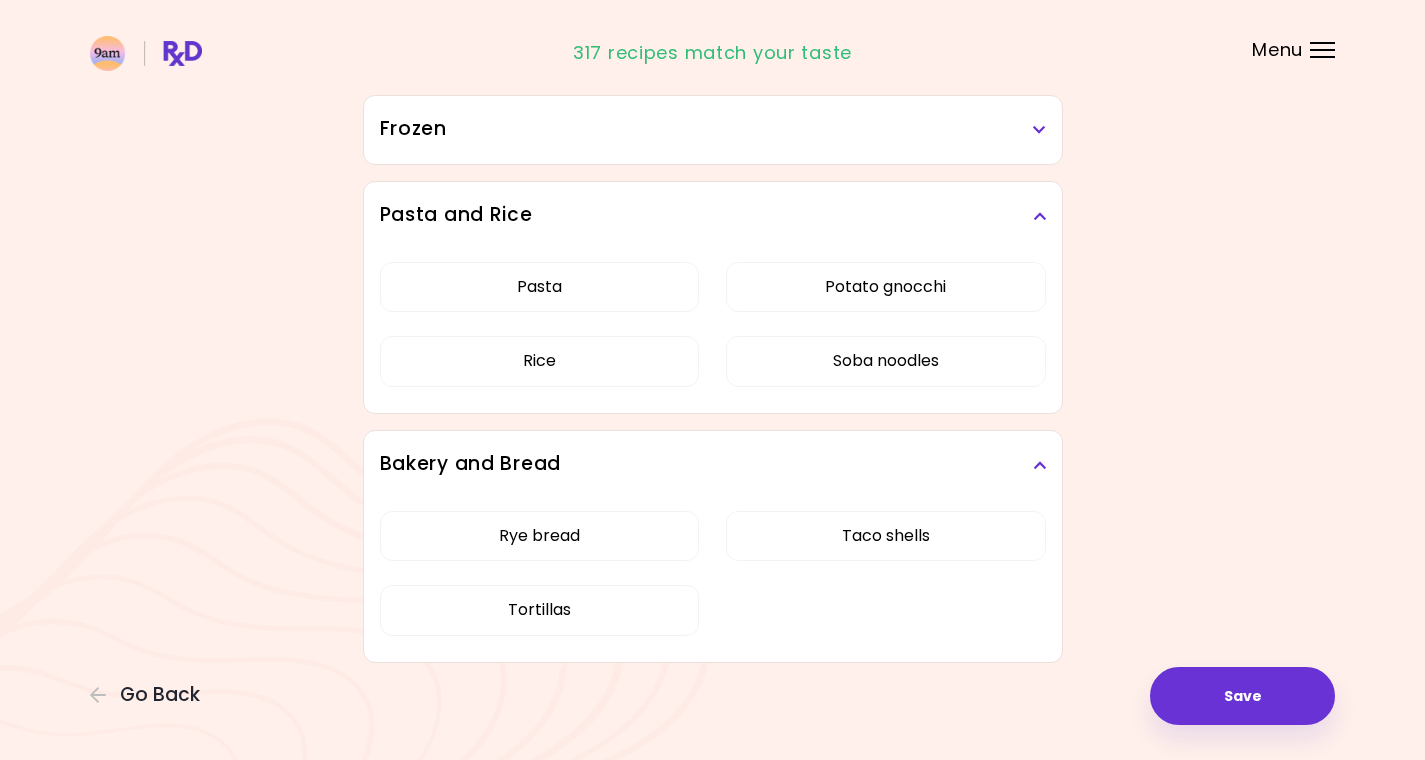 scroll, scrollTop: 4676, scrollLeft: 0, axis: vertical 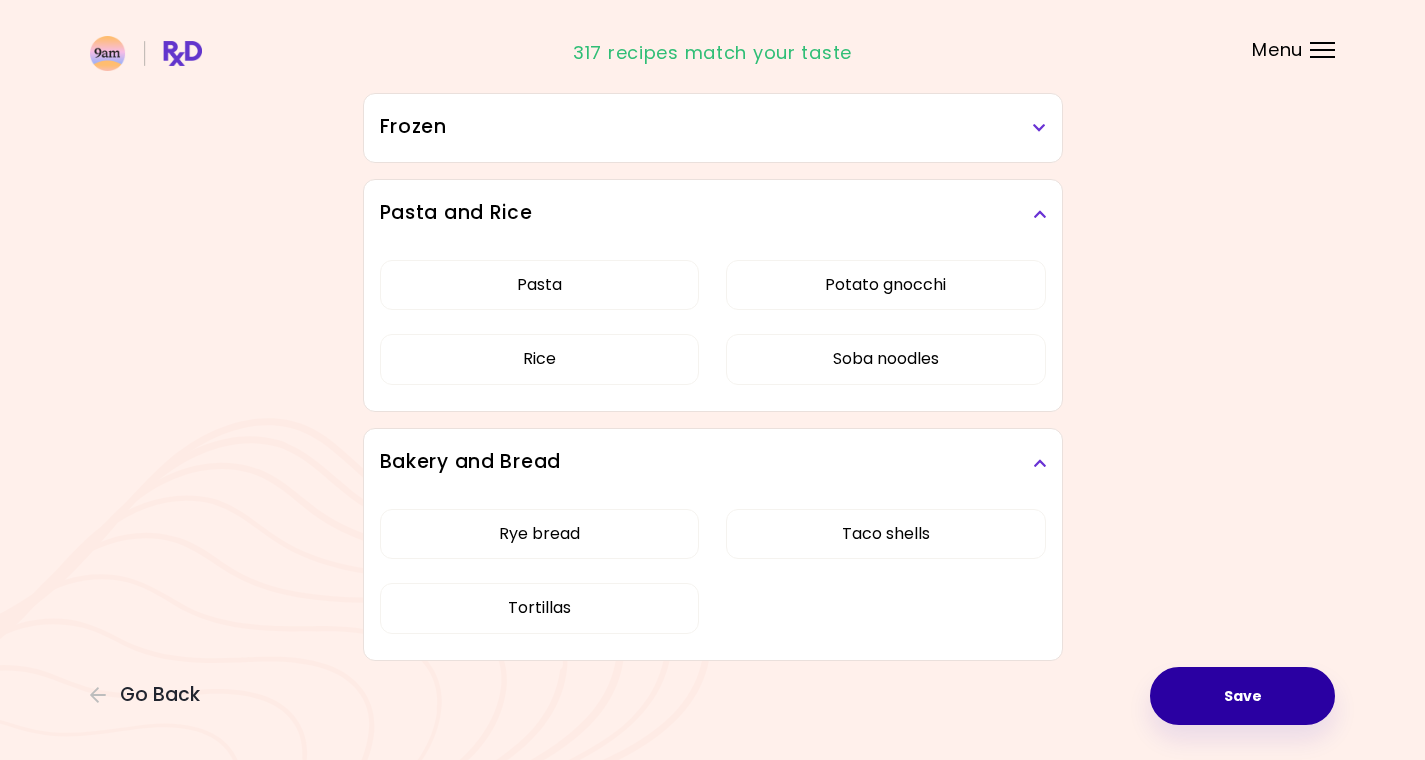 click on "Save" at bounding box center (1242, 696) 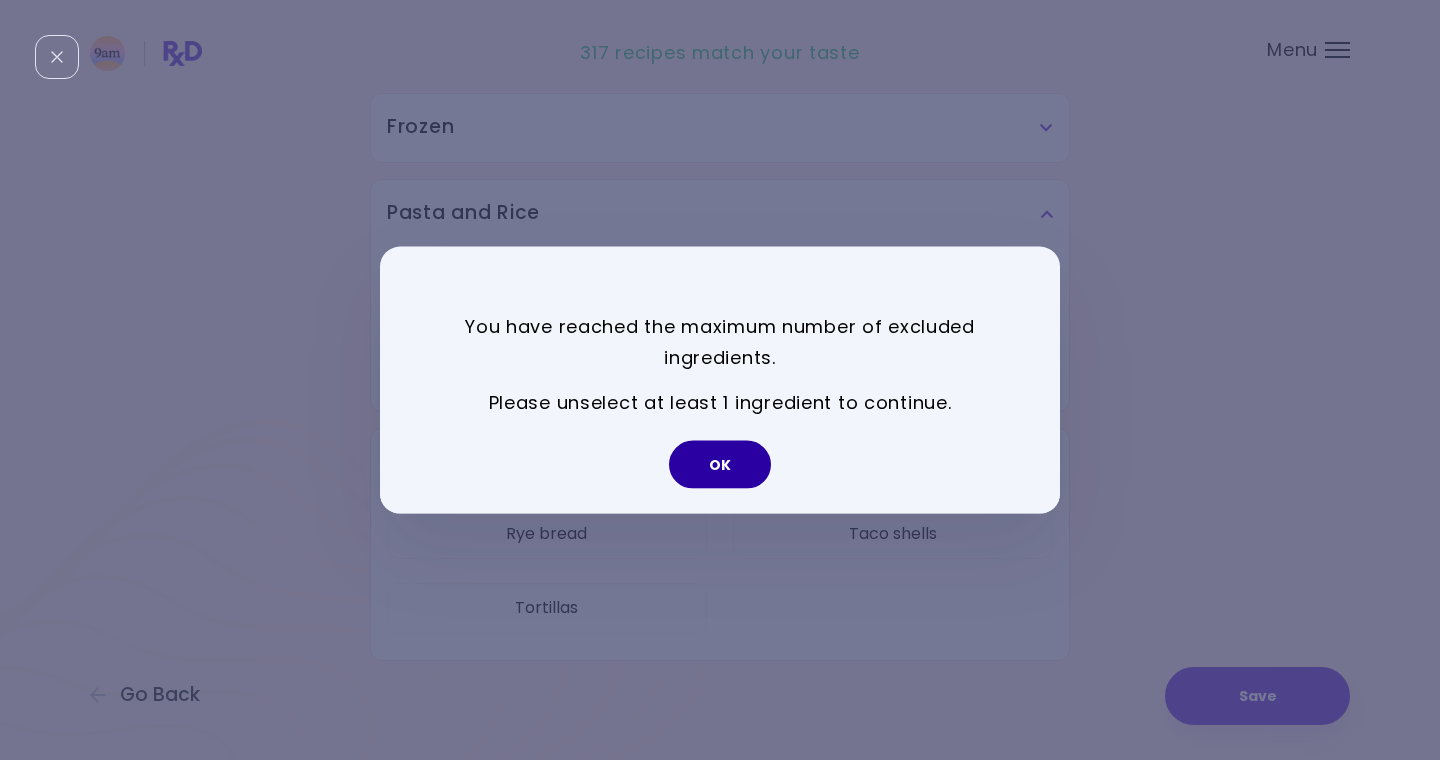 click on "OK" at bounding box center [720, 464] 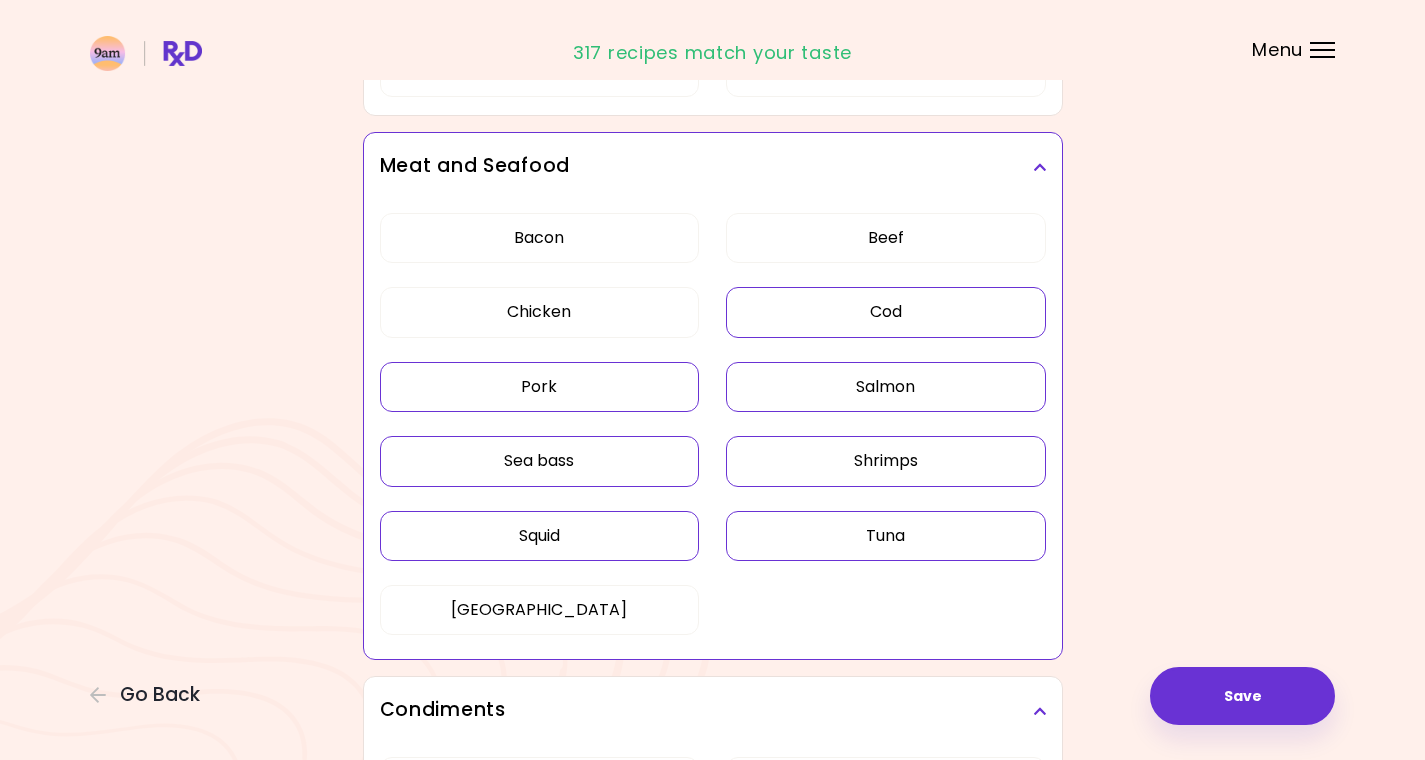 scroll, scrollTop: 2621, scrollLeft: 0, axis: vertical 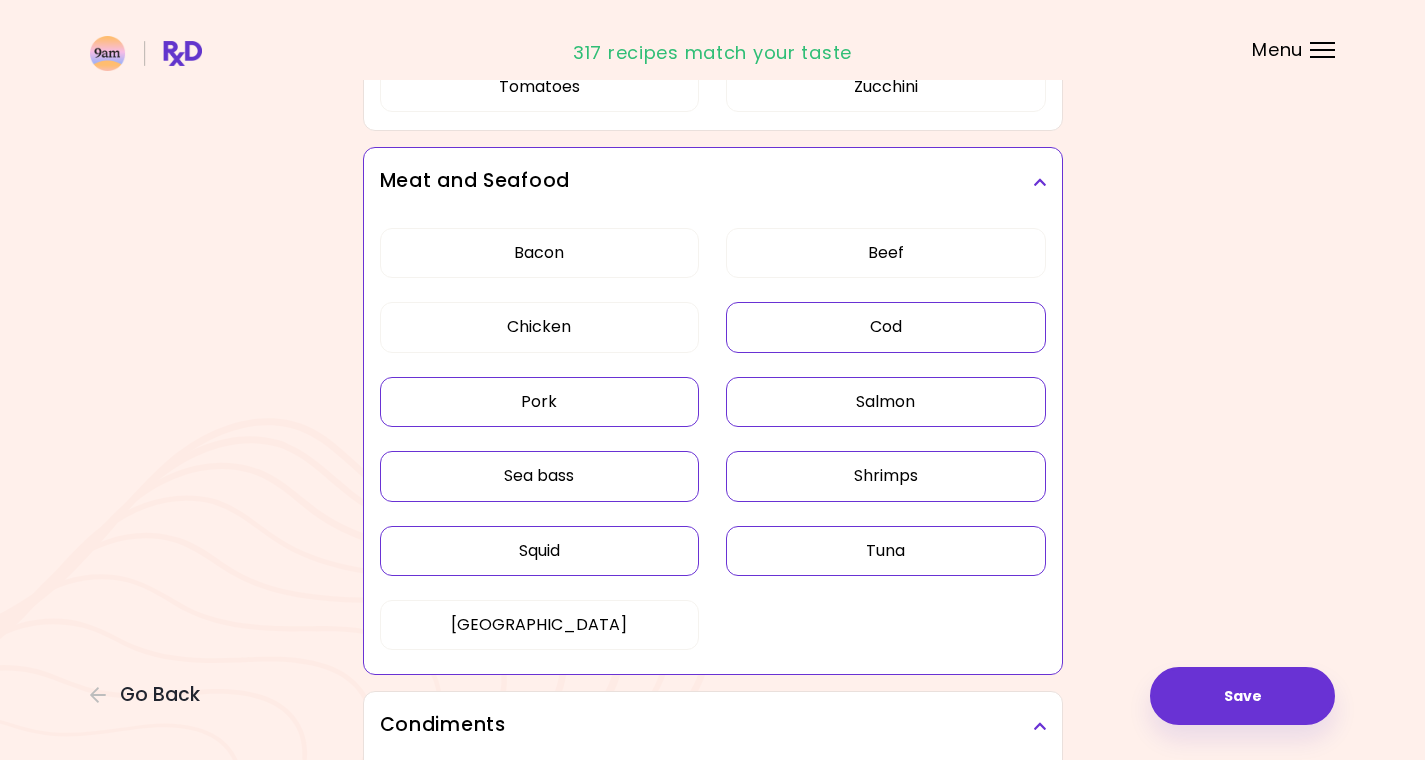 click on "Pork" at bounding box center (540, 402) 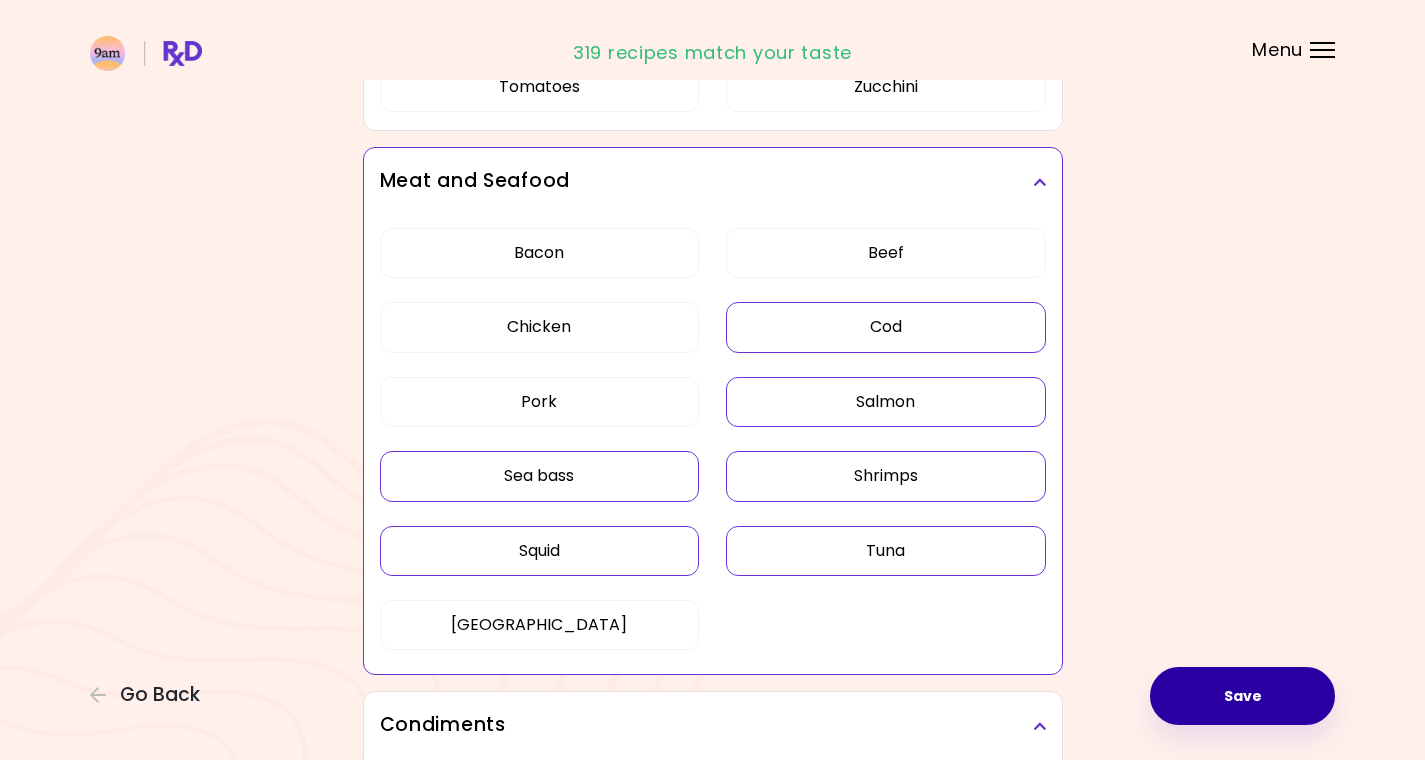 click on "Save" at bounding box center (1242, 696) 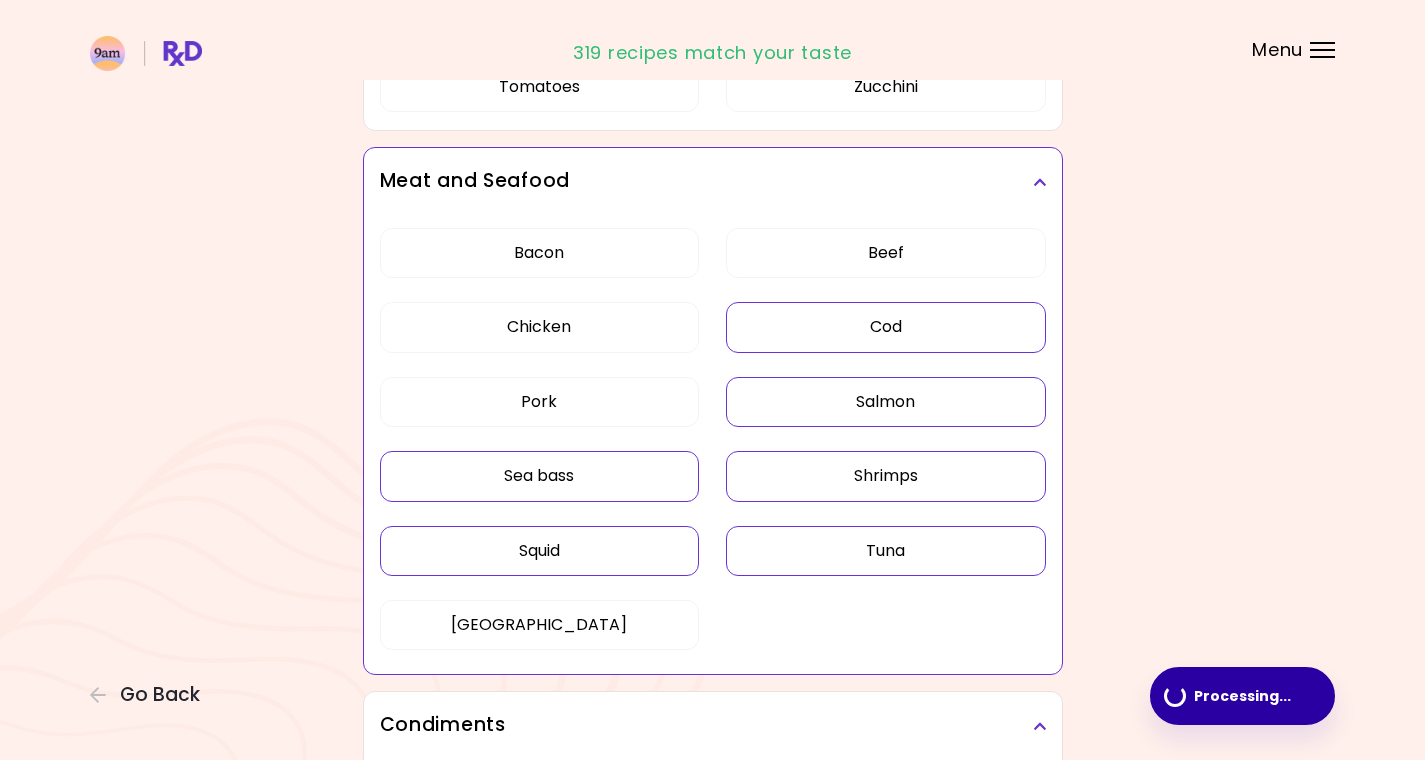 scroll, scrollTop: 0, scrollLeft: 0, axis: both 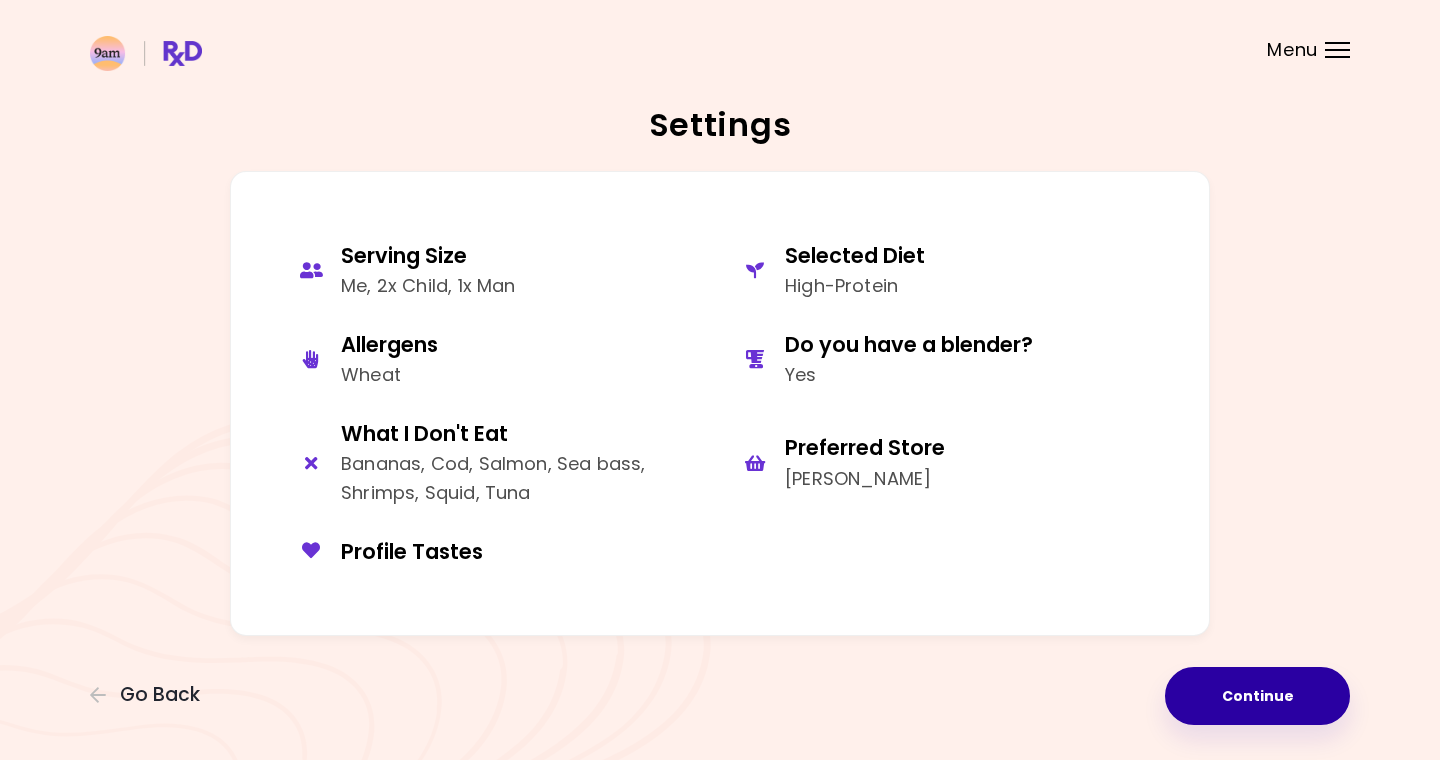 click on "Continue" at bounding box center [1257, 696] 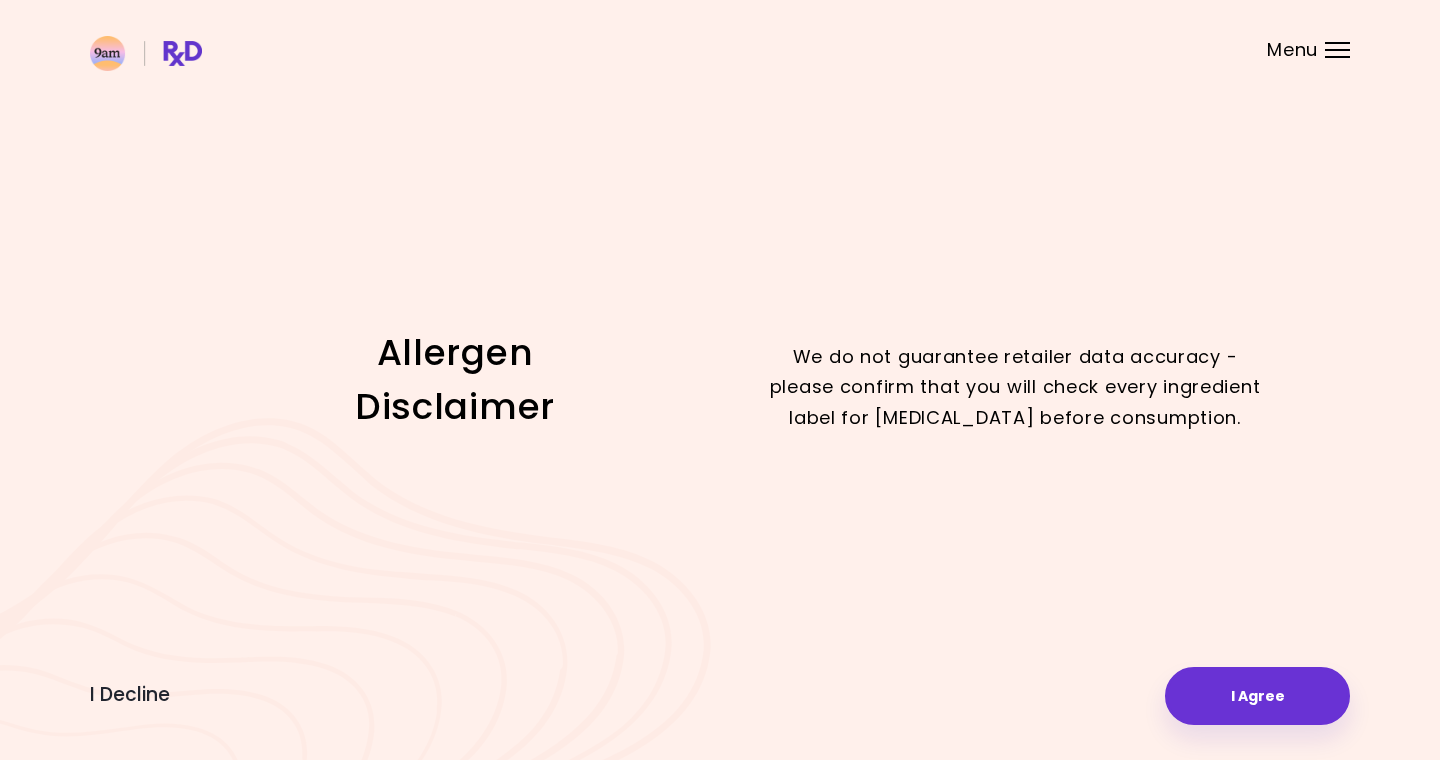 click on "I Agree" at bounding box center [1257, 696] 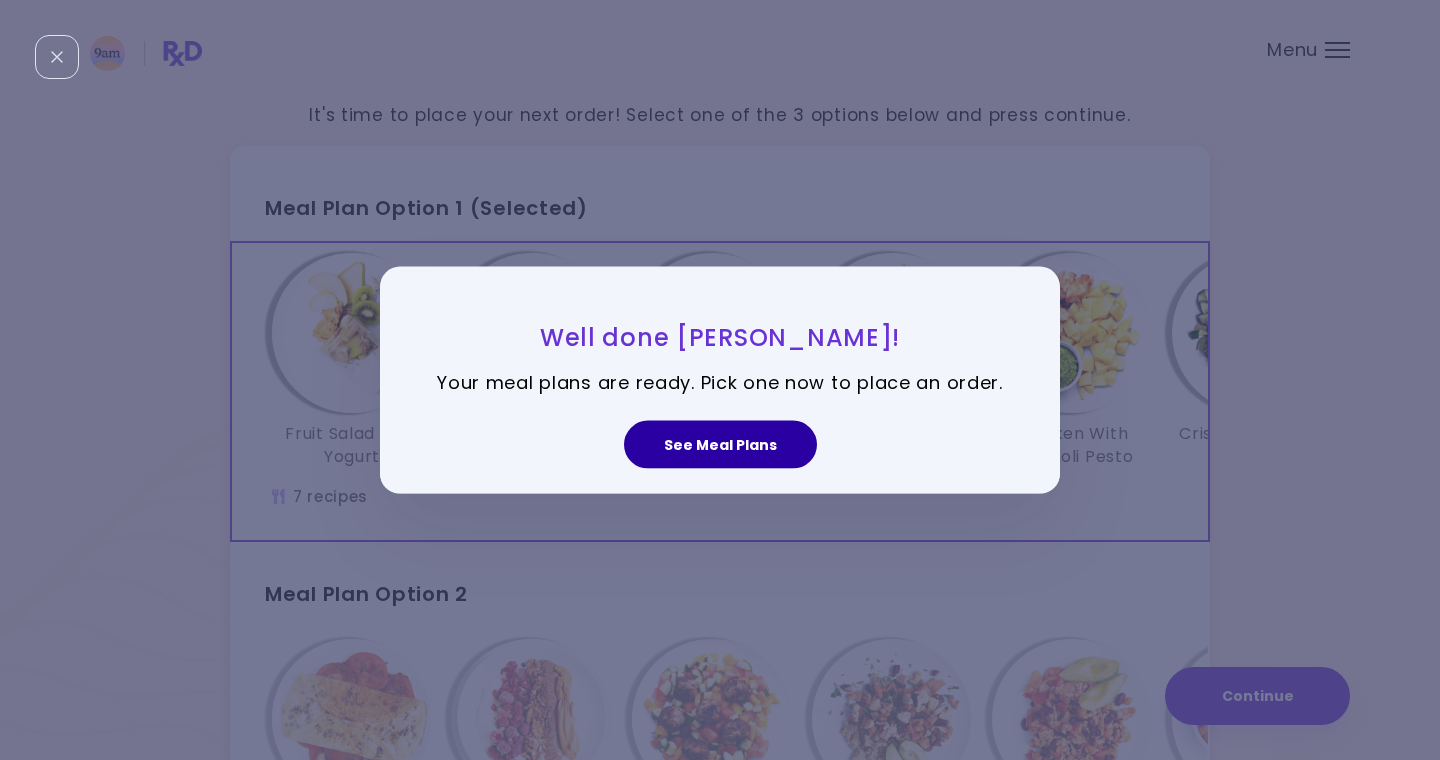 click on "See Meal Plans" at bounding box center (720, 444) 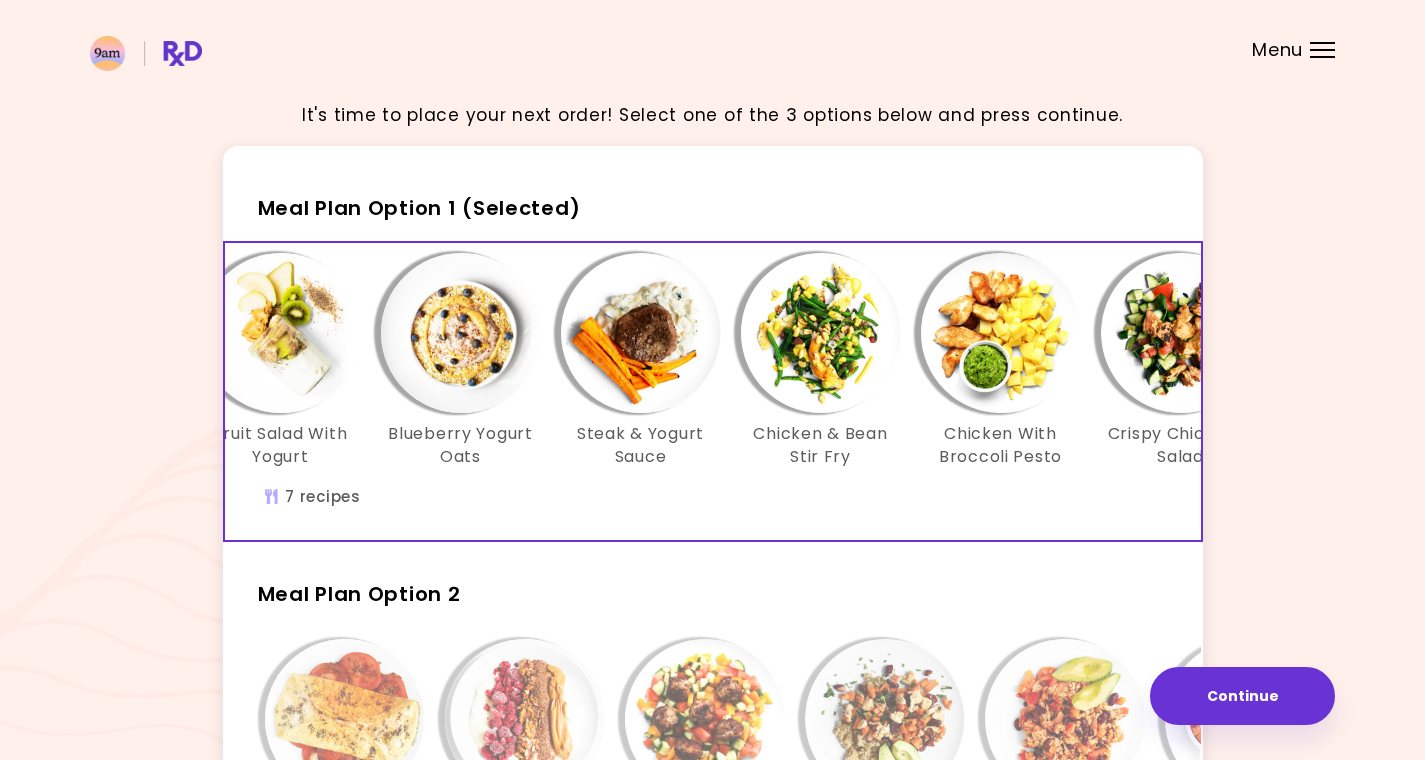 scroll, scrollTop: 0, scrollLeft: 344, axis: horizontal 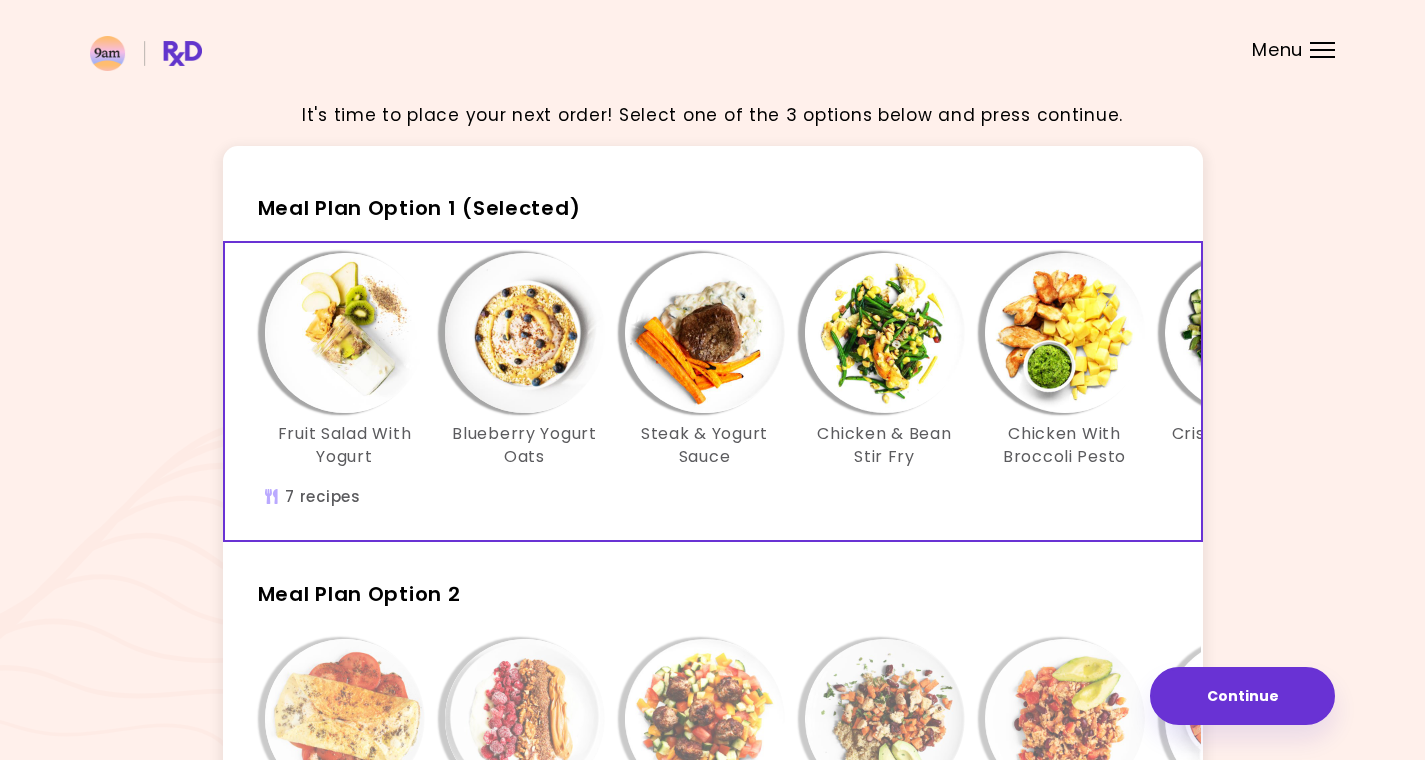 drag, startPoint x: 1429, startPoint y: 101, endPoint x: 1399, endPoint y: 149, distance: 56.603886 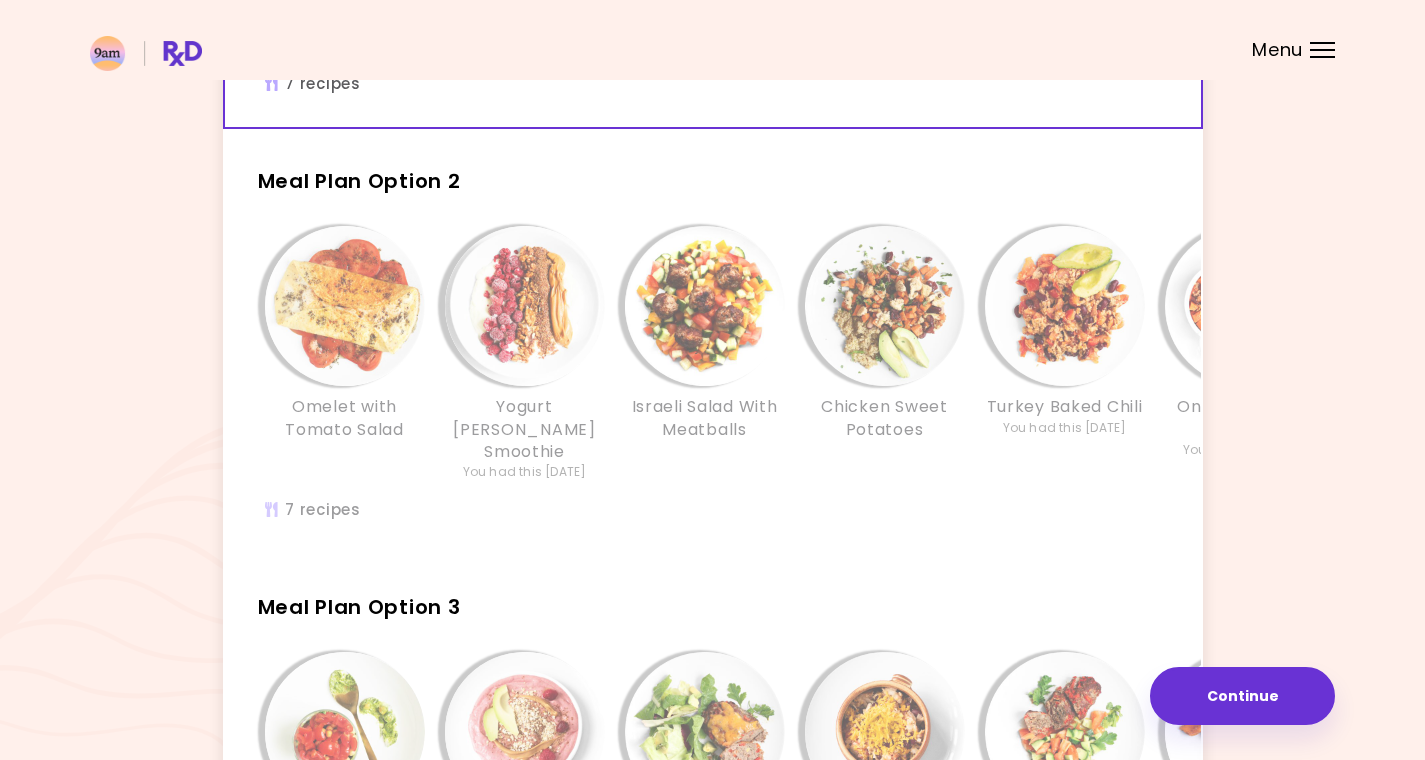 scroll, scrollTop: 414, scrollLeft: 0, axis: vertical 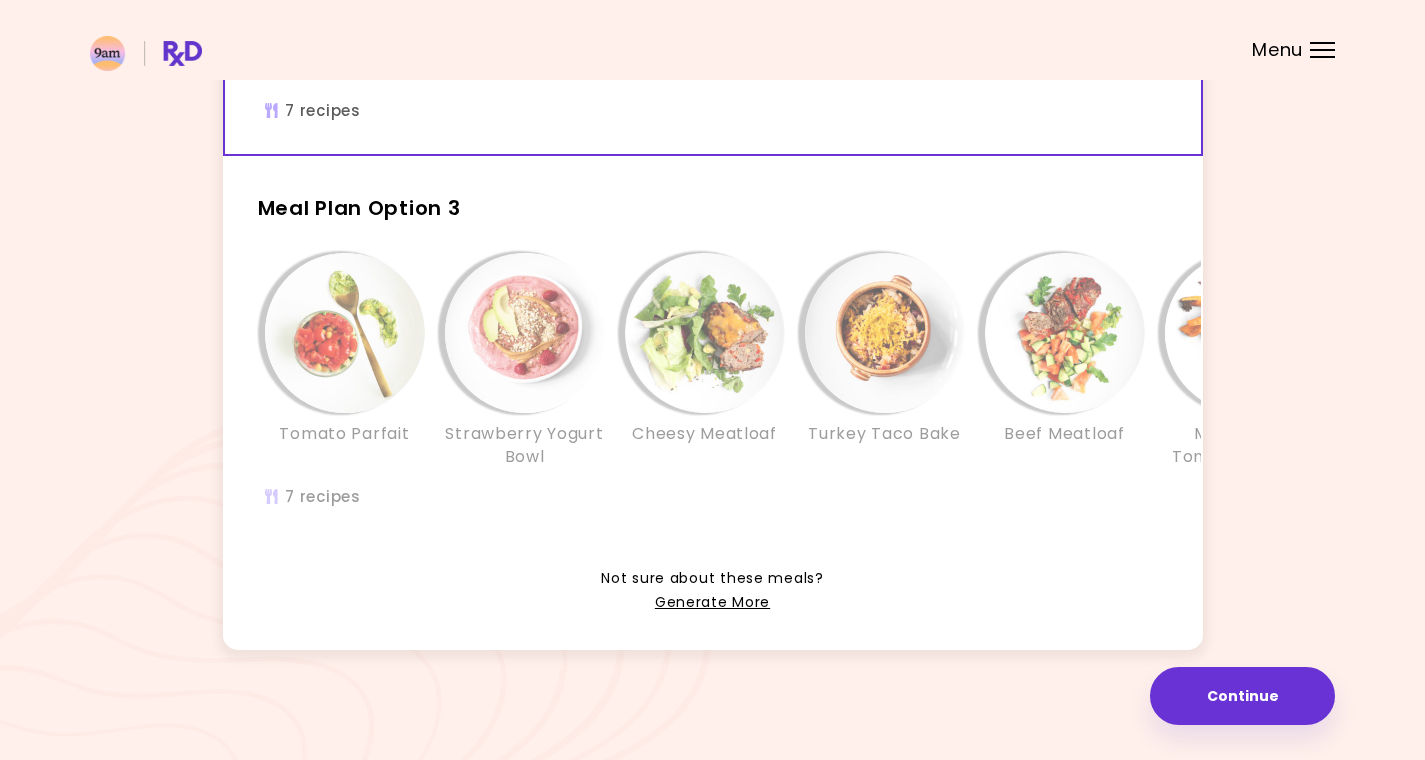 click on "Turkey Taco Bake" at bounding box center [885, 360] 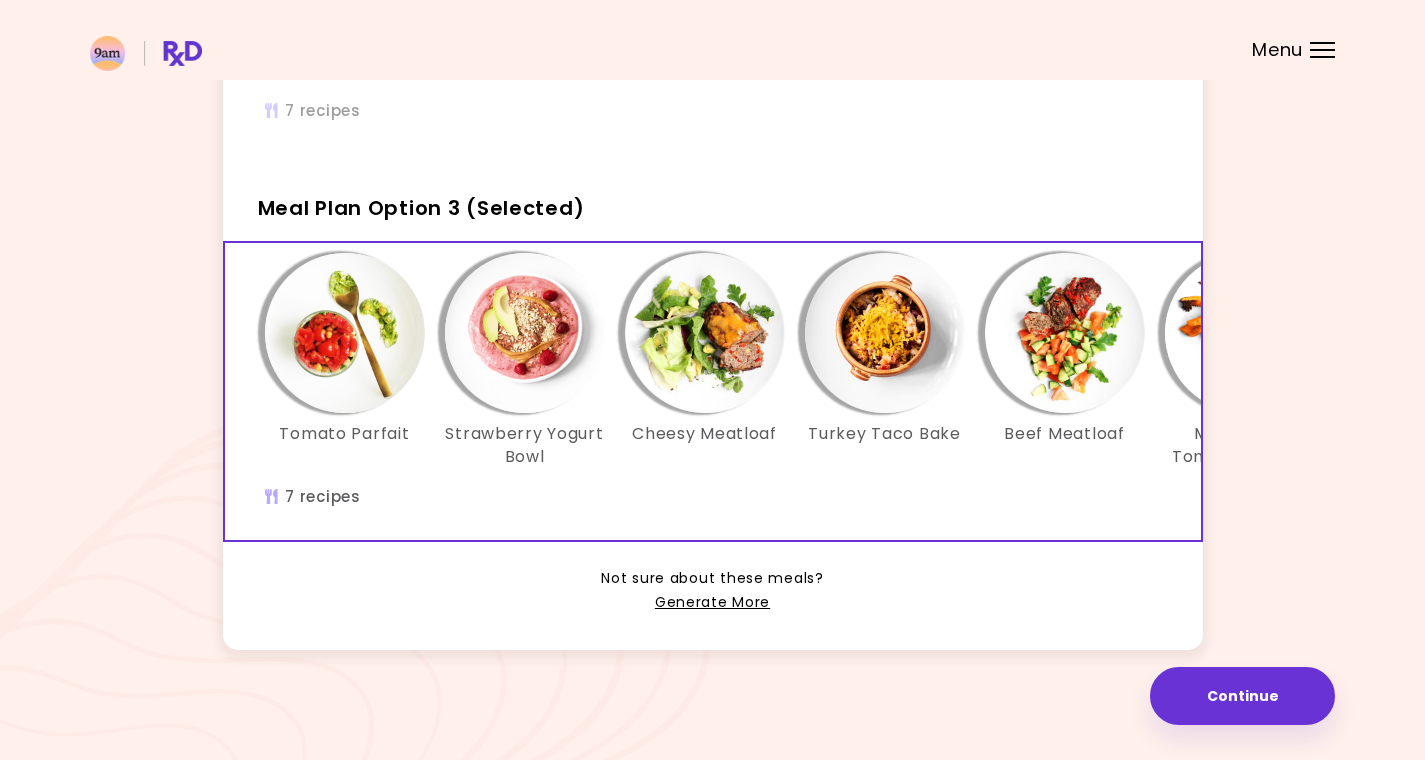 click on "Tomato Parfait   Strawberry Yogurt Bowl   Cheesy Meatloaf   Turkey Taco Bake   Beef Meatloaf   Meatballs & Tomato Hummus   Lentil Bolognese" at bounding box center (885, 391) 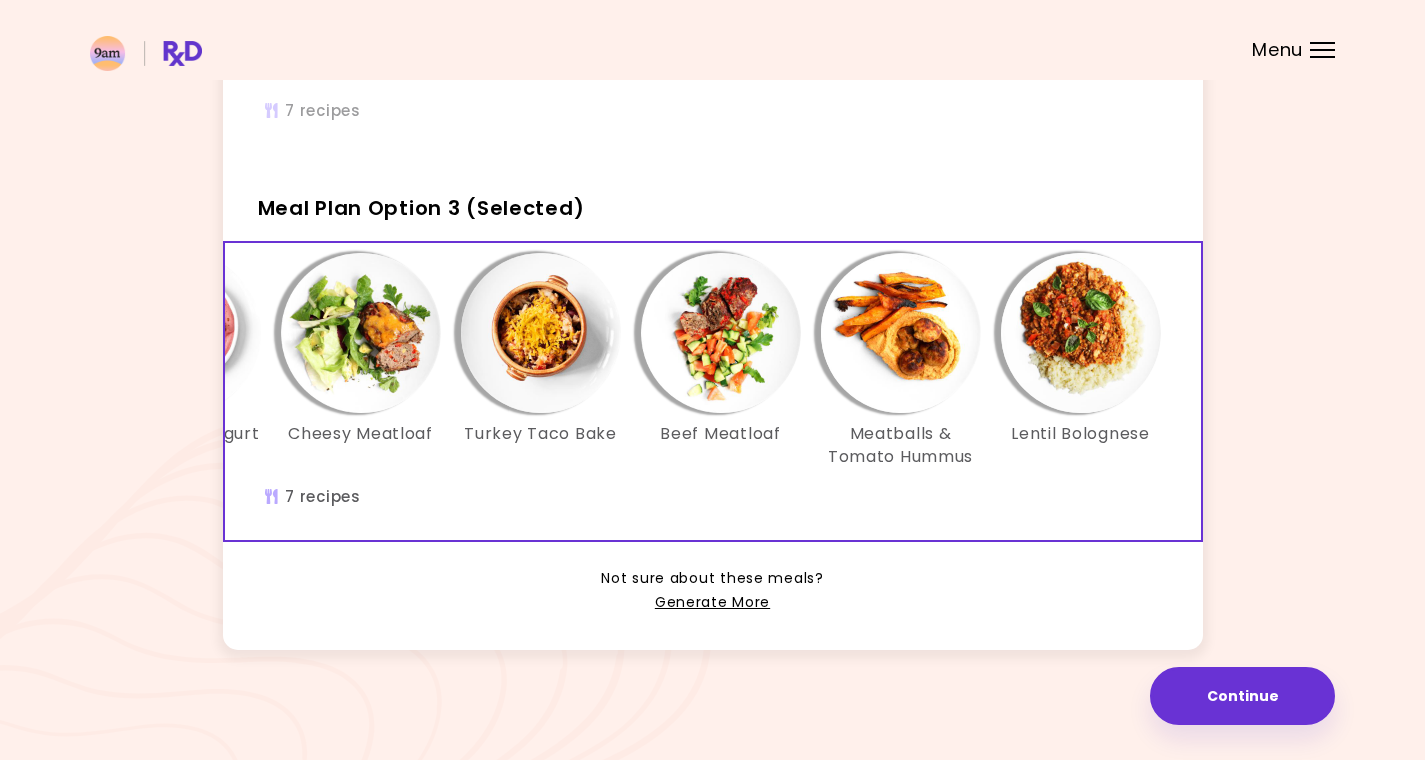 scroll, scrollTop: 0, scrollLeft: 0, axis: both 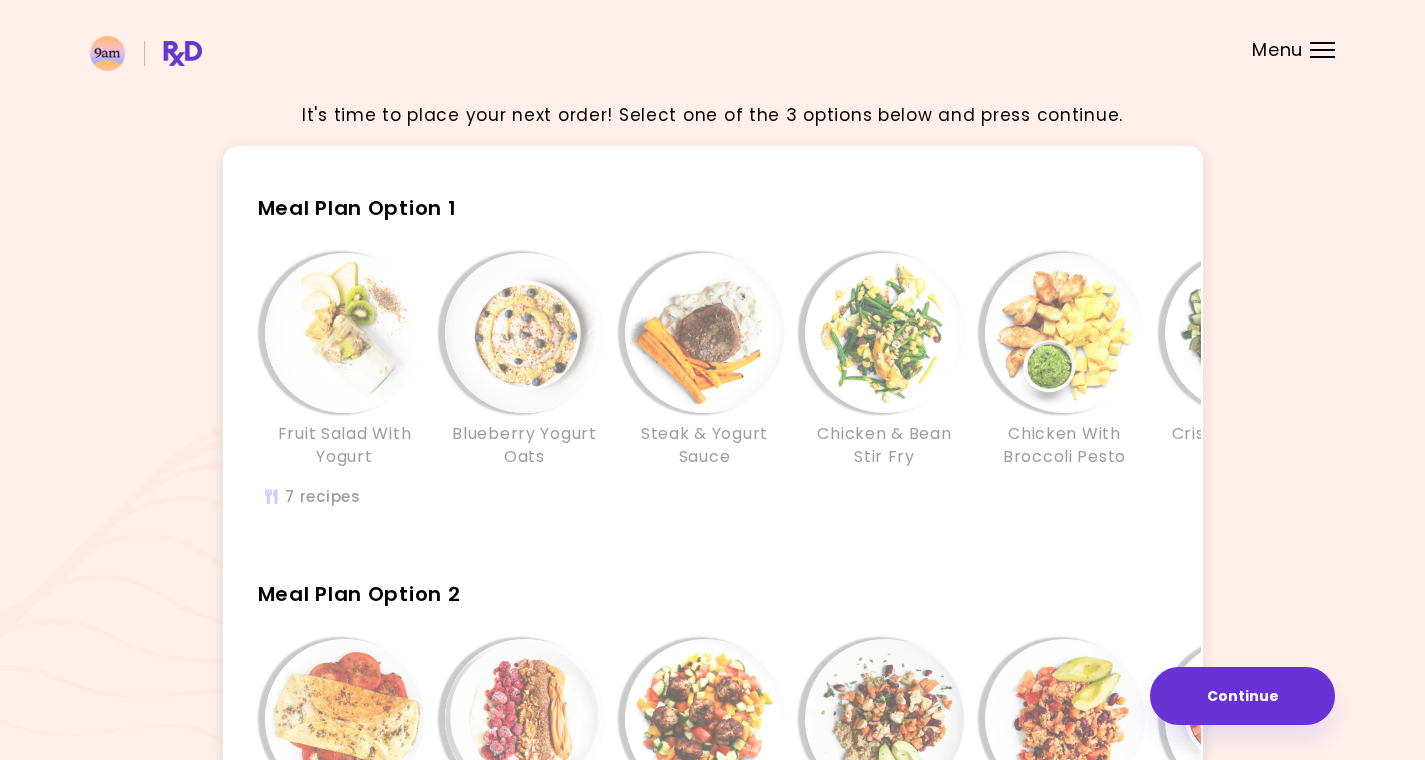 click on "It's time to place your next order! Select one of the 3 options below
and press continue. Meal Plan Option 1   Fruit Salad With Yogurt   Blueberry Yogurt Oats   Steak & Yogurt Sauce   Chicken & Bean Stir Fry   Chicken With Broccoli Pesto   Crispy Chicken & Salad   Cheddar Wraps 7 recipes Meal Plan [MEDICAL_DATA]   Omelet with Tomato Salad   Yogurt [PERSON_NAME] Smoothie You had this [DATE]   Israeli Salad With Meatballs   Chicken Sweet Potatoes   Turkey Baked Chili You had this [DATE]   One Pan Turkey Bean Chilli You had this [DATE]   Lentil Salad With Beets and Mozzarella 7 recipes Meal Plan Option 3 (Selected)   Tomato Parfait   Strawberry Yogurt Bowl   Cheesy Meatloaf   Turkey Taco Bake   Beef Meatloaf   Meatballs & Tomato Hummus   Lentil Bolognese 7 recipes Not sure about these meals? Generate More Continue Continue" at bounding box center (712, 786) 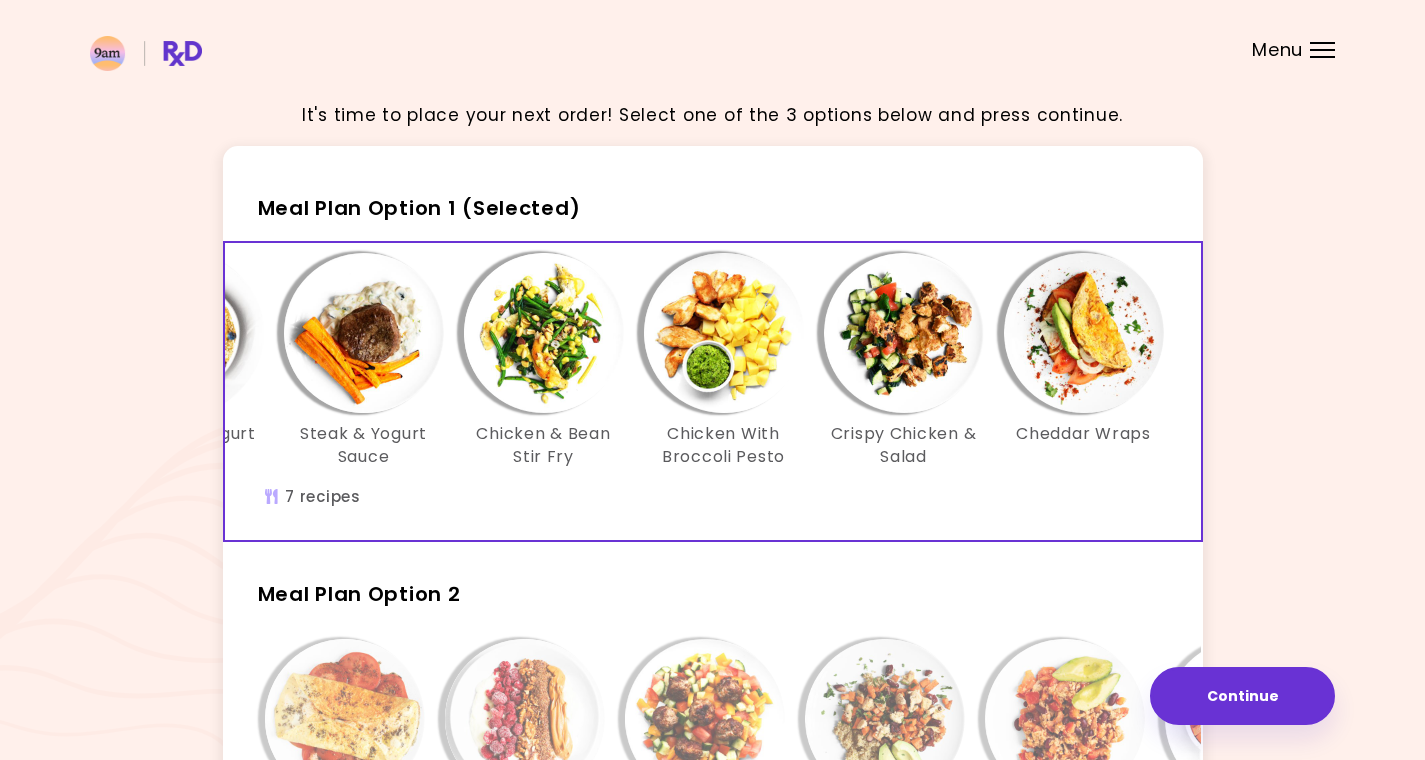 scroll, scrollTop: 0, scrollLeft: 344, axis: horizontal 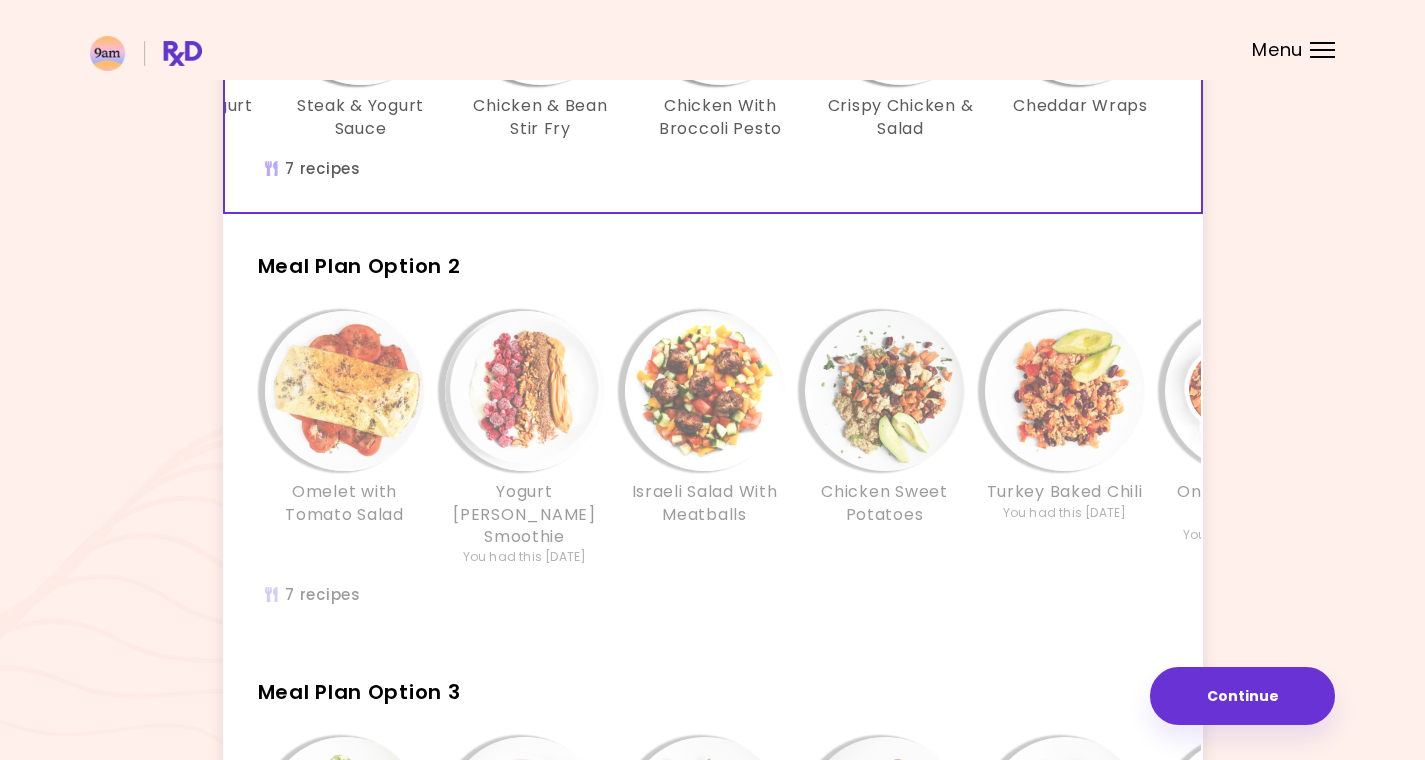 click on "Omelet with Tomato Salad" at bounding box center [345, 438] 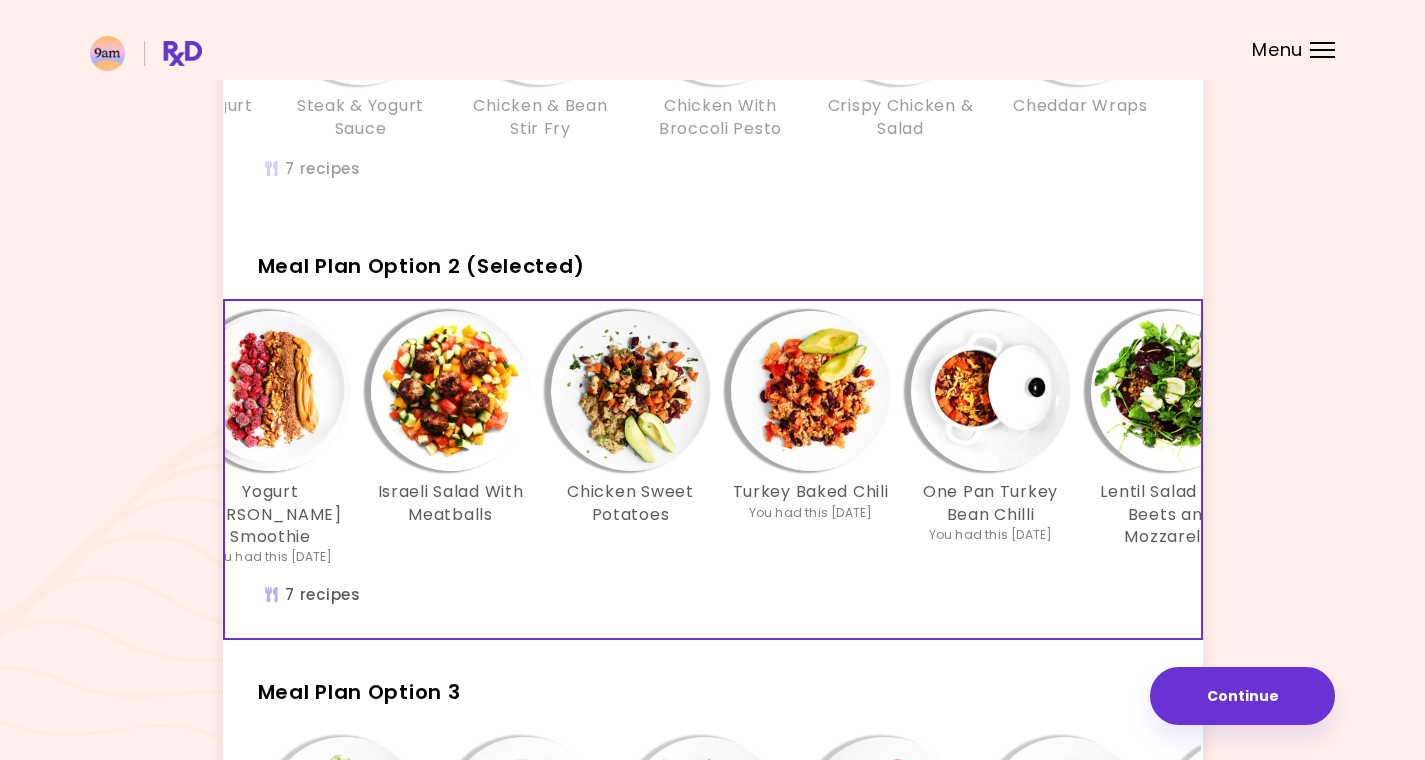 scroll, scrollTop: 0, scrollLeft: 344, axis: horizontal 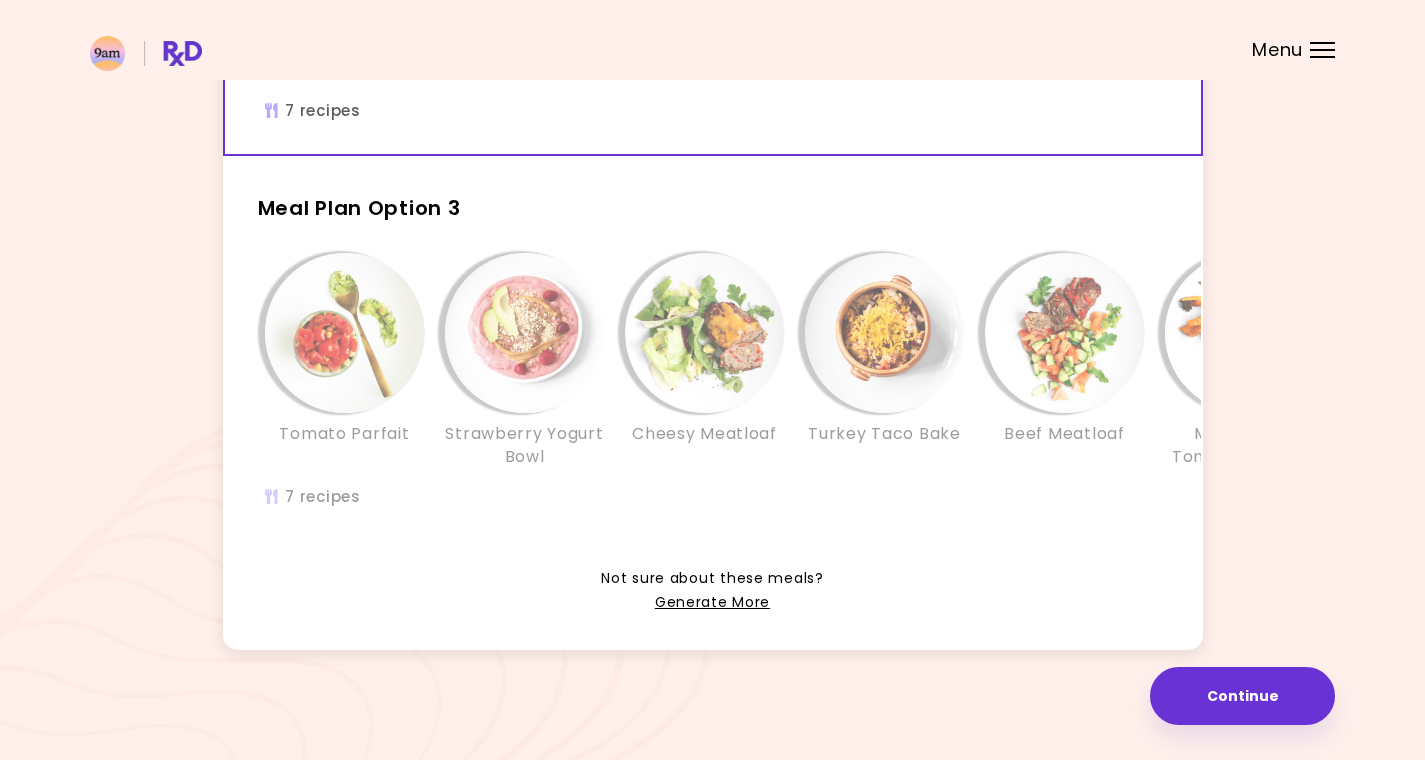 click at bounding box center (345, 333) 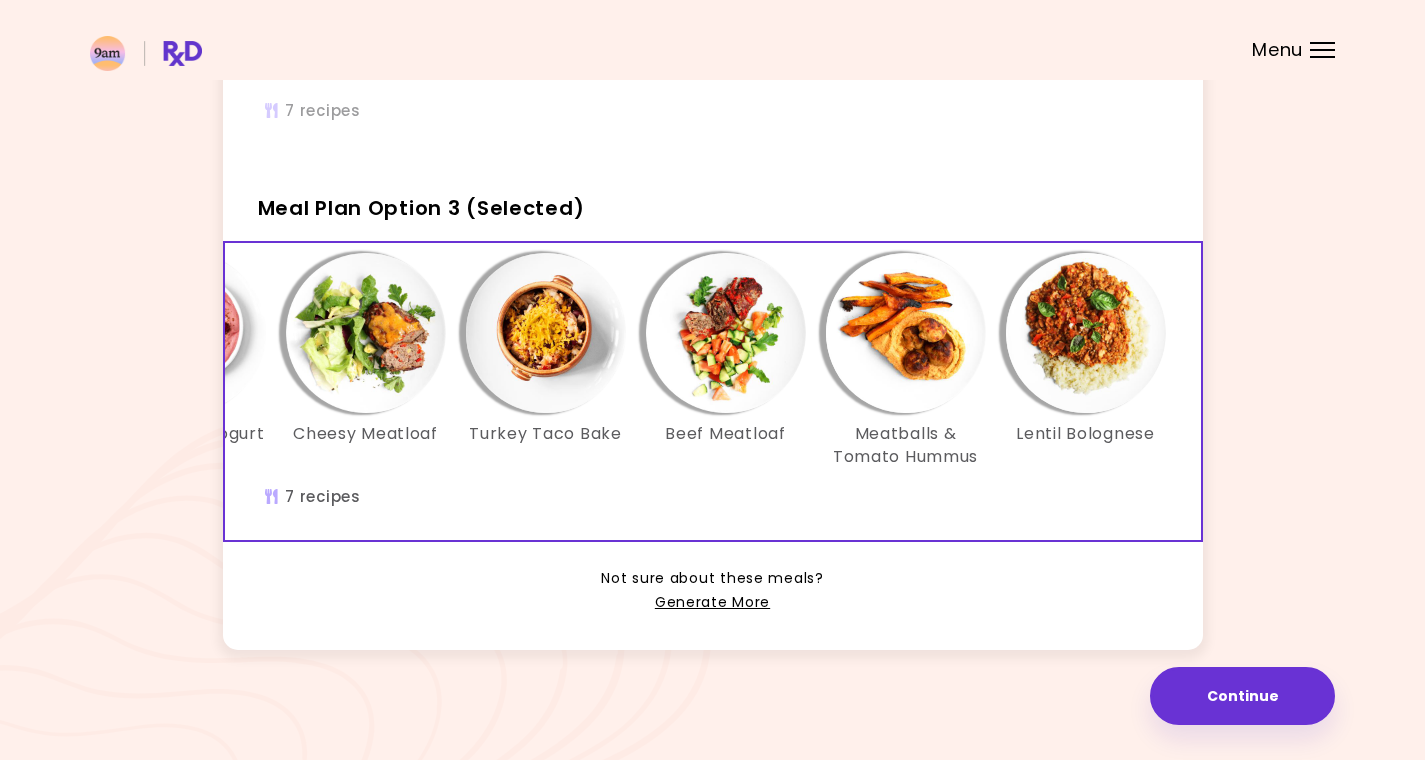 scroll, scrollTop: 0, scrollLeft: 344, axis: horizontal 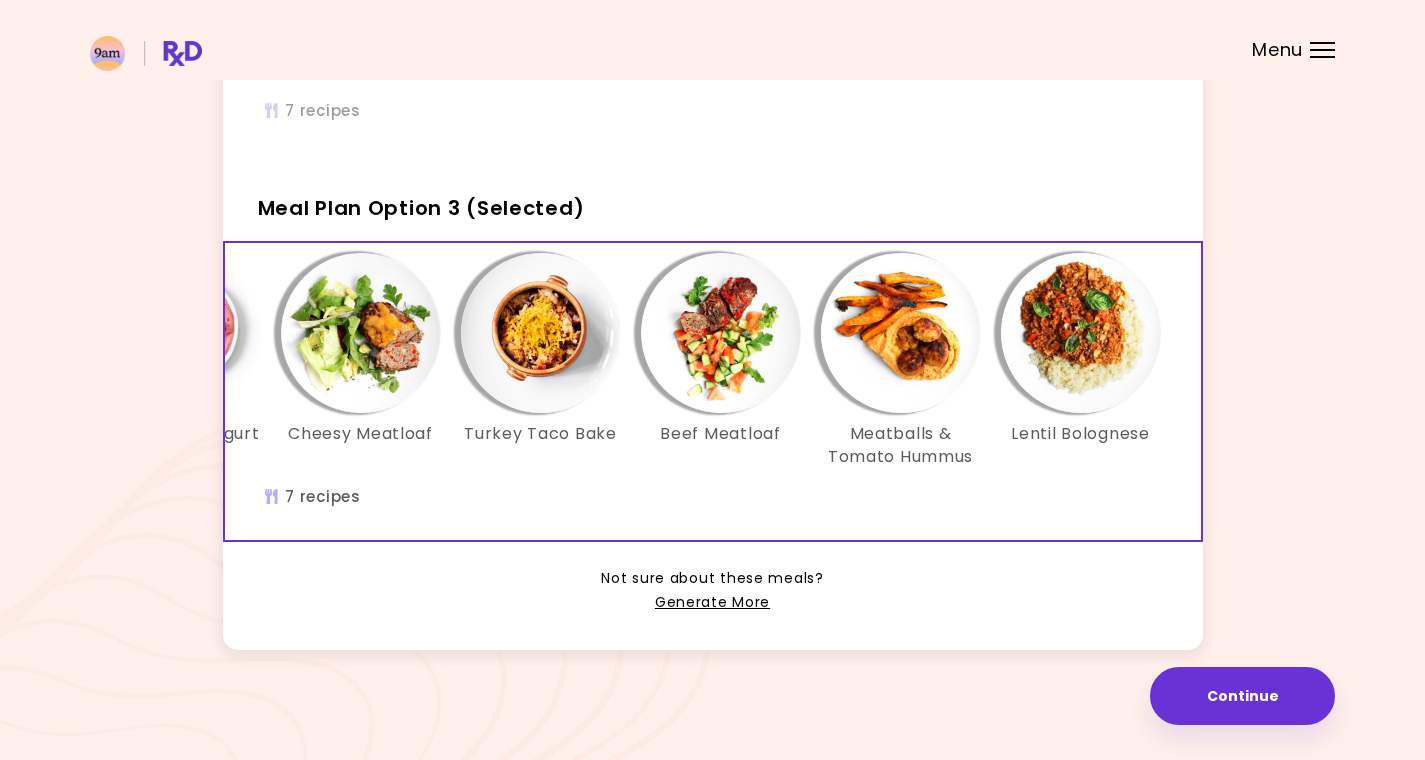 click at bounding box center (1322, 57) 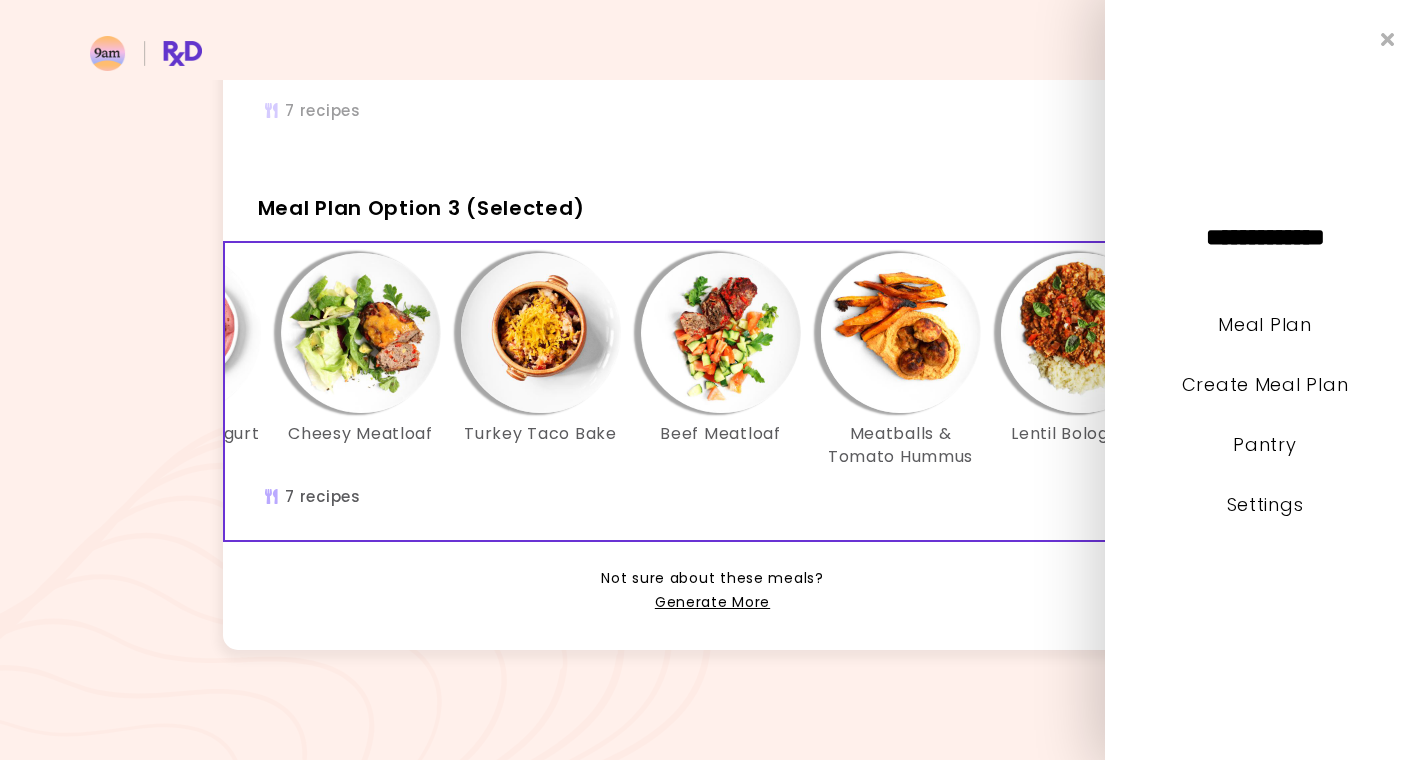 click at bounding box center [712, 40] 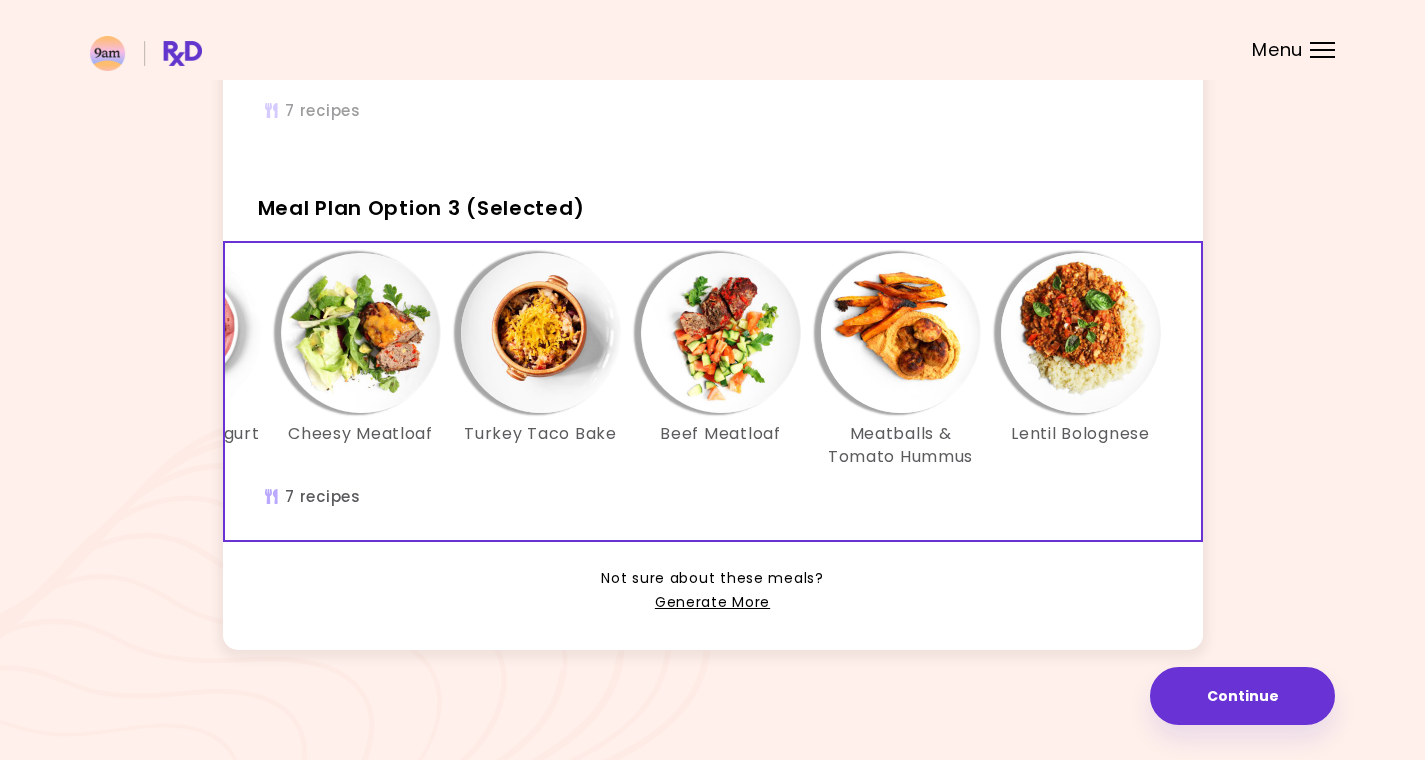 scroll, scrollTop: 0, scrollLeft: 0, axis: both 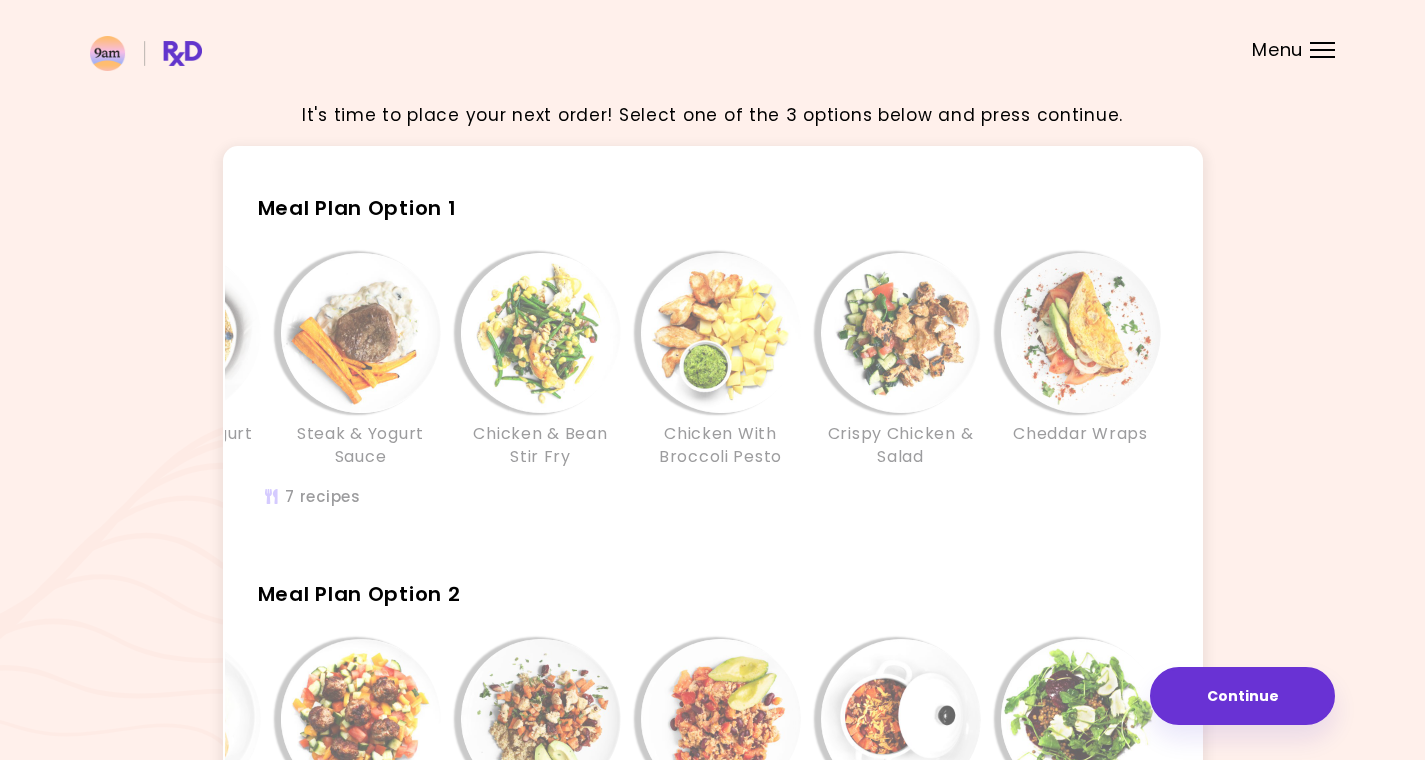 click at bounding box center [361, 333] 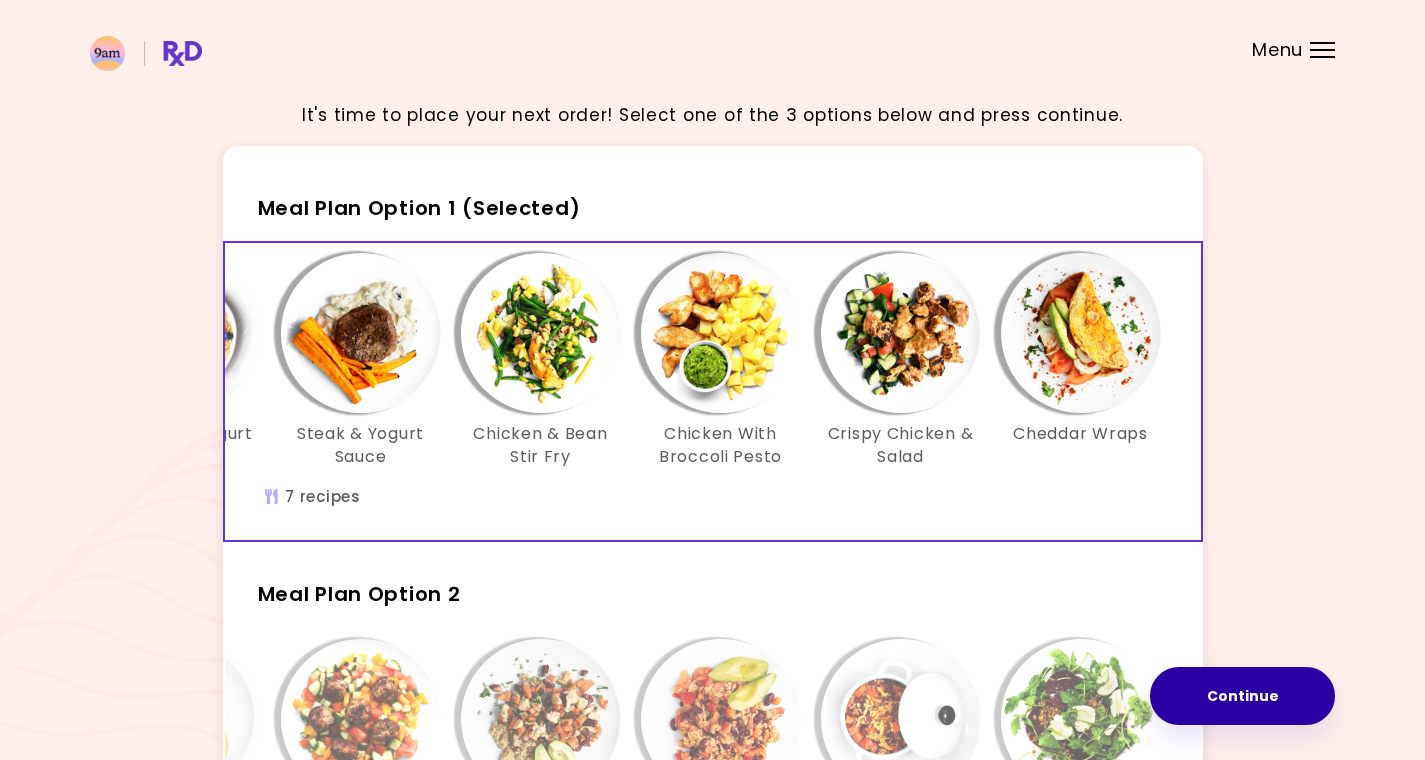 click on "Continue" at bounding box center (1242, 696) 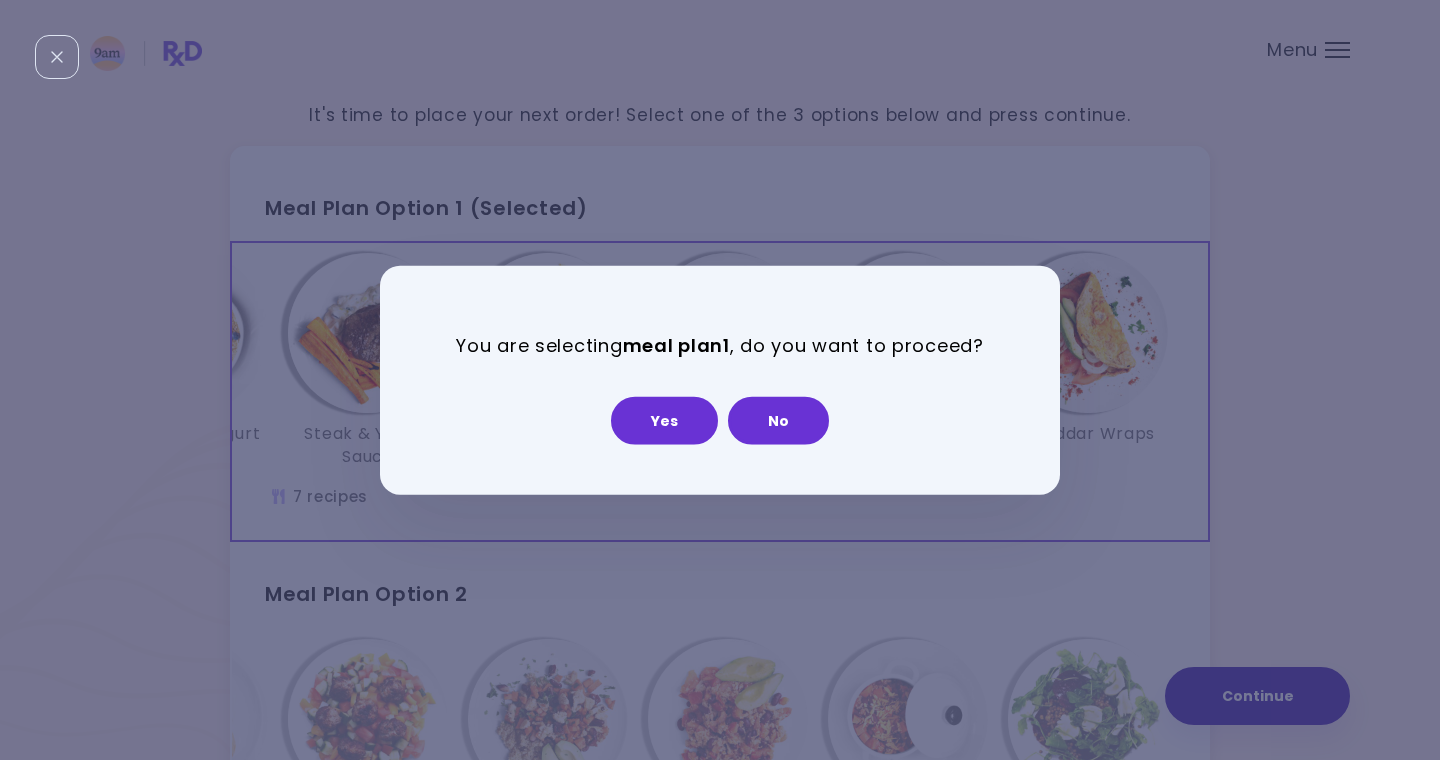 click on "You are selecting  meal plan  1 , do you want to proceed? Yes No" at bounding box center [720, 380] 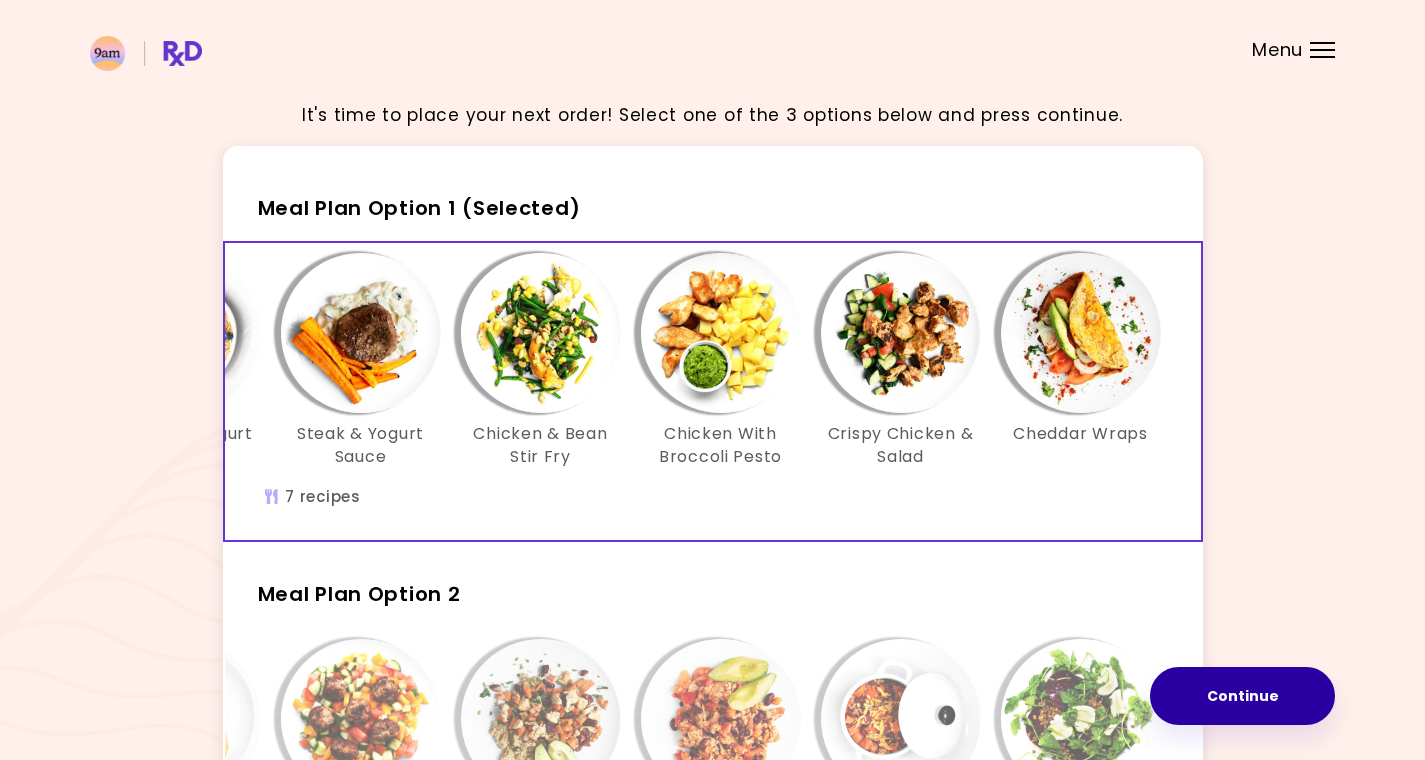 click on "Continue" at bounding box center (1242, 696) 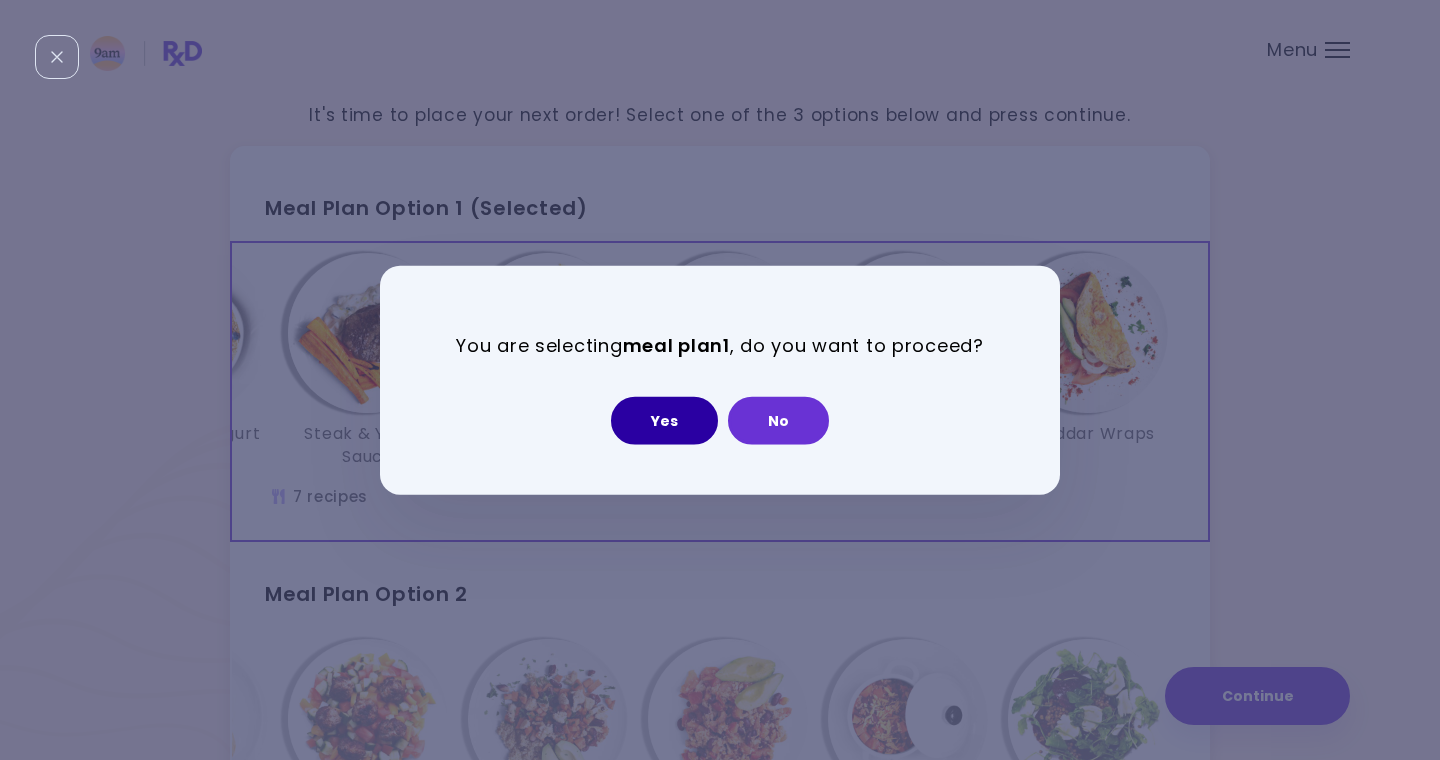 click on "Yes" at bounding box center (664, 420) 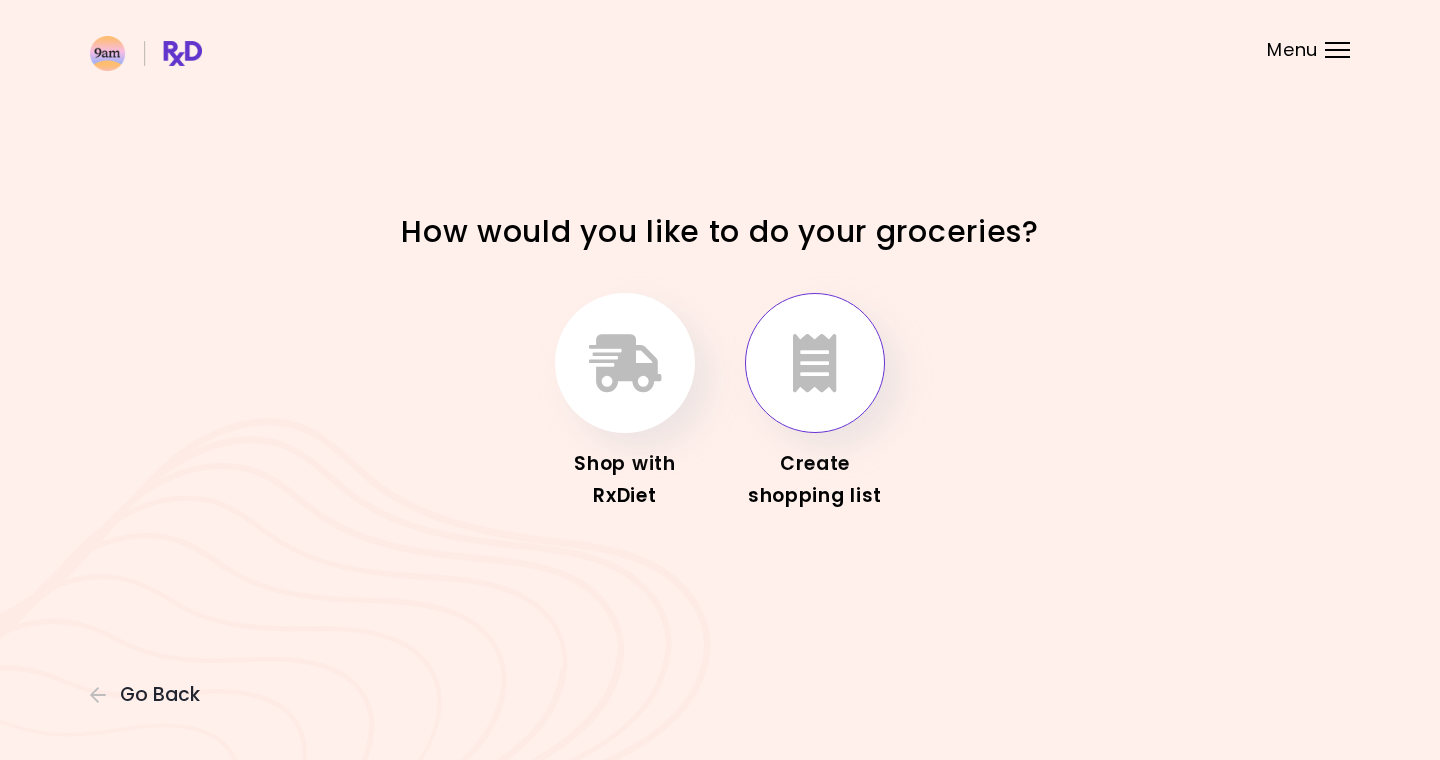 click at bounding box center (815, 363) 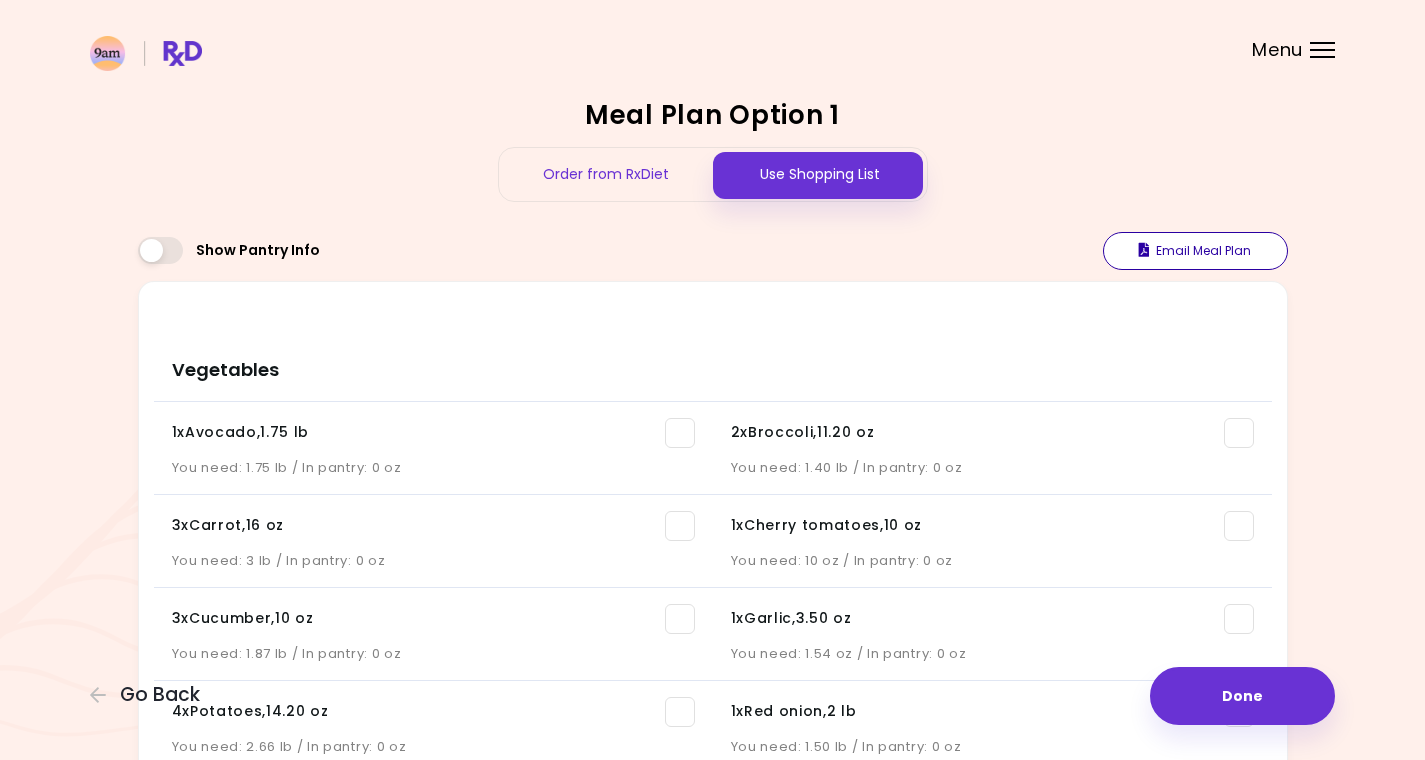 click on "Email Meal Plan" at bounding box center (1195, 251) 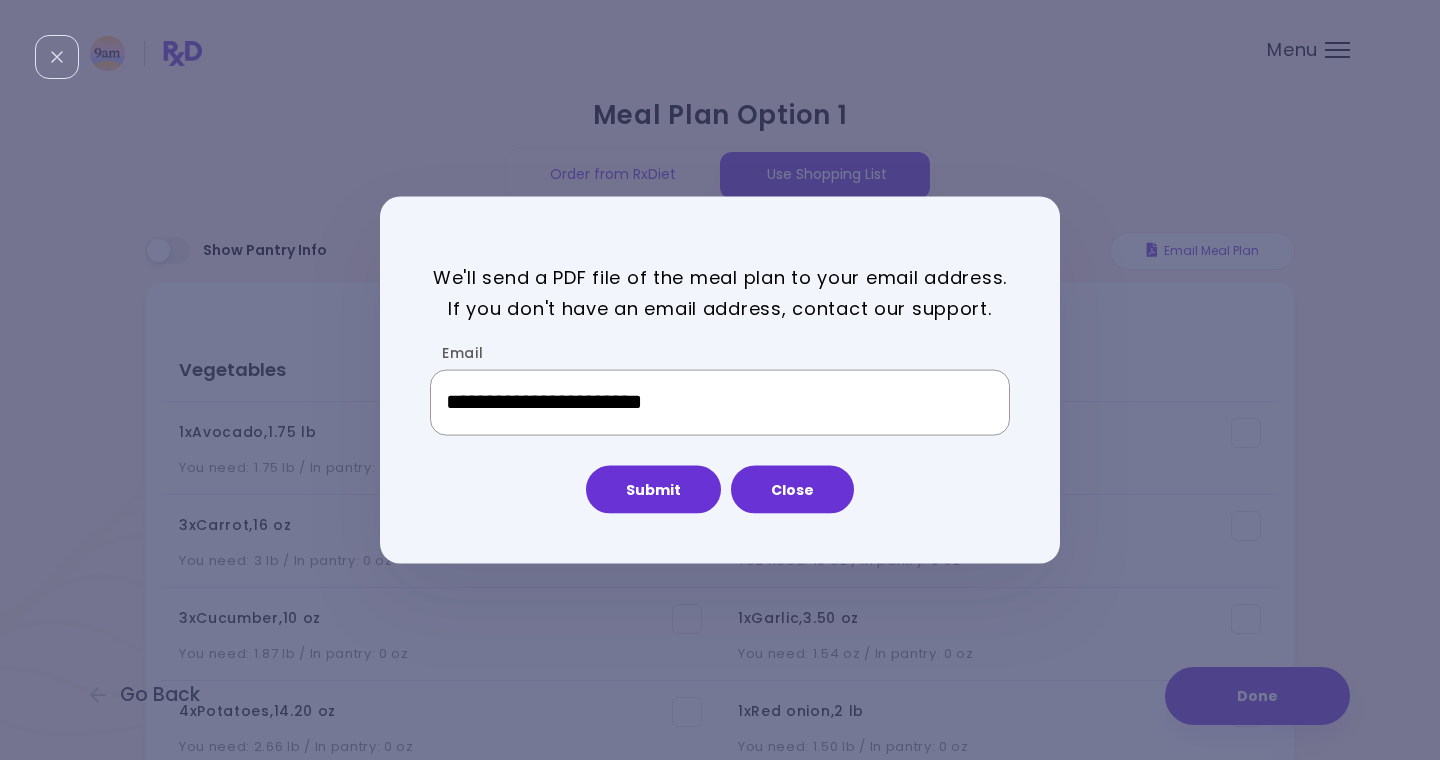 drag, startPoint x: 744, startPoint y: 398, endPoint x: 294, endPoint y: 451, distance: 453.11035 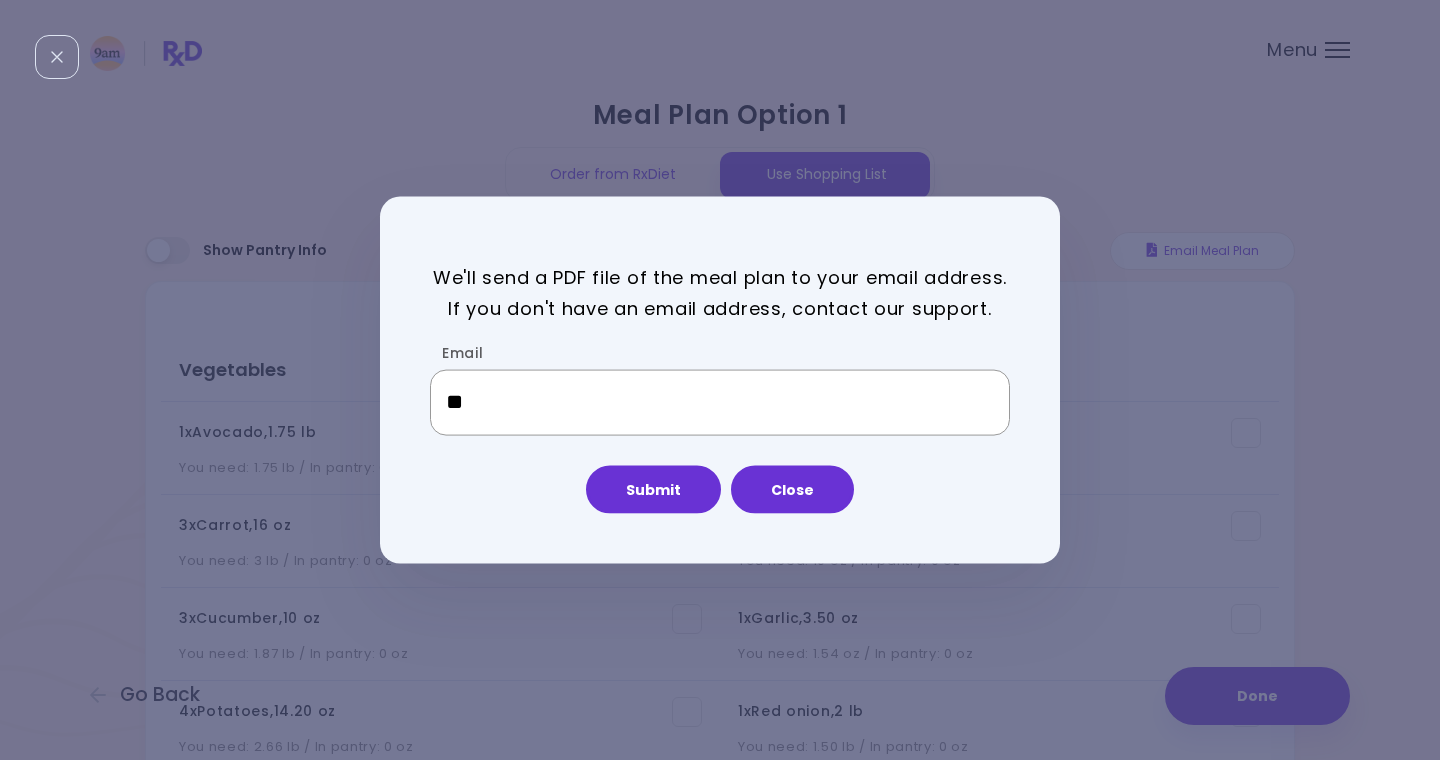 type on "*" 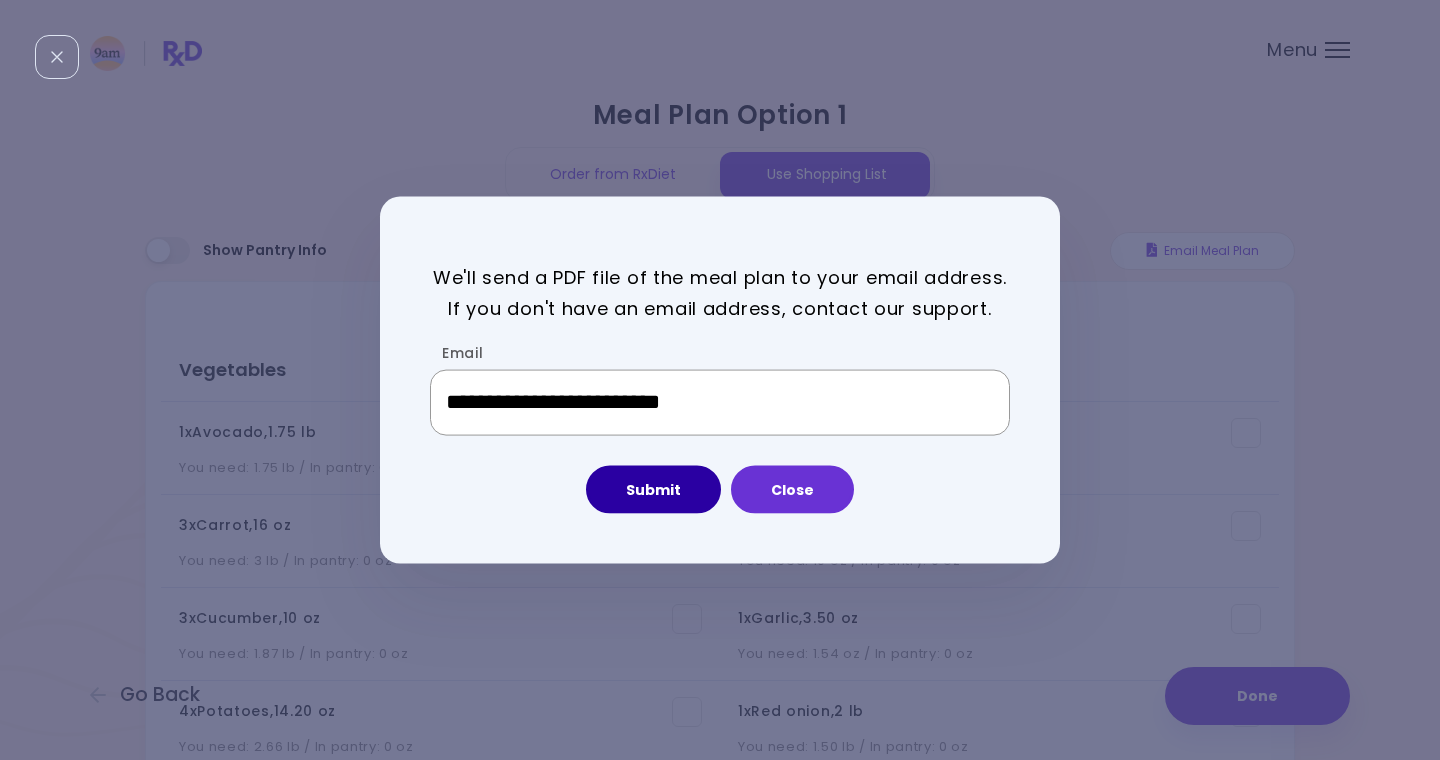 type on "**********" 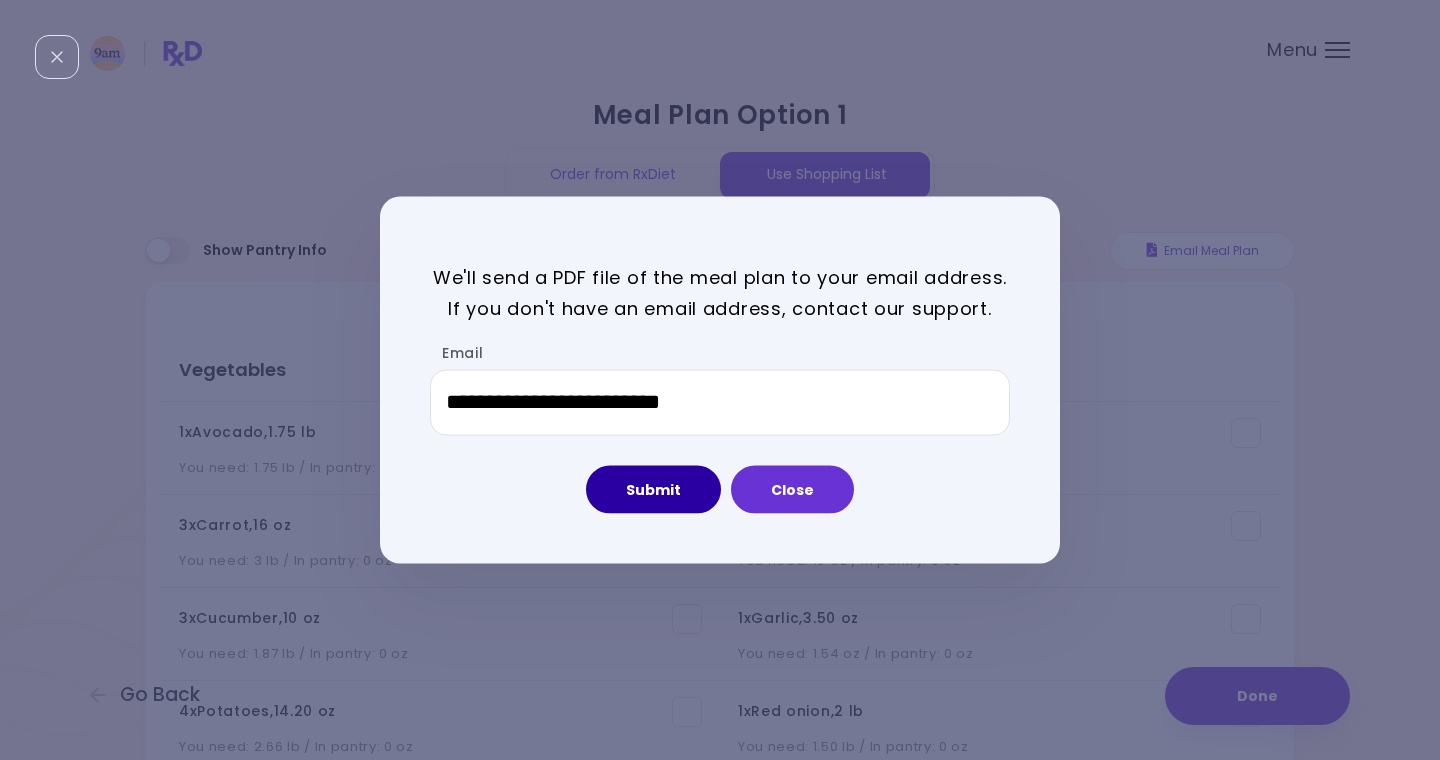 click on "Submit" at bounding box center [653, 489] 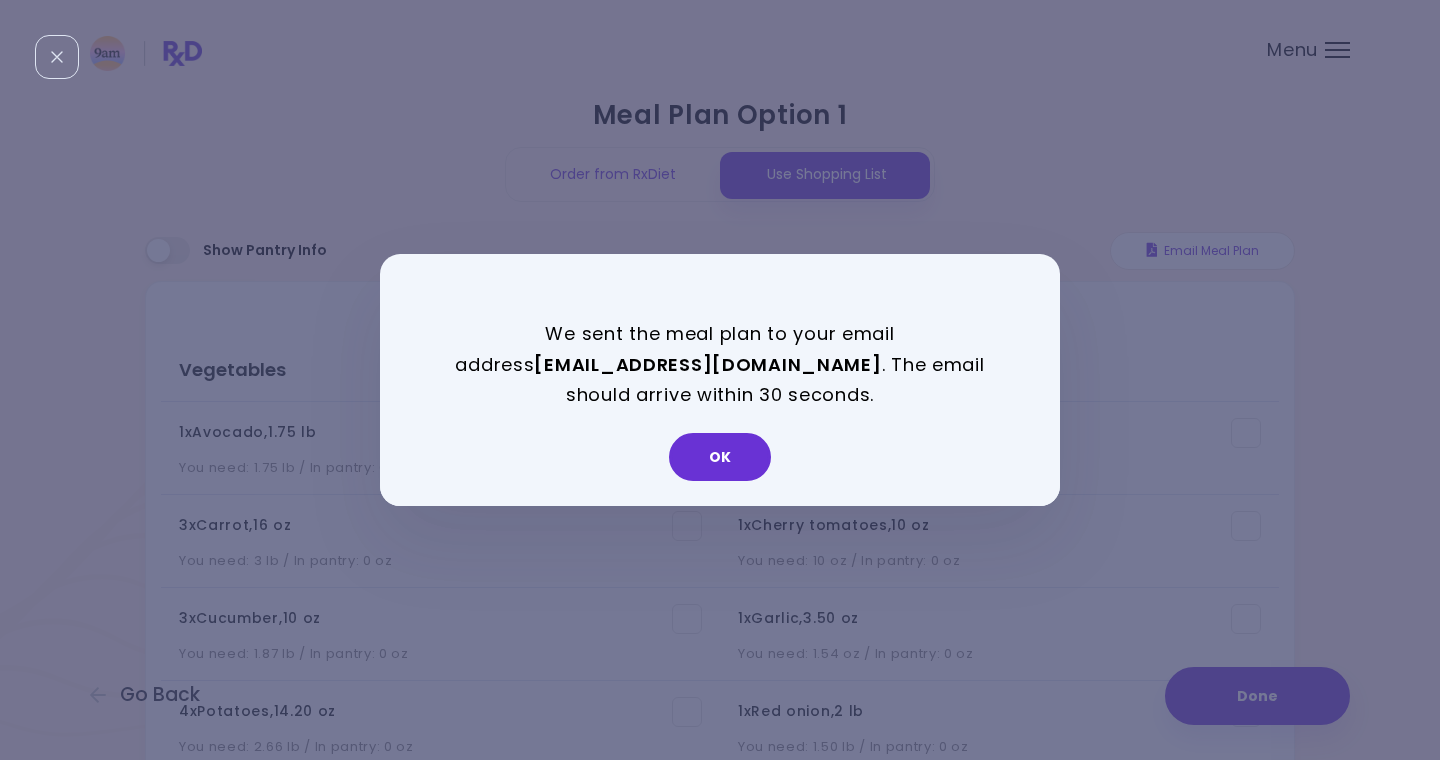 click on "OK" at bounding box center (720, 457) 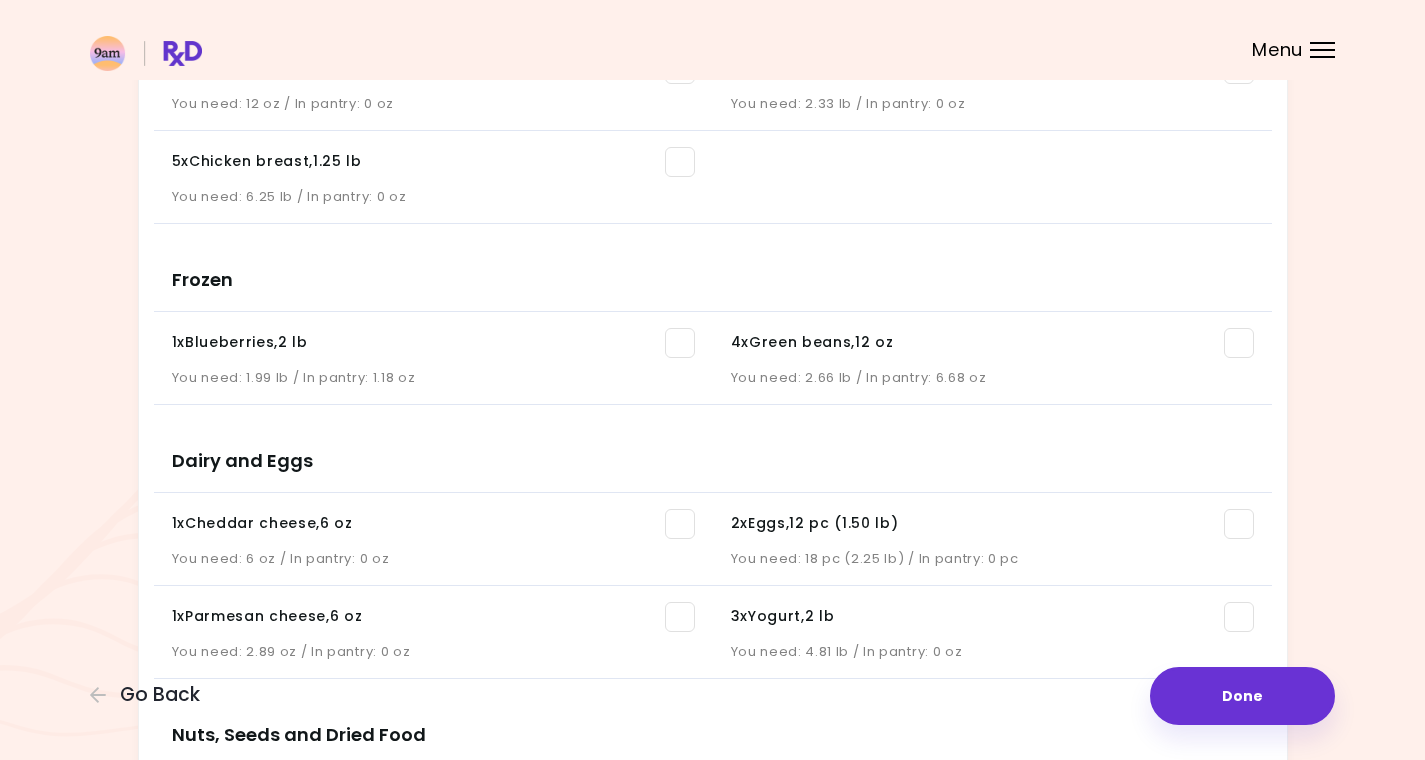 scroll, scrollTop: 0, scrollLeft: 0, axis: both 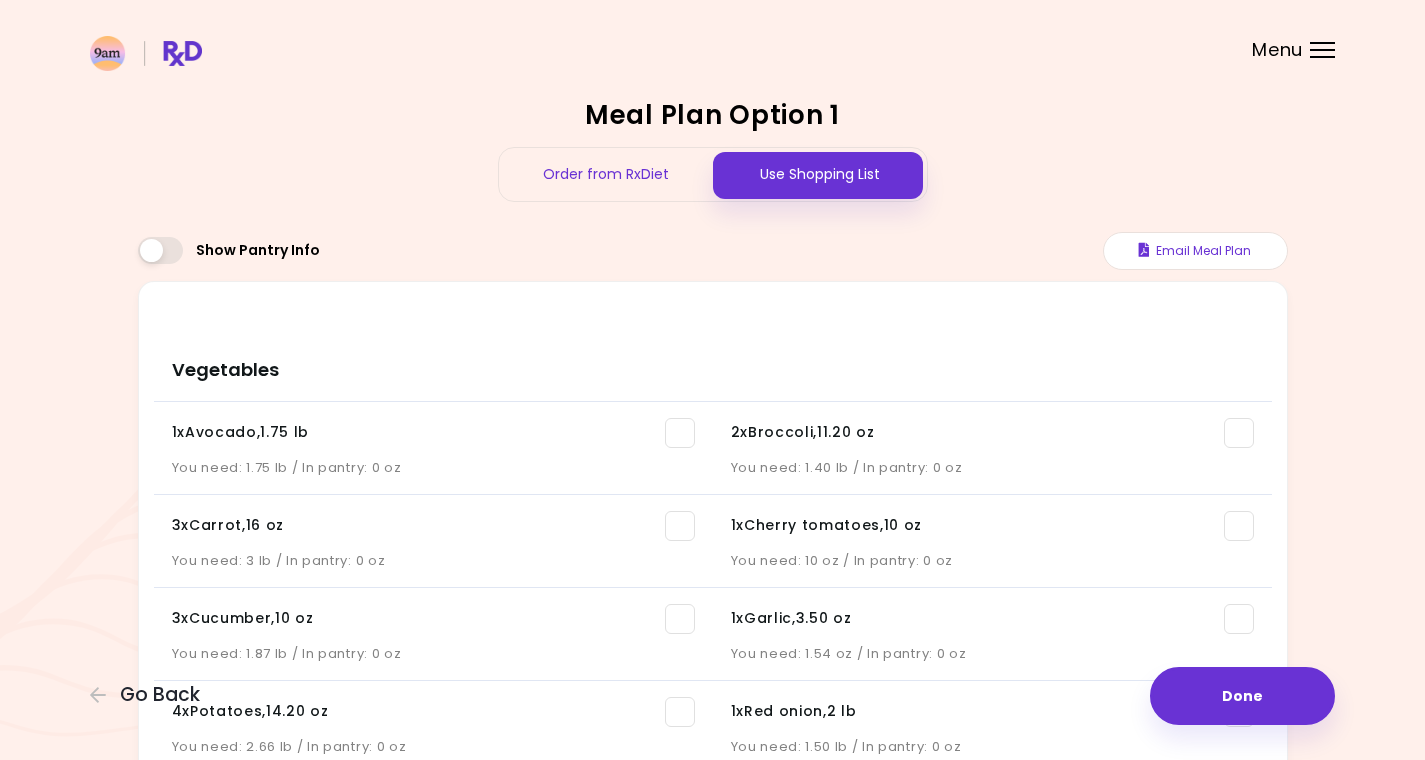 click on "Menu" at bounding box center (1322, 50) 